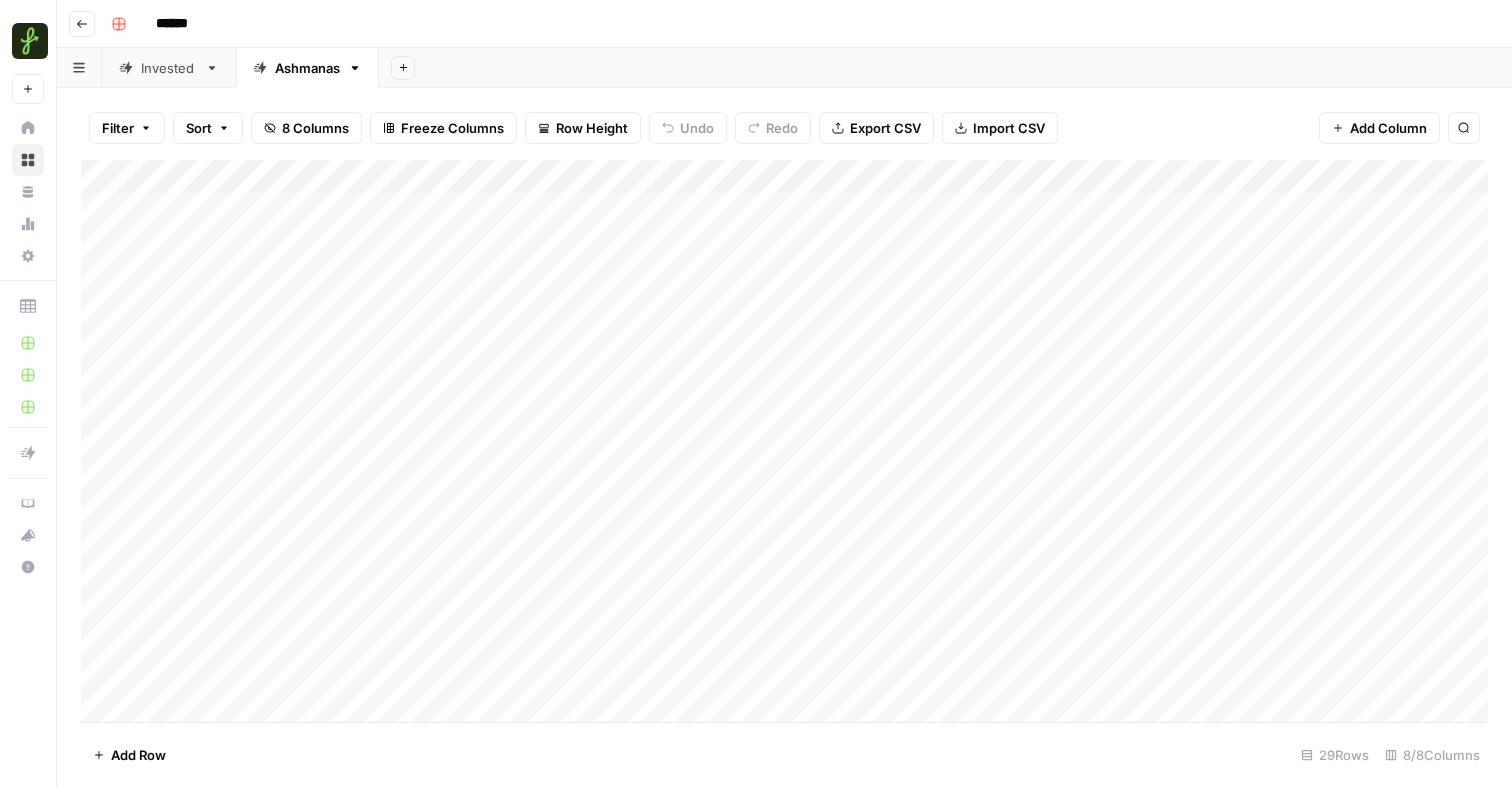 scroll, scrollTop: 0, scrollLeft: 0, axis: both 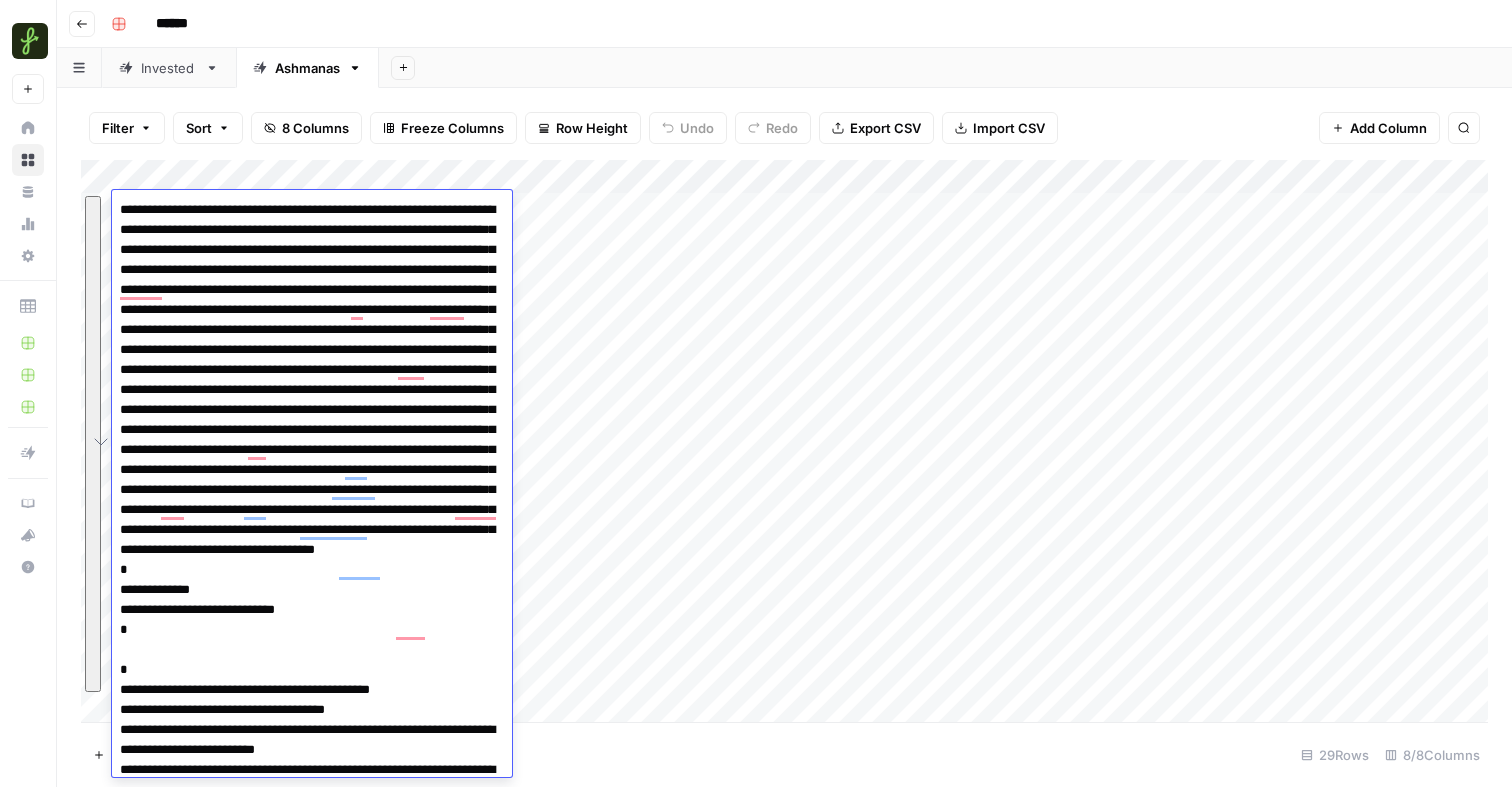 drag, startPoint x: 123, startPoint y: 215, endPoint x: 276, endPoint y: 703, distance: 511.42252 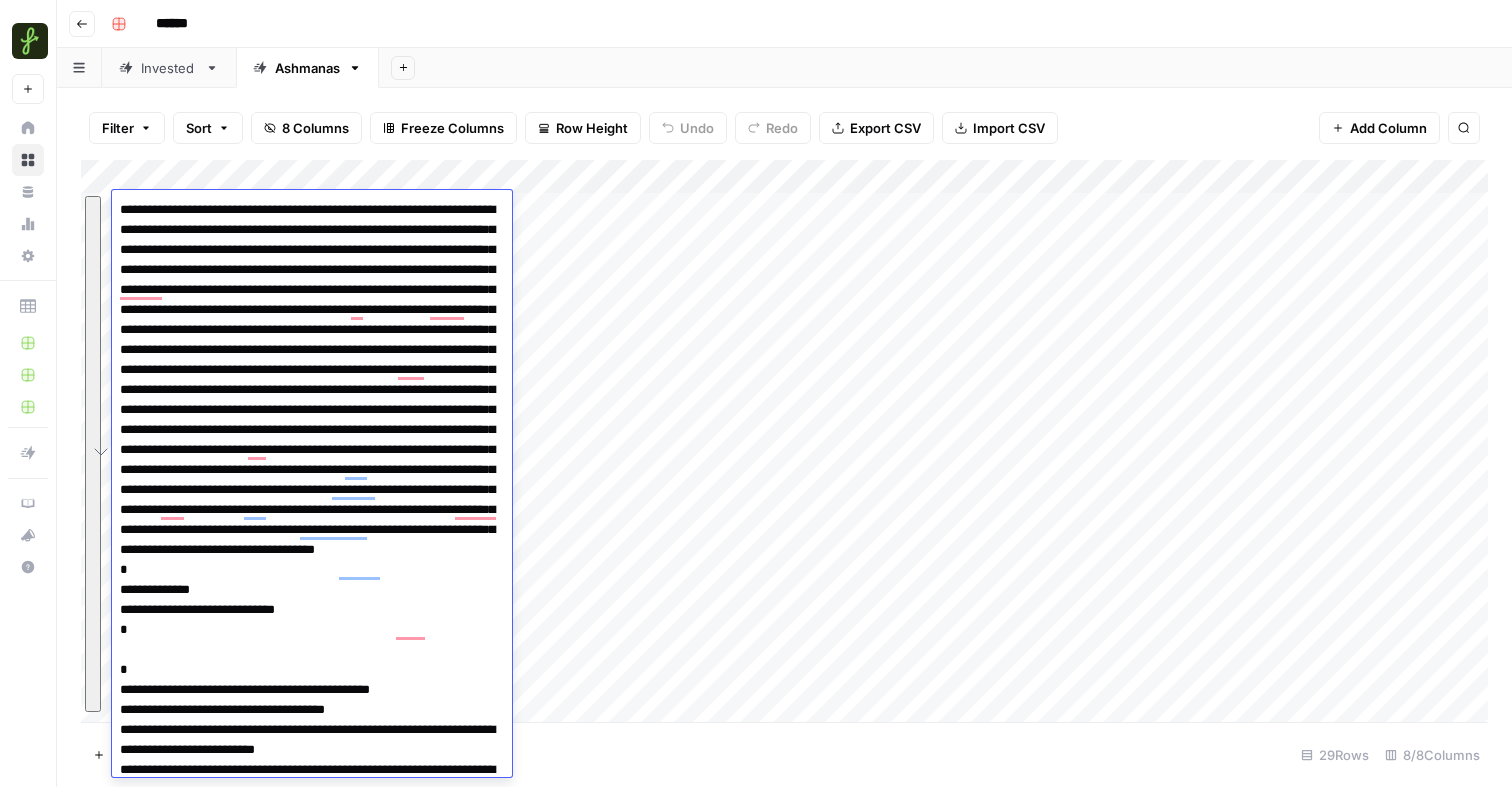 scroll, scrollTop: 79, scrollLeft: 0, axis: vertical 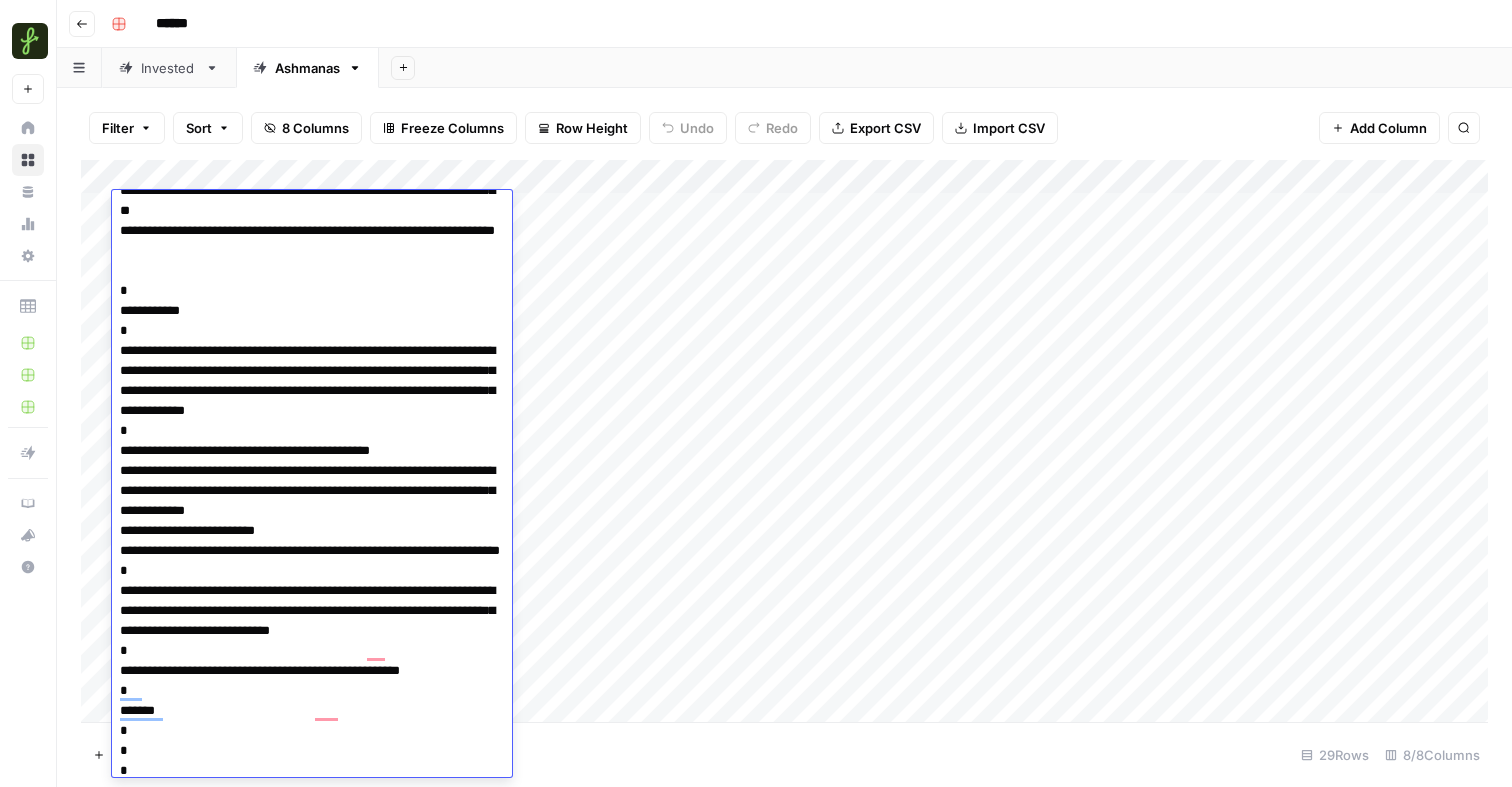 drag, startPoint x: 275, startPoint y: 371, endPoint x: 366, endPoint y: 370, distance: 91.00549 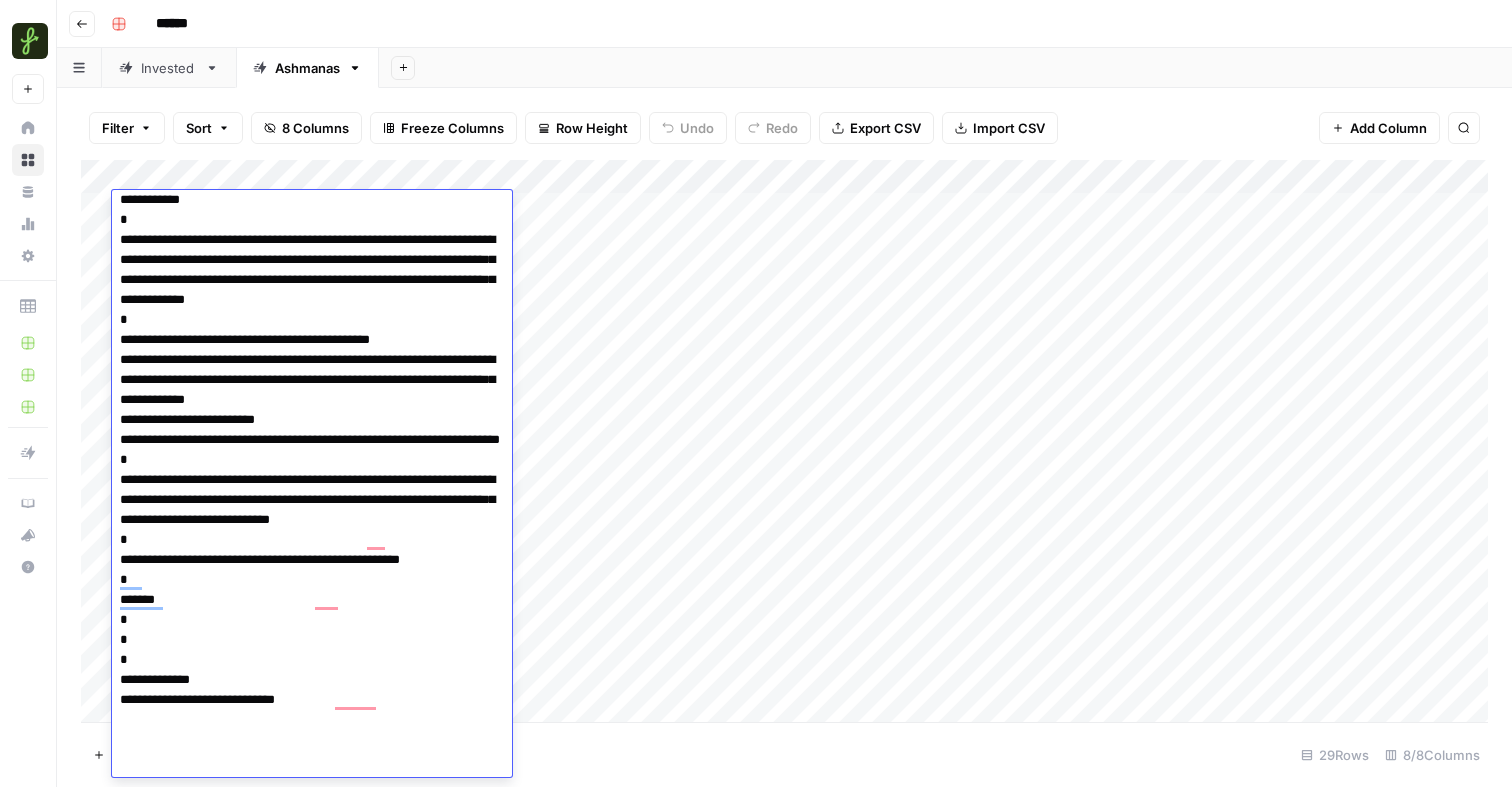 click at bounding box center [784, 441] 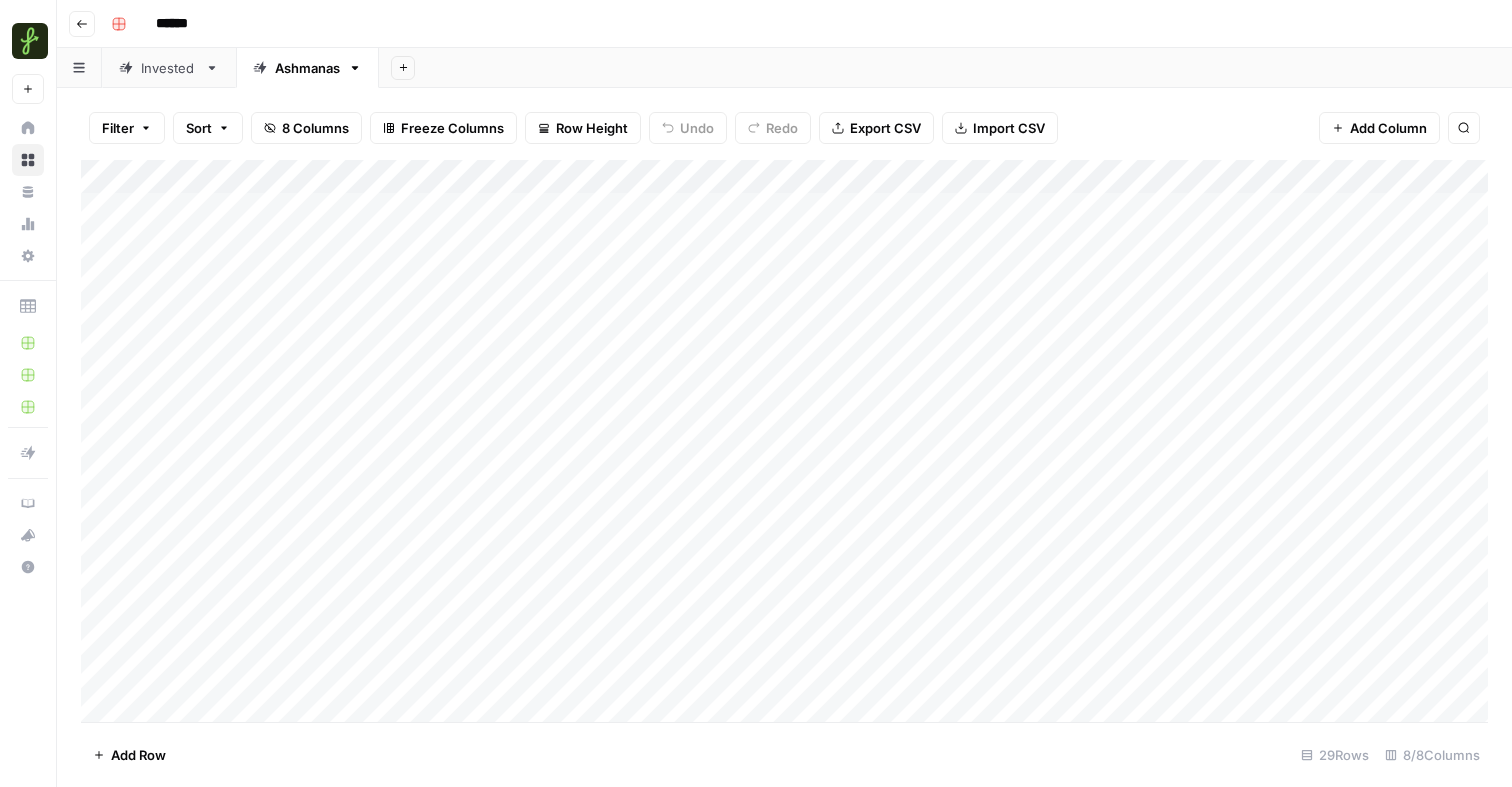 click at bounding box center (784, 441) 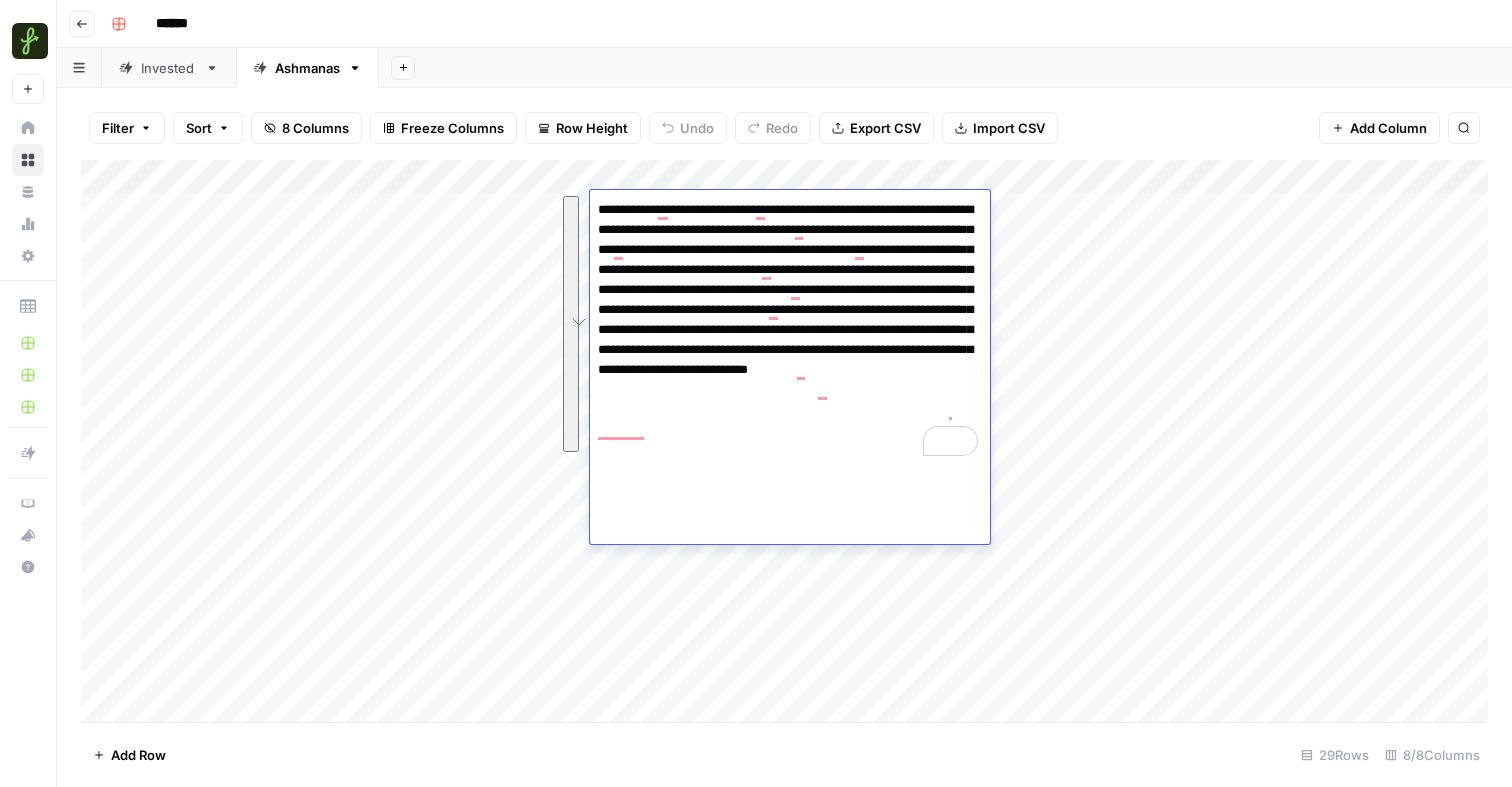 drag, startPoint x: 857, startPoint y: 459, endPoint x: 754, endPoint y: 179, distance: 298.34375 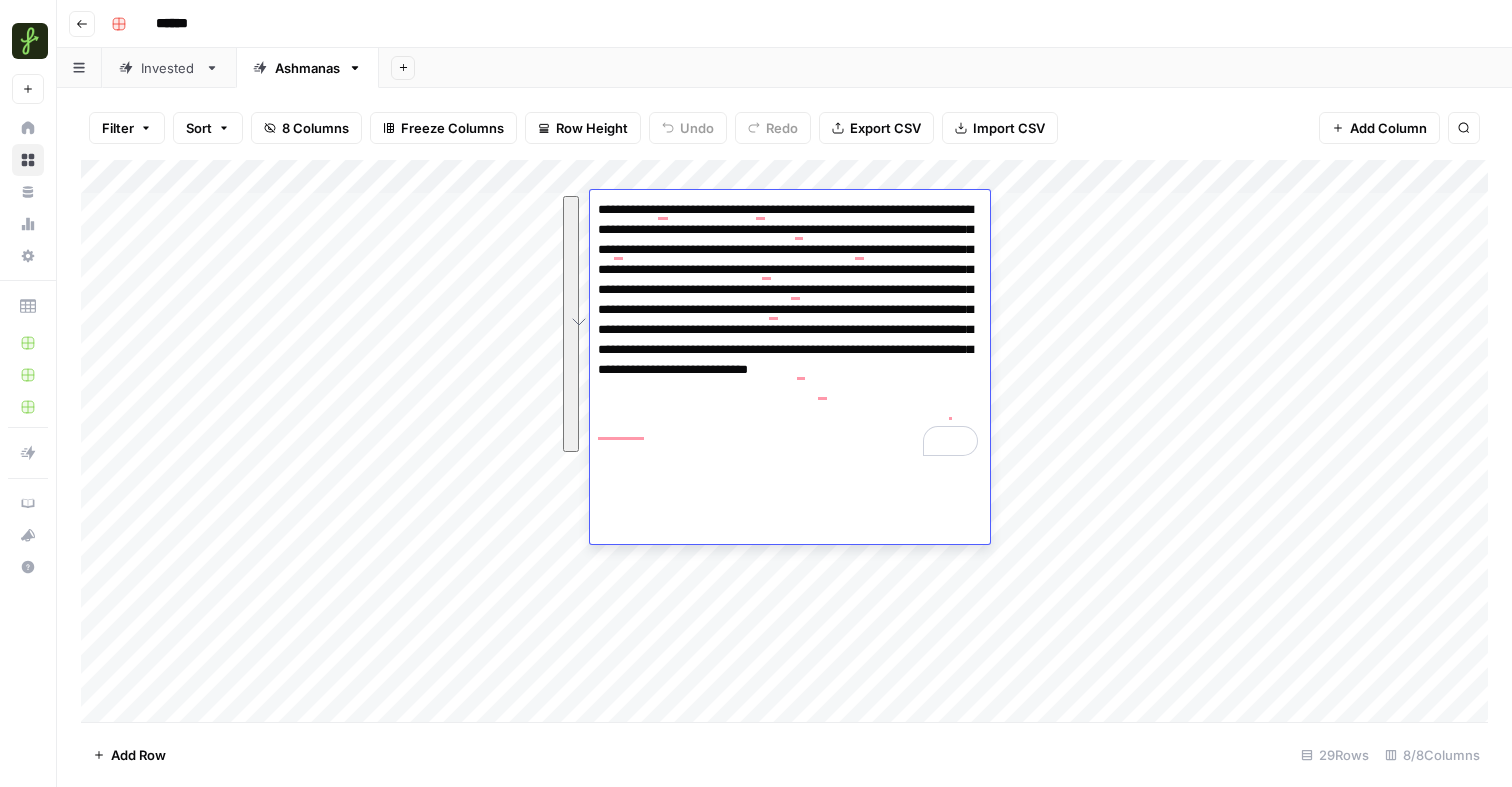 click on "Findigs New Home Browse Your Data Monitoring Settings Recent Grids Mck Support + DA Ops - Copy_of_Monthly_Ticket_Cycle_Times (2).csv Other Category Workflow UW  Grid New Grid Recent Workflows IM Aggregate Onboarding Insights Other Category Workflow UW  demo + zapier AirOps Academy What's new? Help + Support Go back ****** Invested Ashmanas Add Sheet Filter Sort 8 Columns Freeze Columns Row Height Undo Redo Export CSV Import CSV Add Column Search Add Row 29  Rows 8/8  Columns Oops! Your window is too small AirOps is currently only supported on desktop devices. Please switch to access. Go Back
Press space bar to start a drag.
When dragging you can use the arrow keys to move the item around and escape to cancel.
Some screen readers may require you to be in focus mode or to use your pass through key" at bounding box center (756, 393) 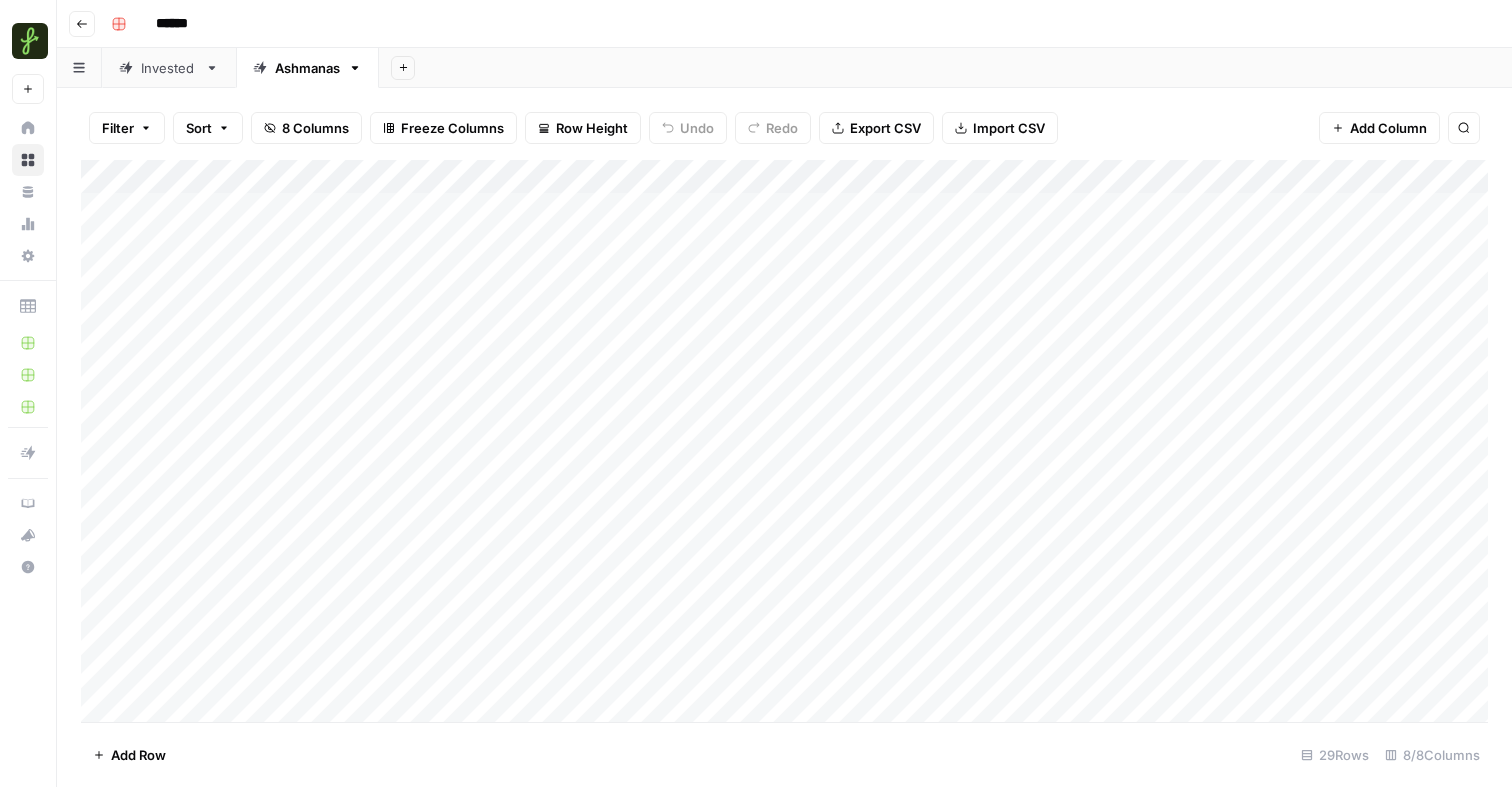 click at bounding box center [784, 441] 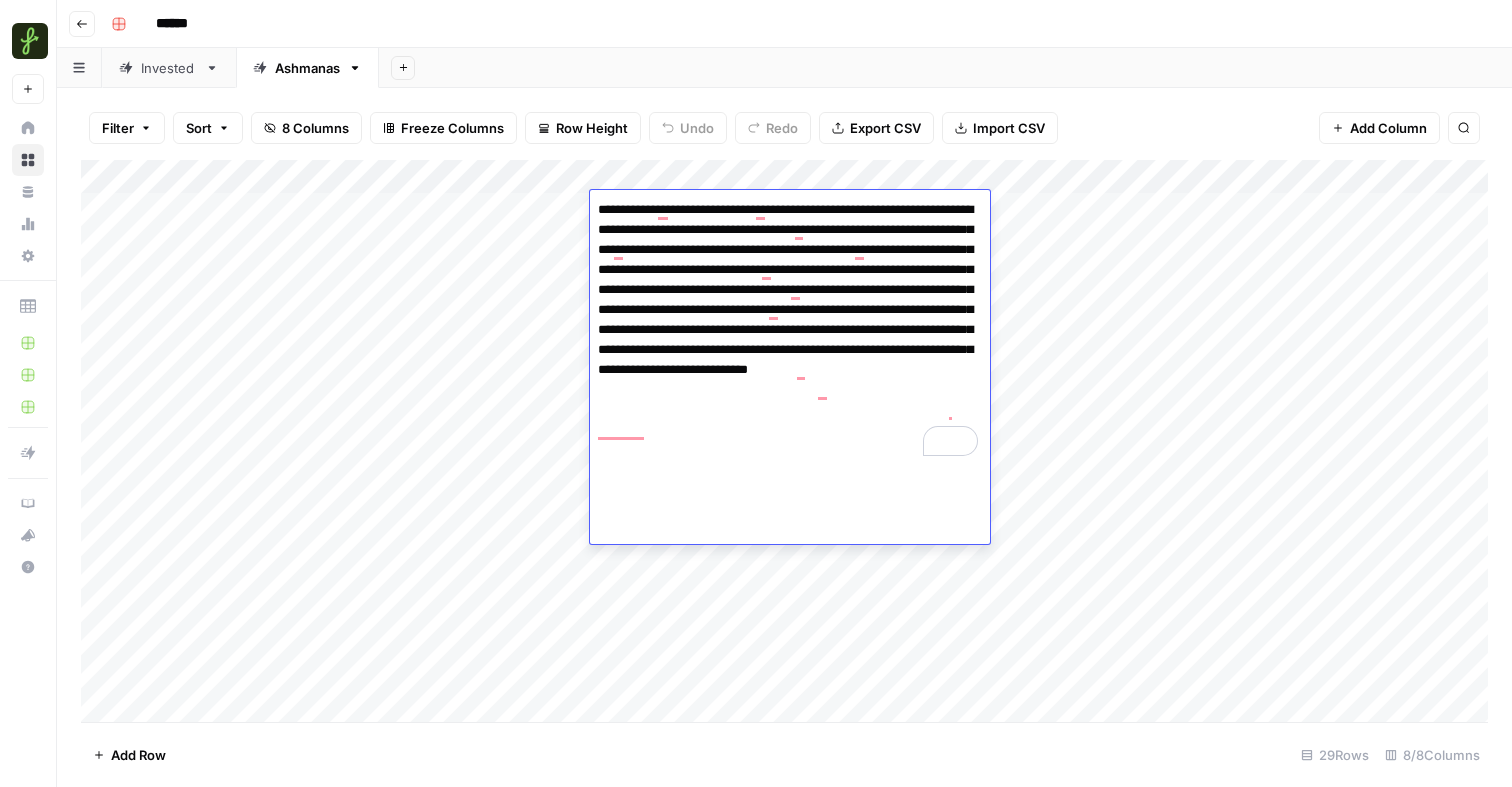 click at bounding box center [784, 441] 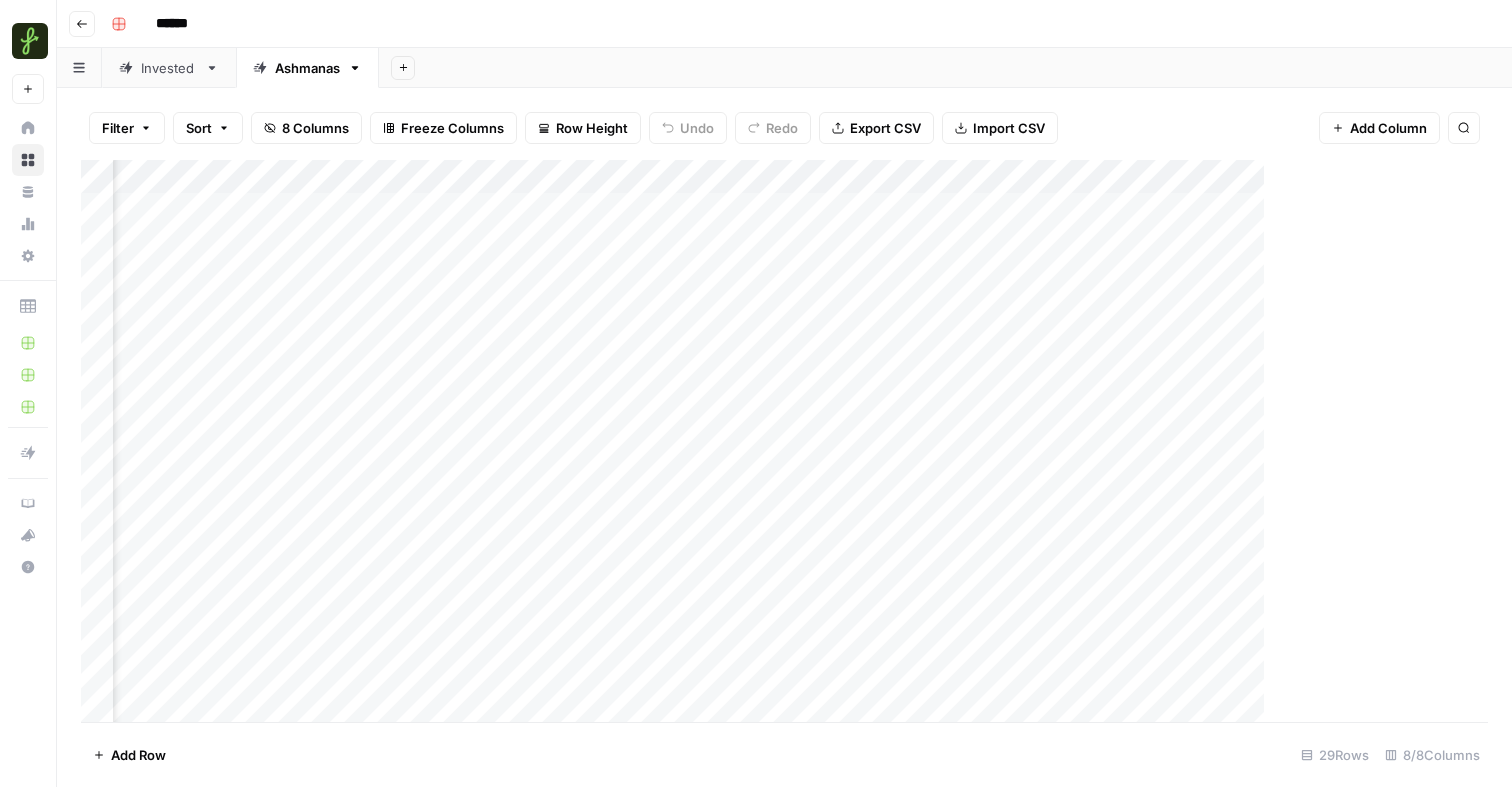 click at bounding box center (784, 441) 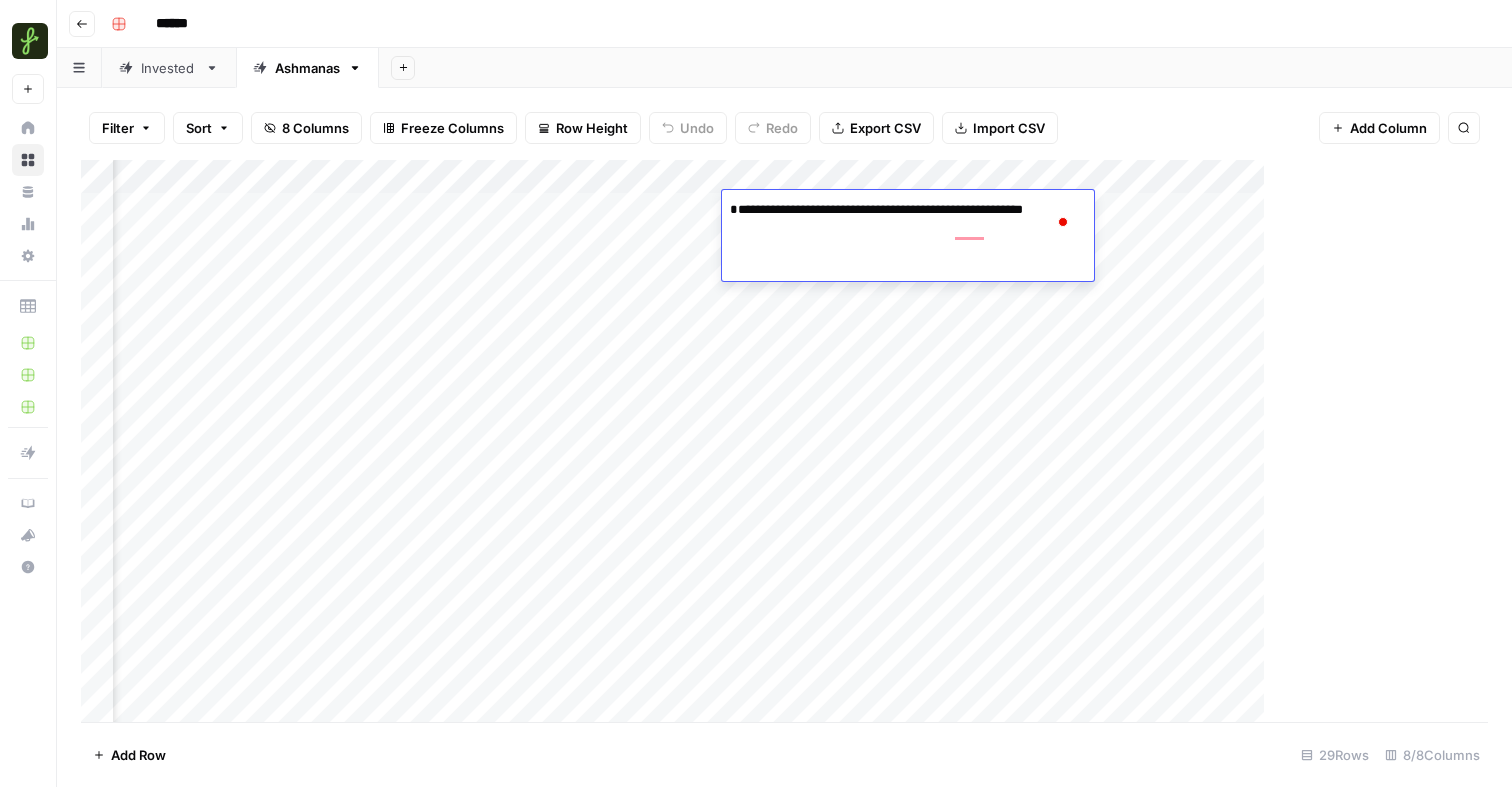 click on "**********" at bounding box center (903, 220) 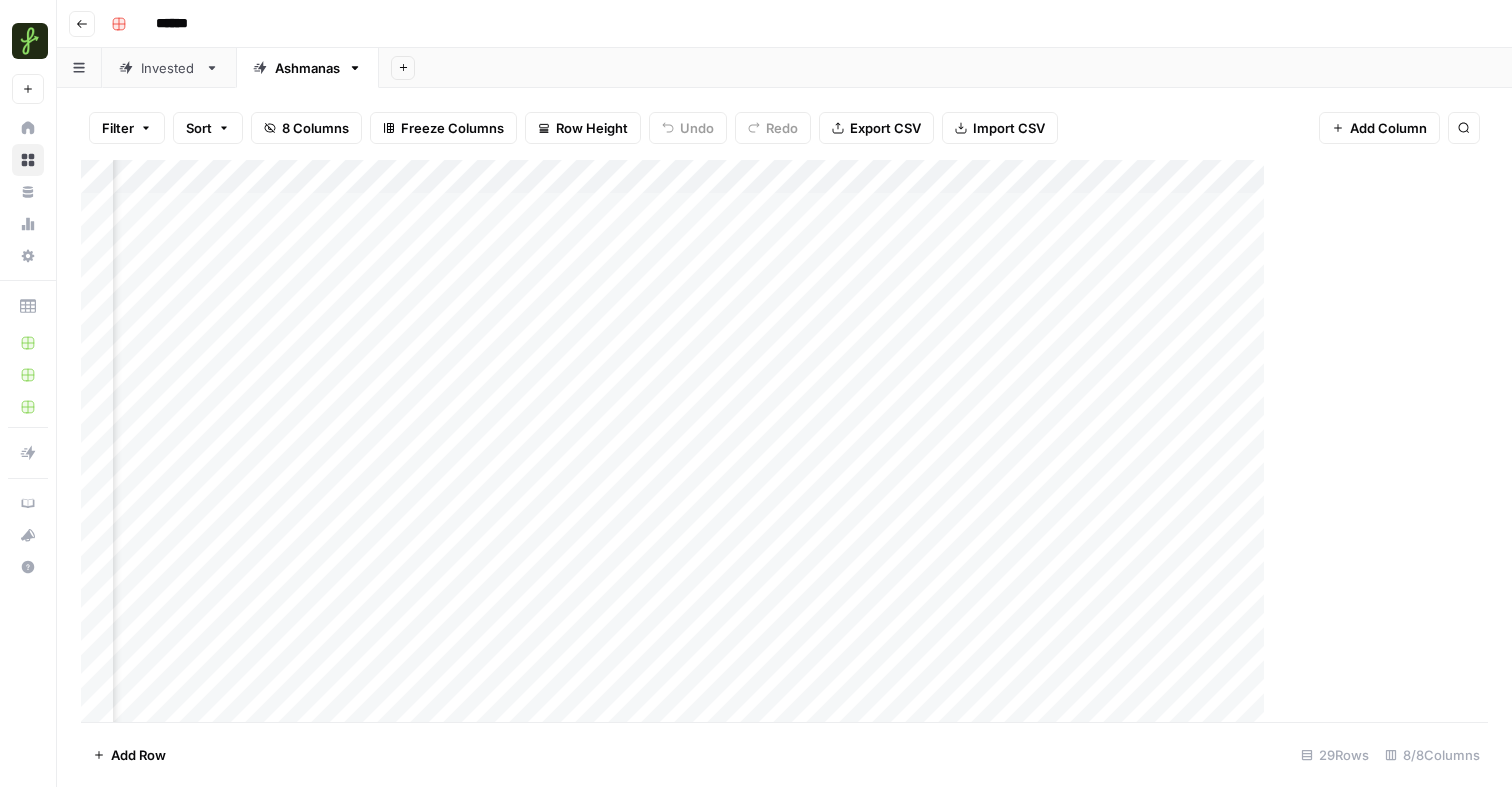 click at bounding box center (784, 441) 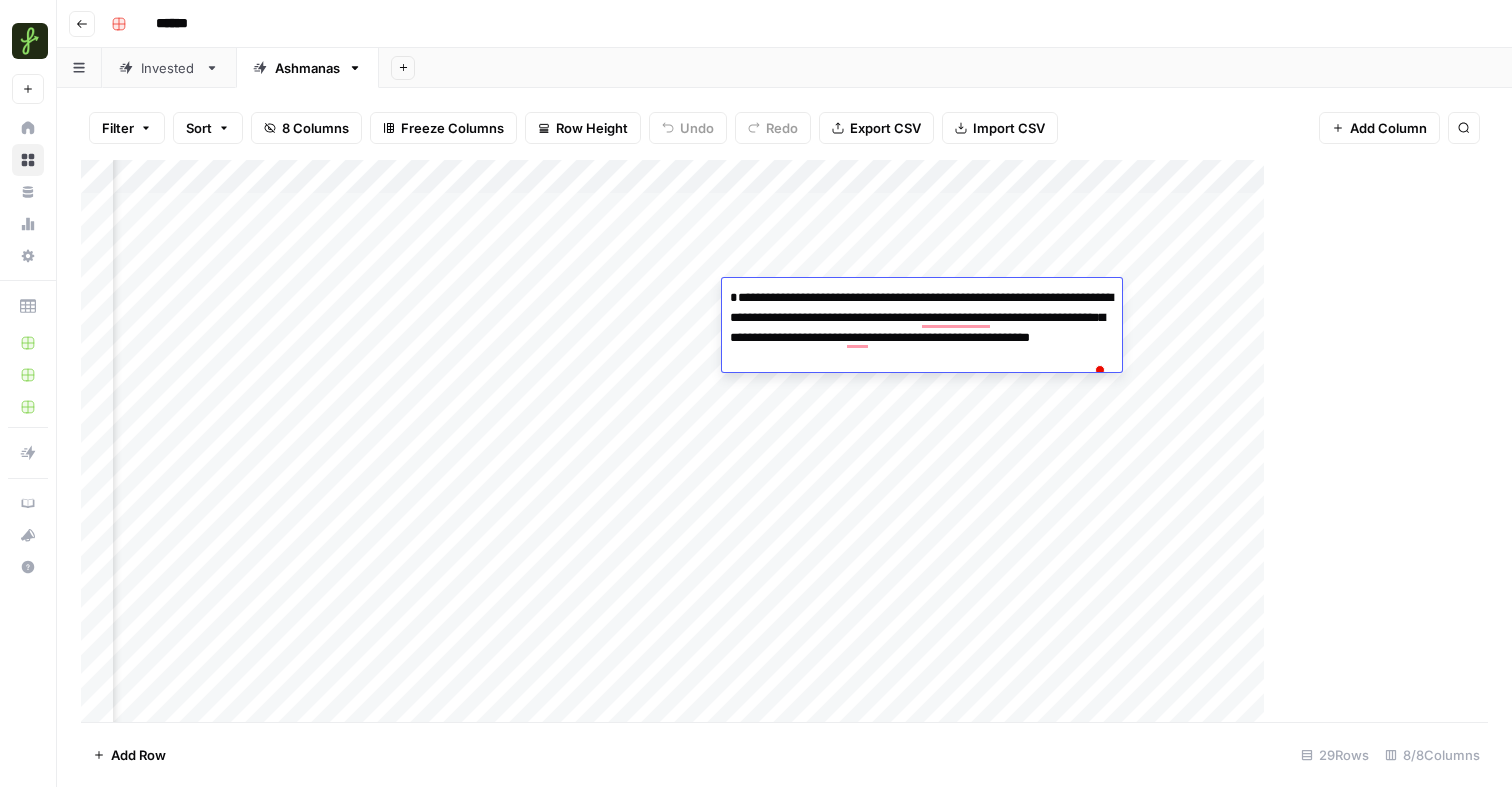 drag, startPoint x: 950, startPoint y: 378, endPoint x: 902, endPoint y: 285, distance: 104.65658 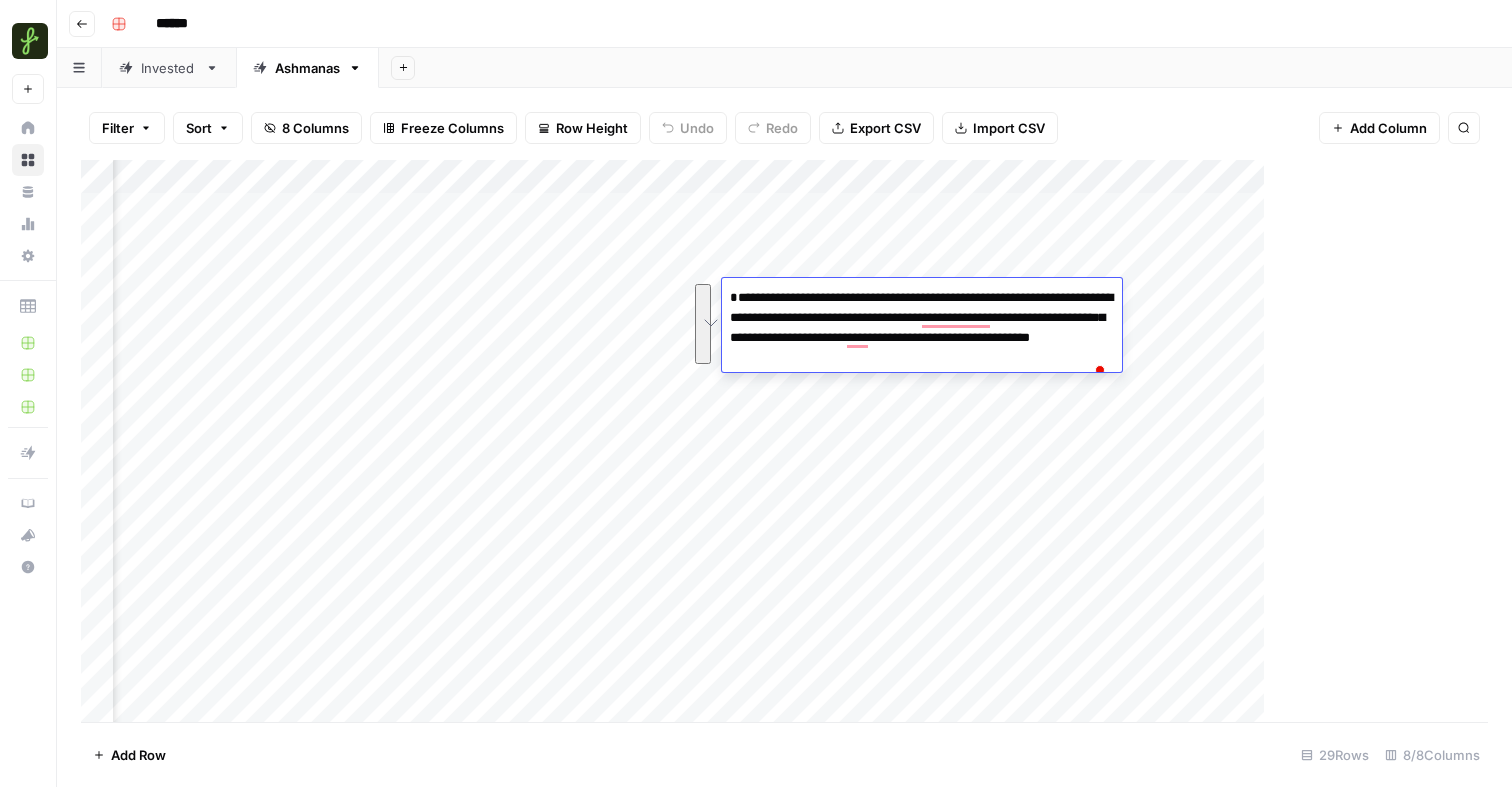 click on "**********" at bounding box center [922, 338] 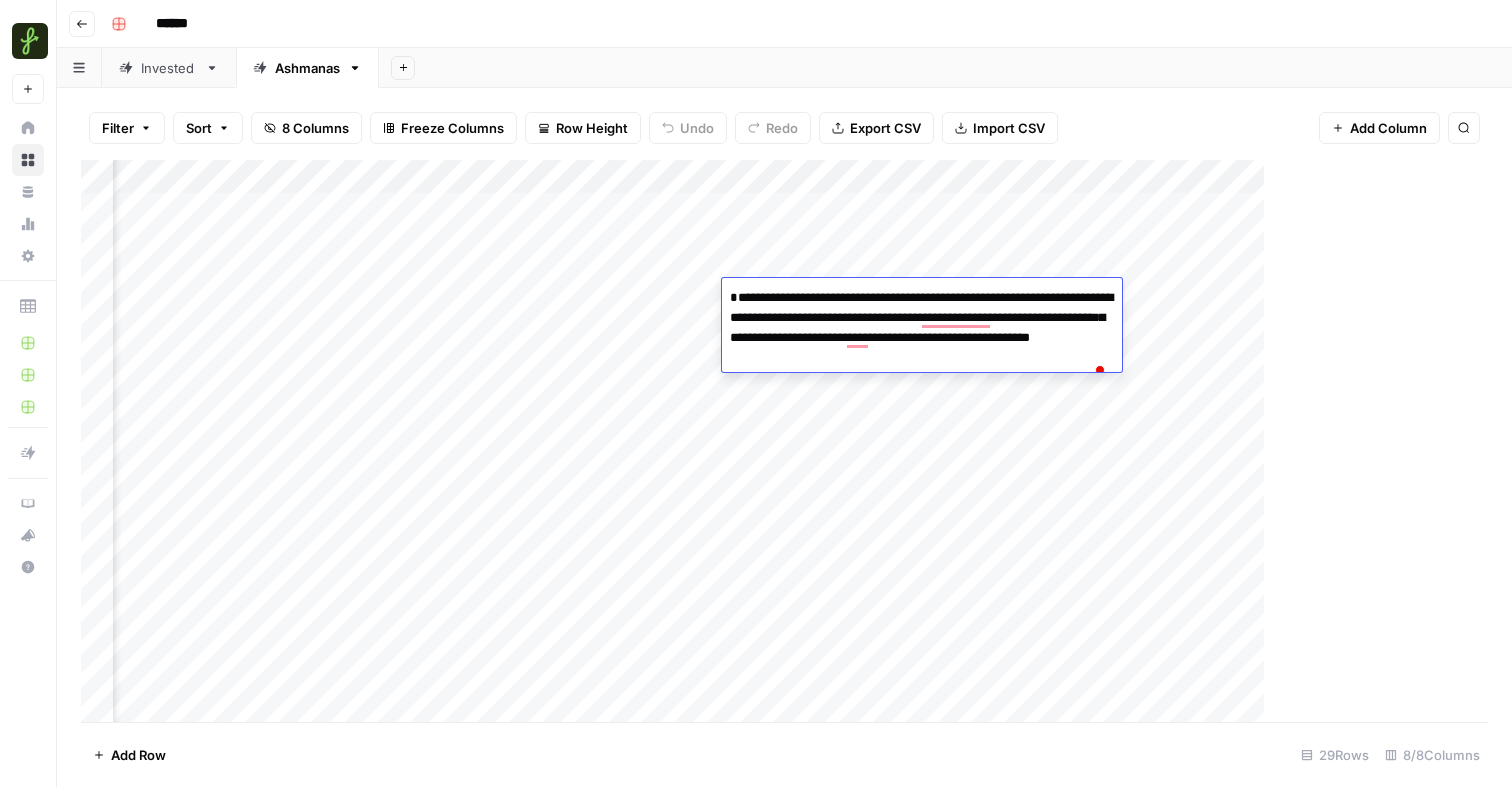 drag, startPoint x: 741, startPoint y: 318, endPoint x: 976, endPoint y: 370, distance: 240.68445 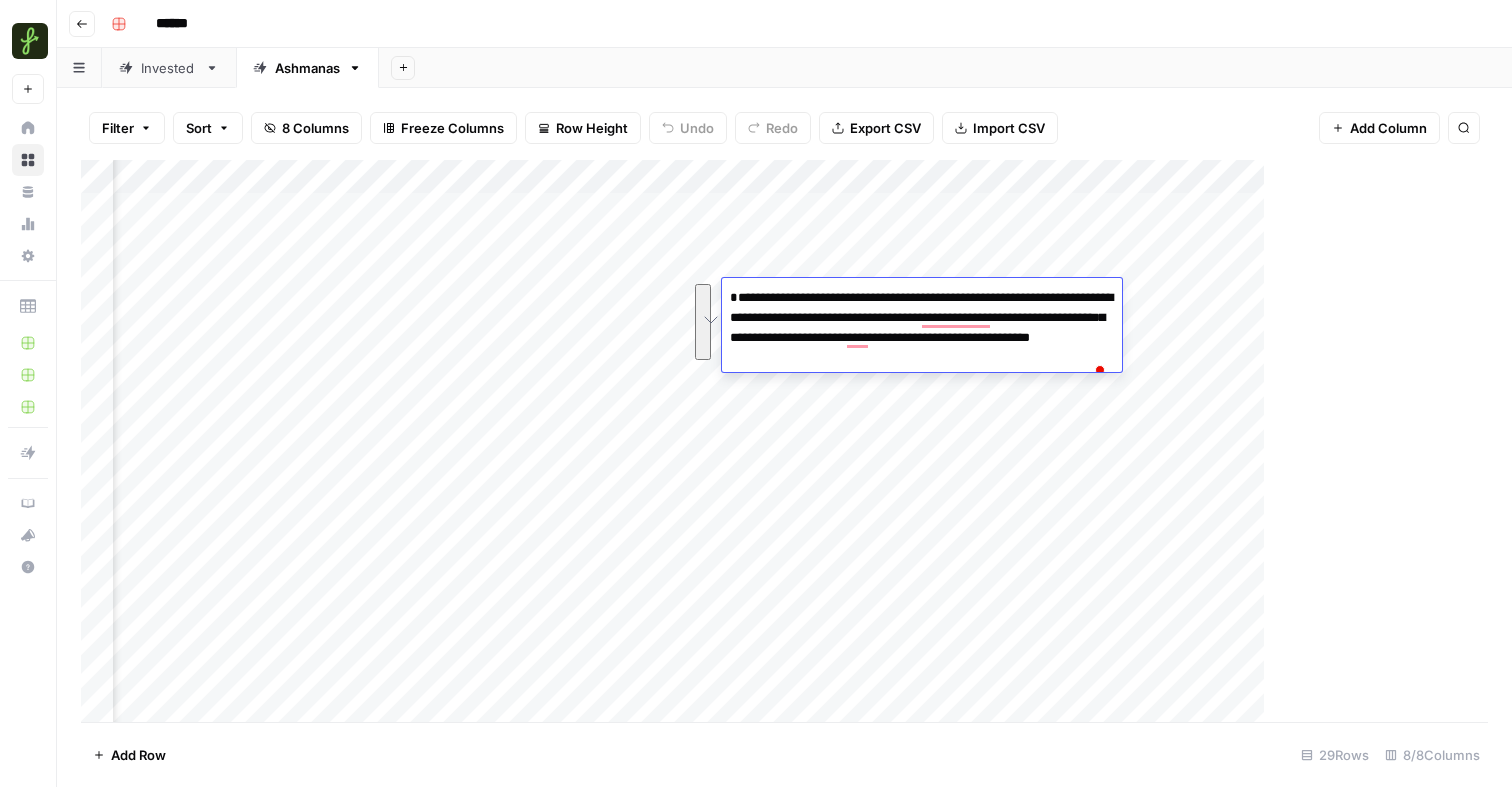 click at bounding box center [784, 441] 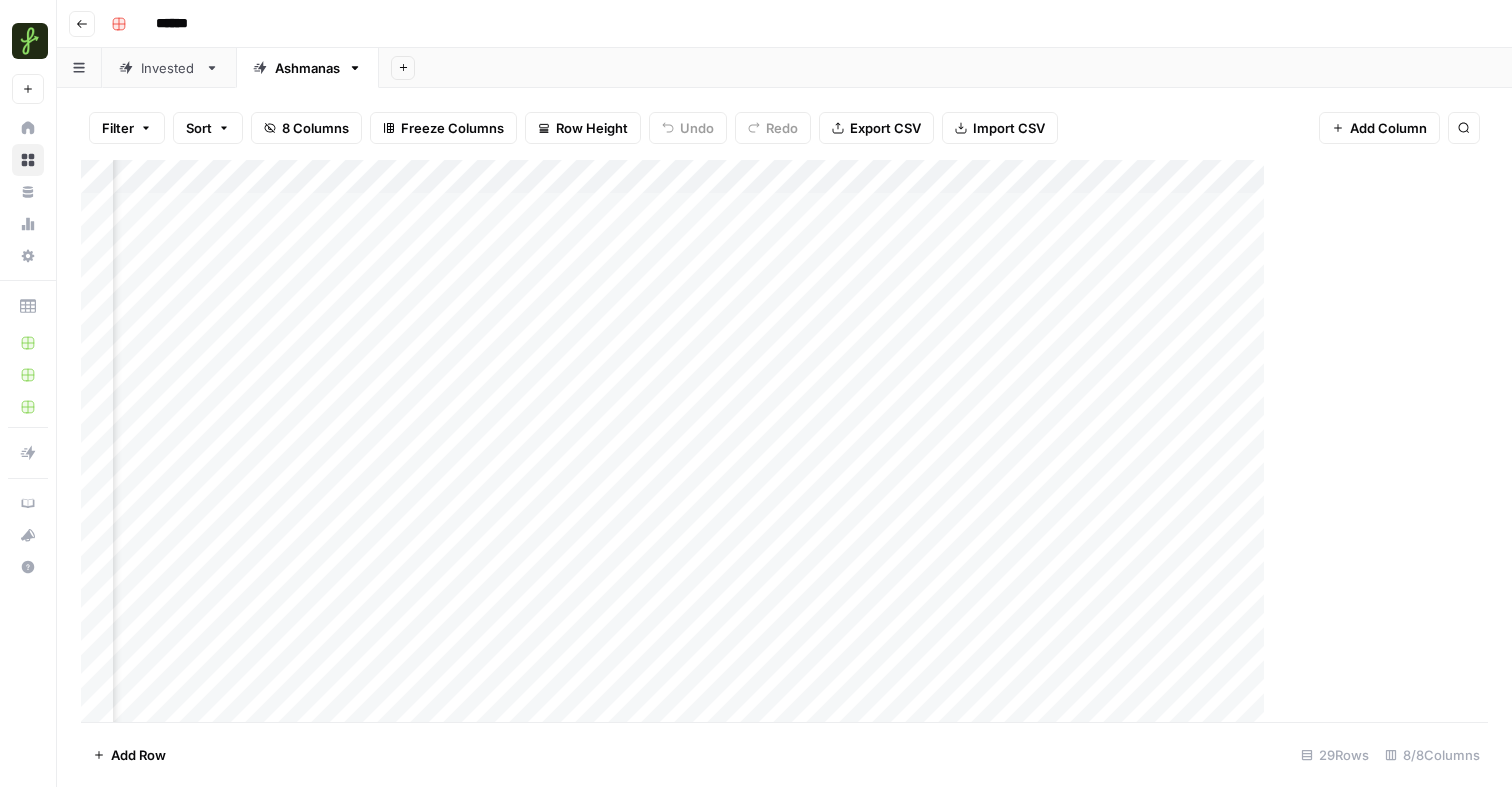 click at bounding box center (784, 441) 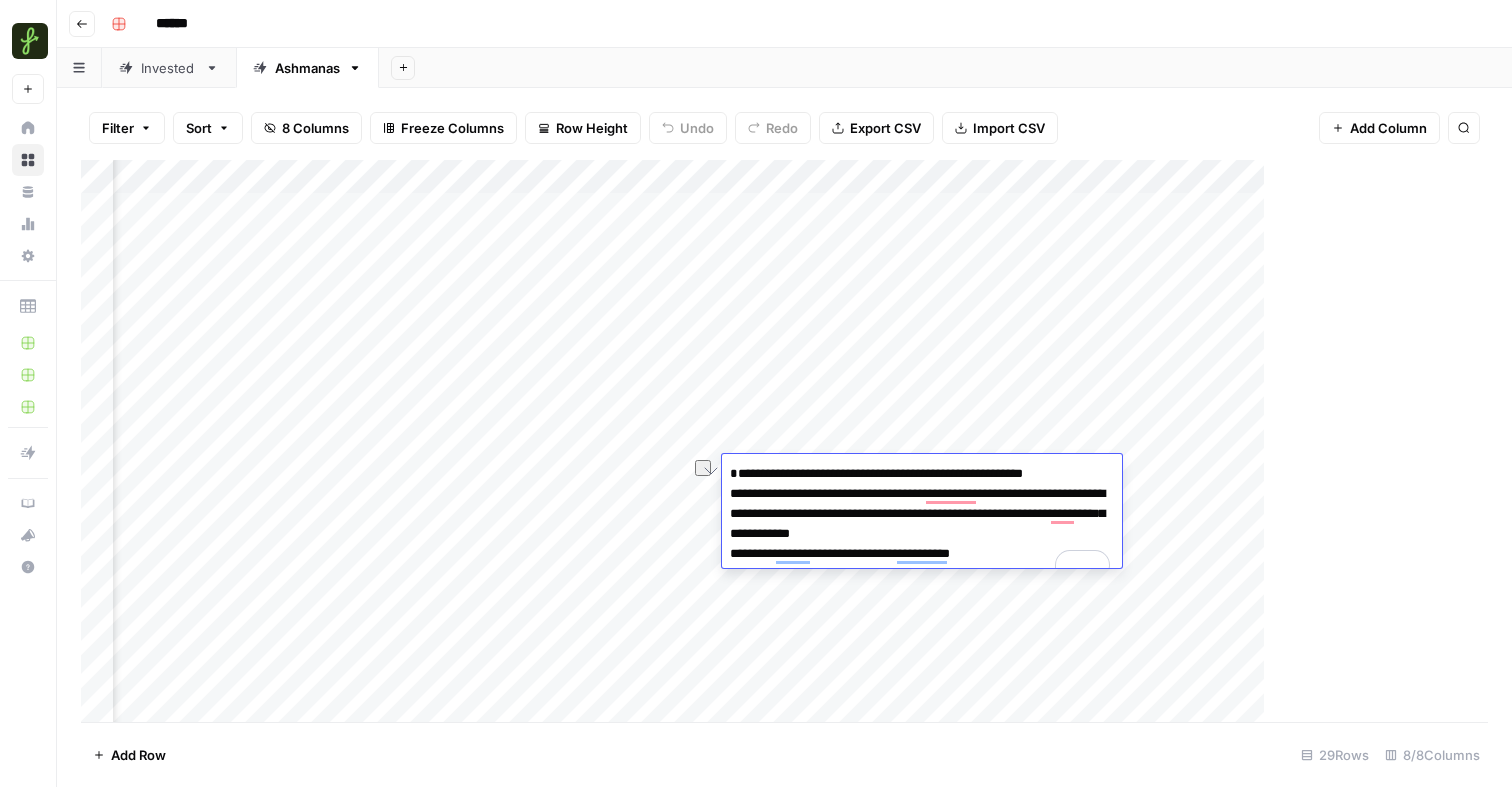 drag, startPoint x: 745, startPoint y: 498, endPoint x: 1073, endPoint y: 503, distance: 328.03812 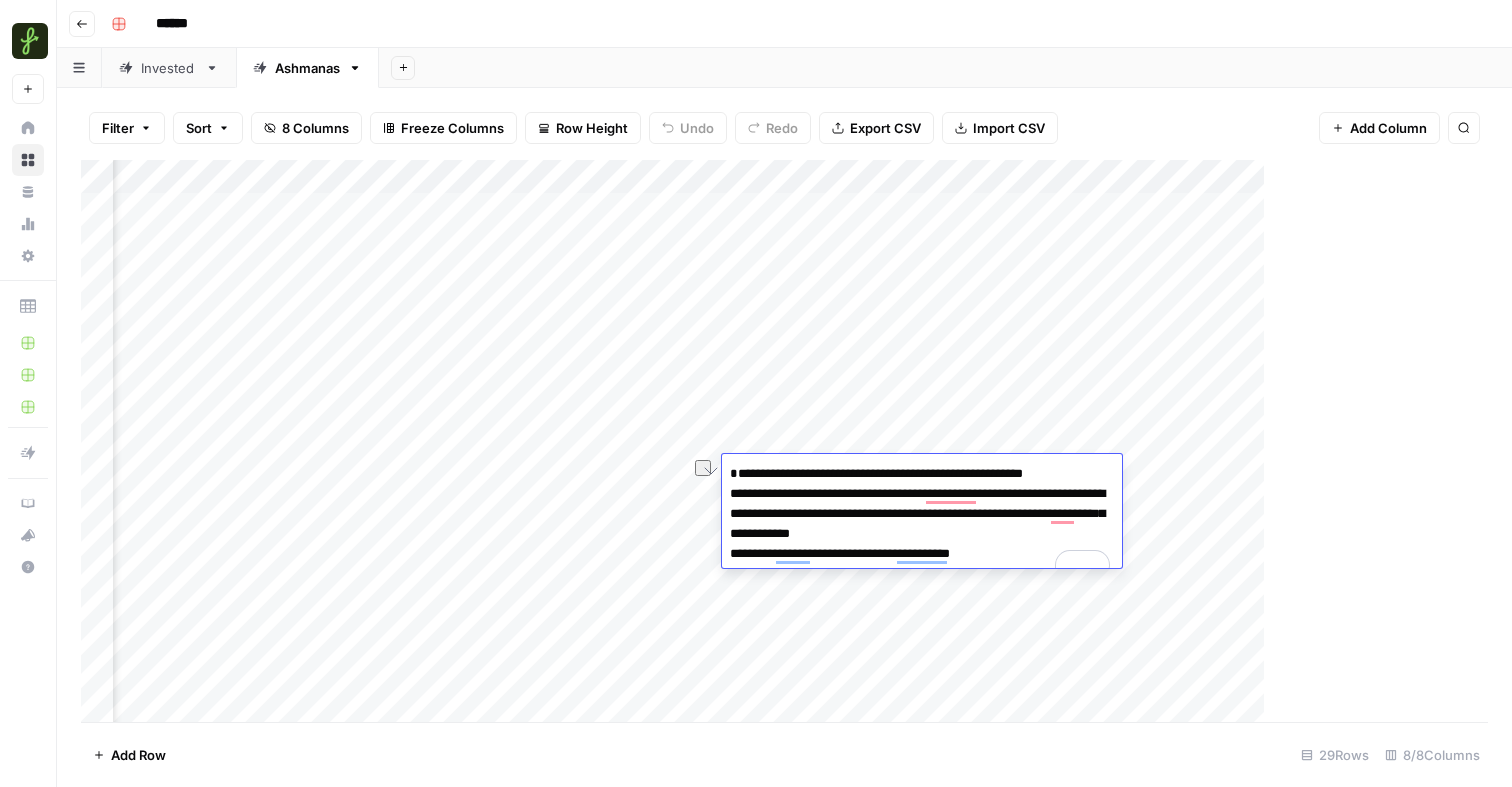 click on "**********" at bounding box center [922, 524] 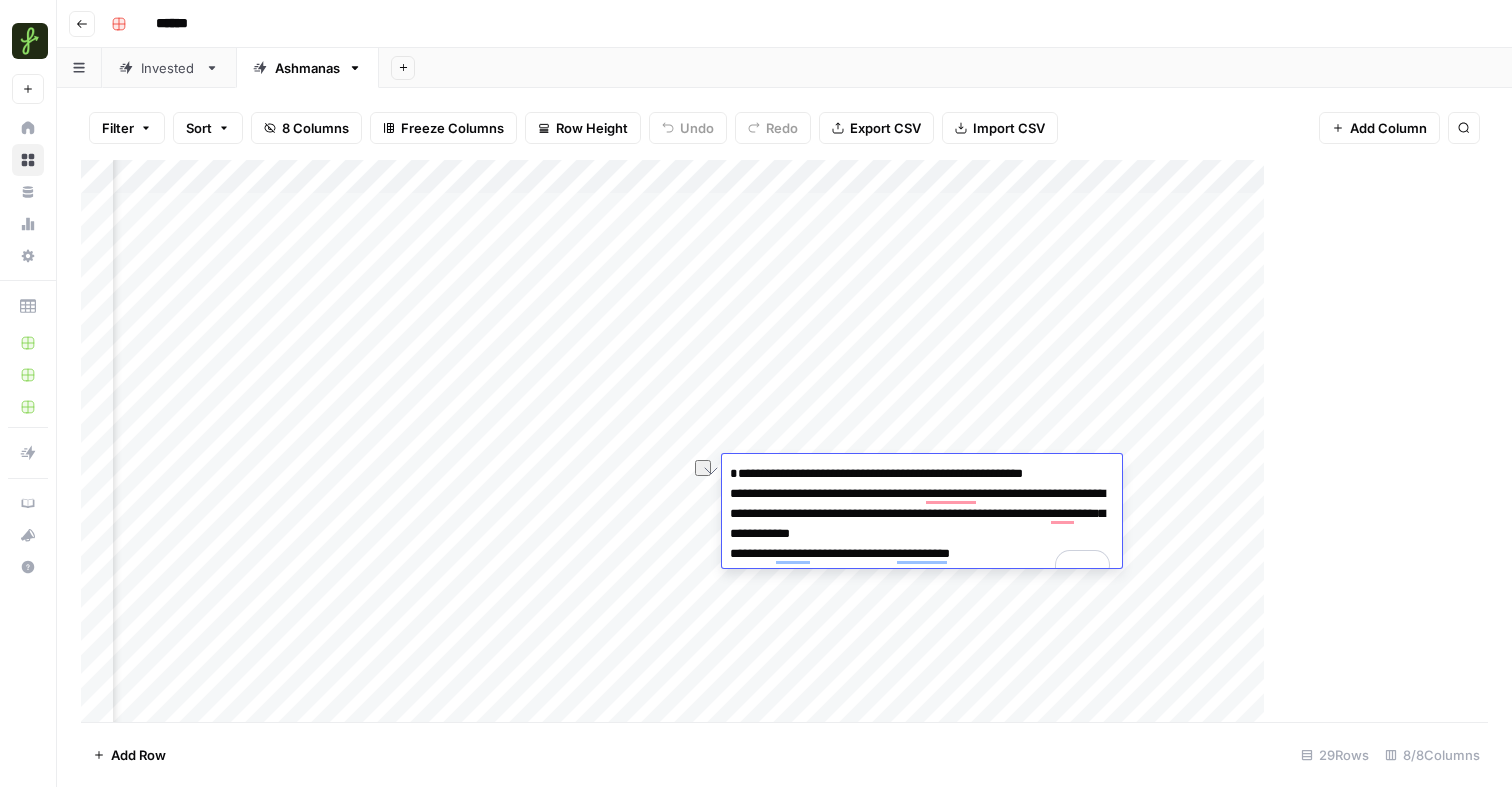 click at bounding box center [784, 441] 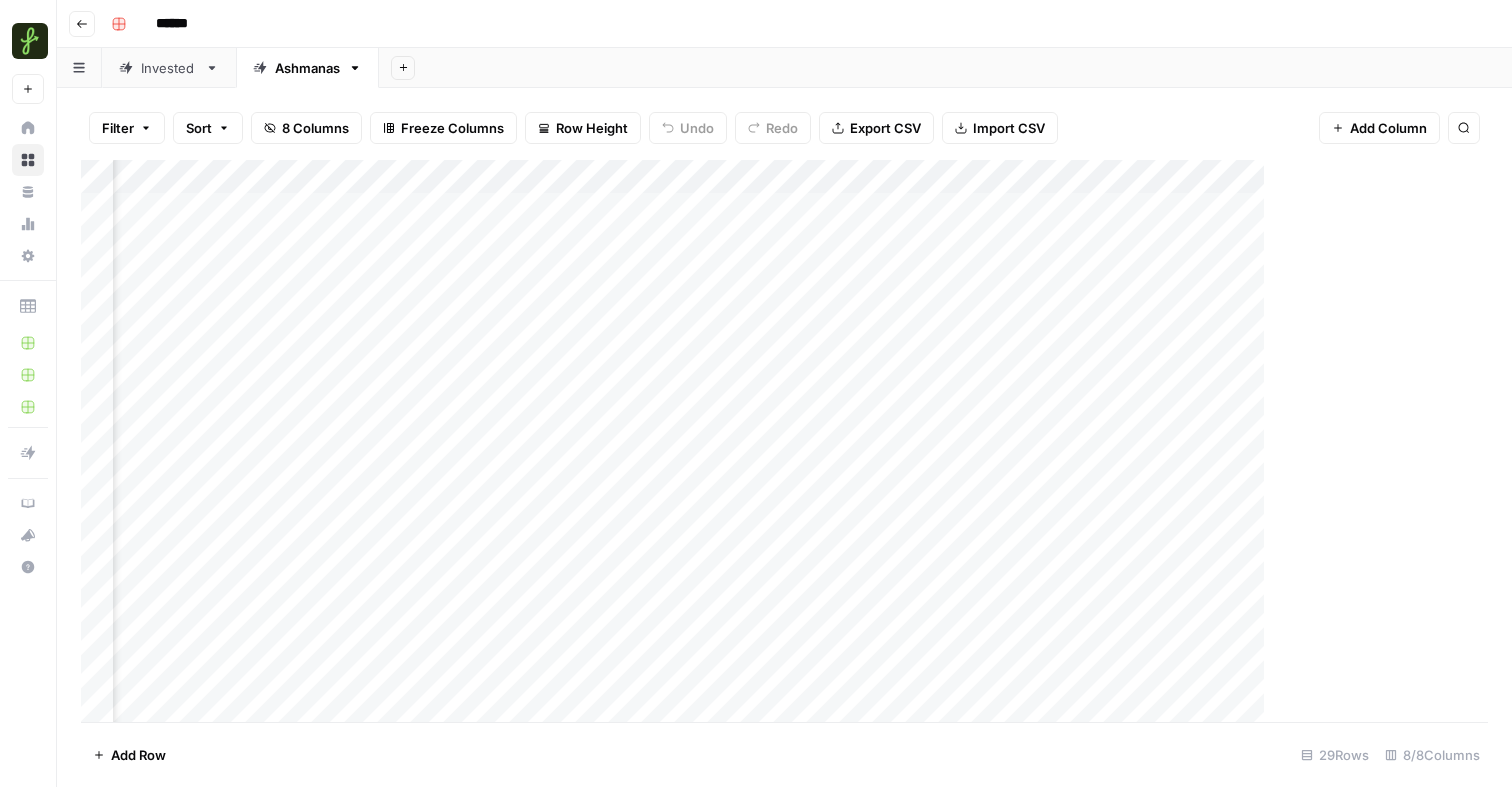 click at bounding box center (784, 441) 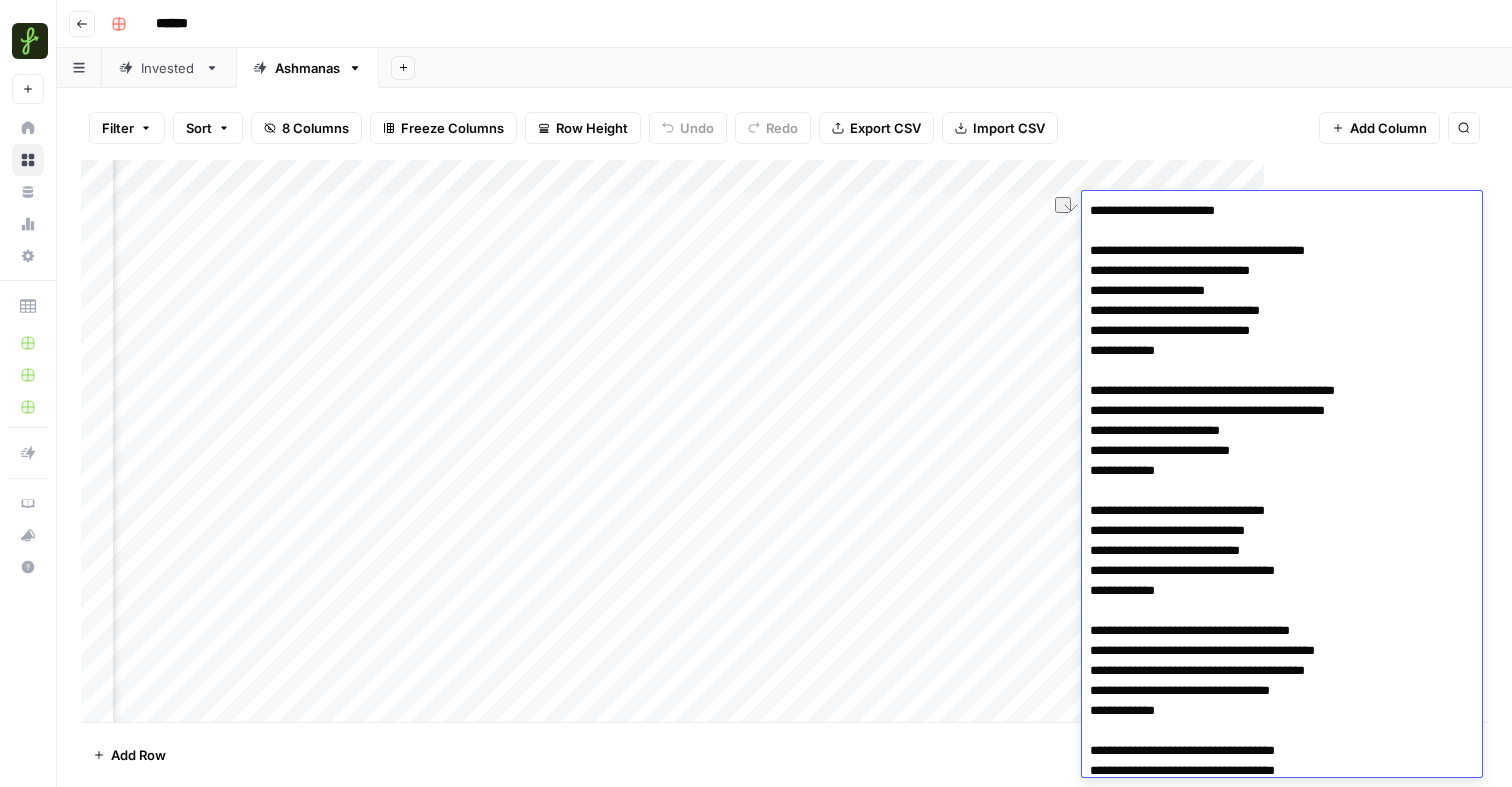 drag, startPoint x: 1105, startPoint y: 250, endPoint x: 1402, endPoint y: 251, distance: 297.00168 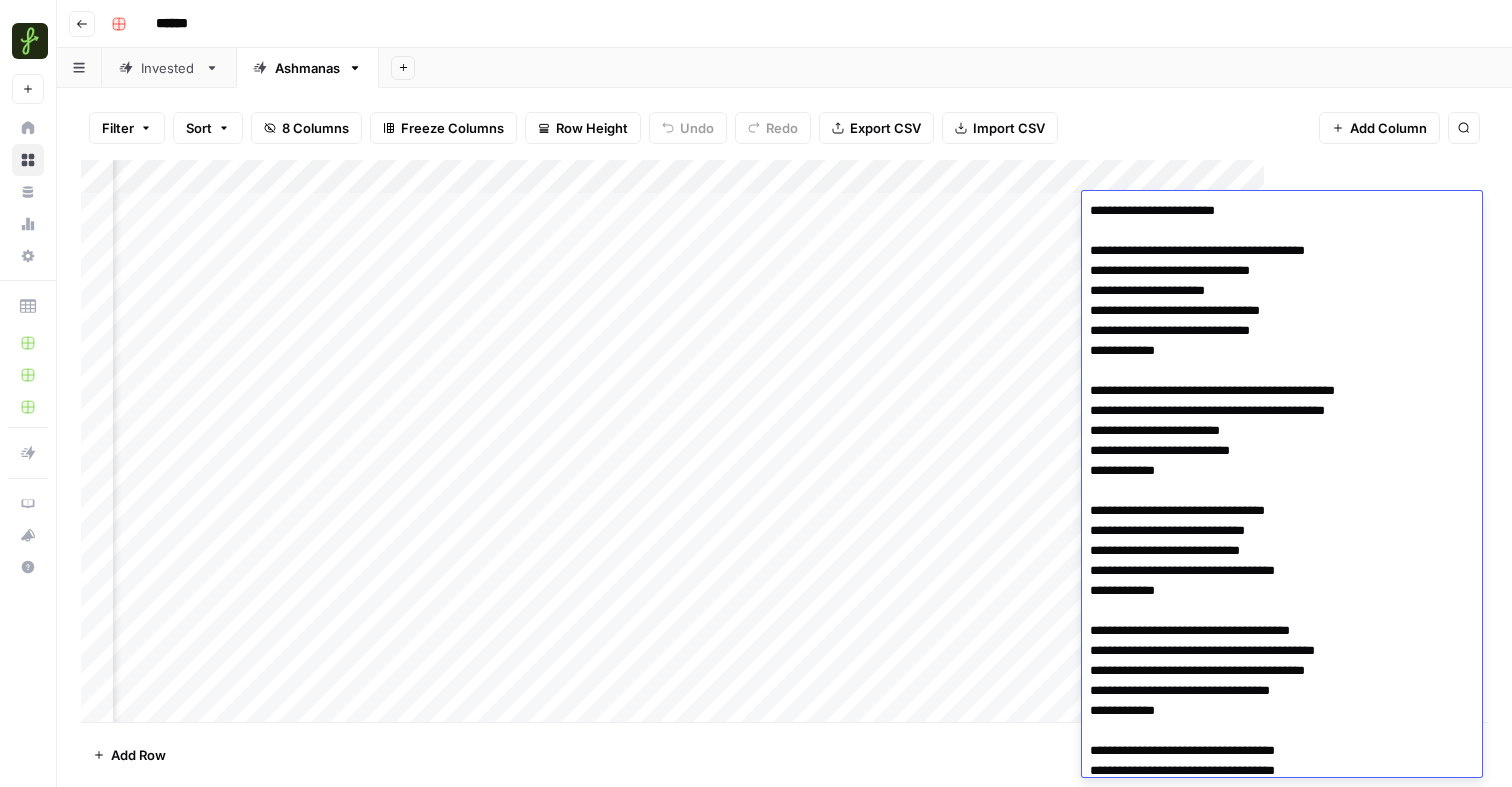 drag, startPoint x: 1262, startPoint y: 254, endPoint x: 1369, endPoint y: 255, distance: 107.00467 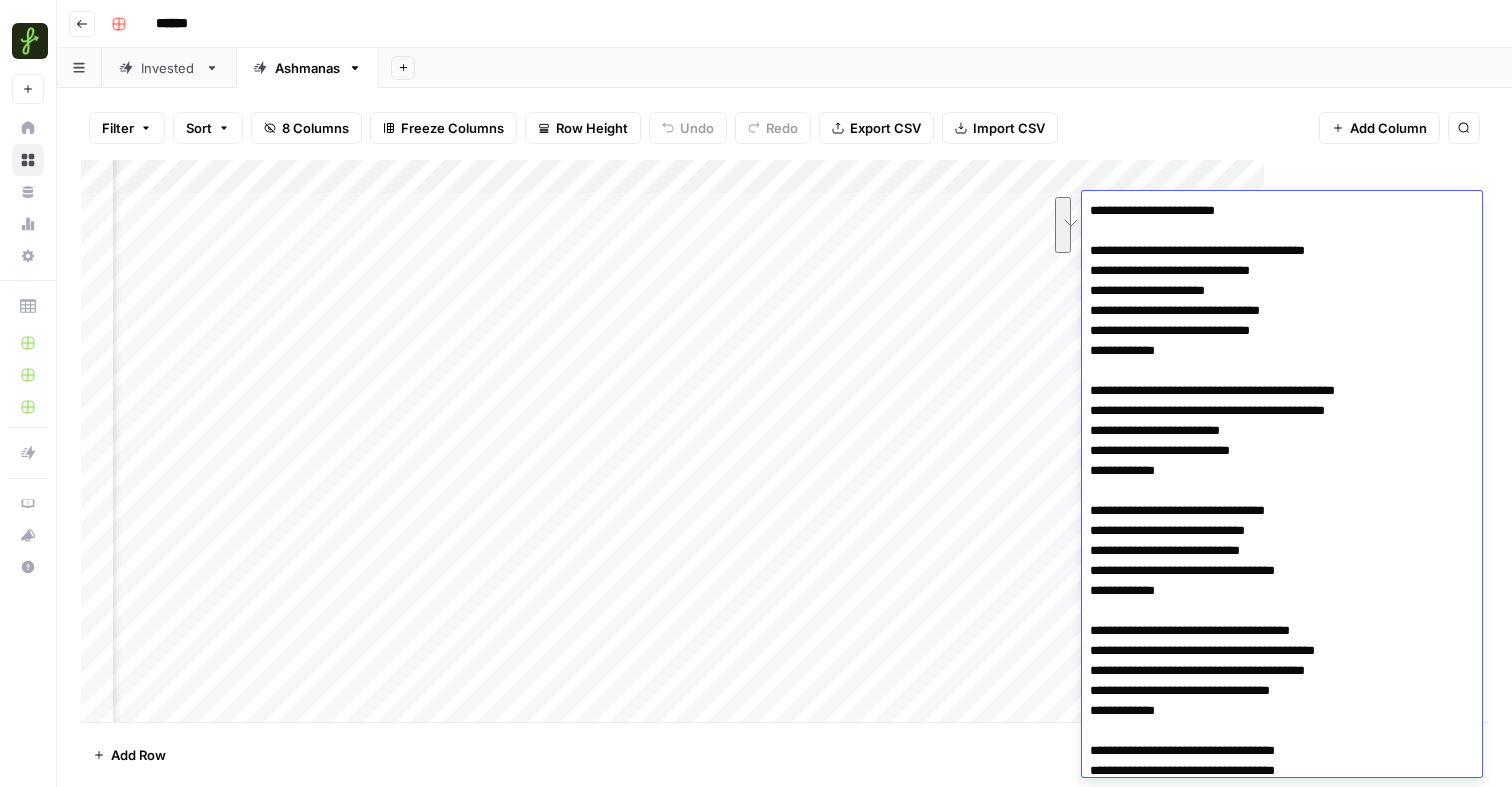 drag, startPoint x: 1300, startPoint y: 457, endPoint x: 1299, endPoint y: 406, distance: 51.009804 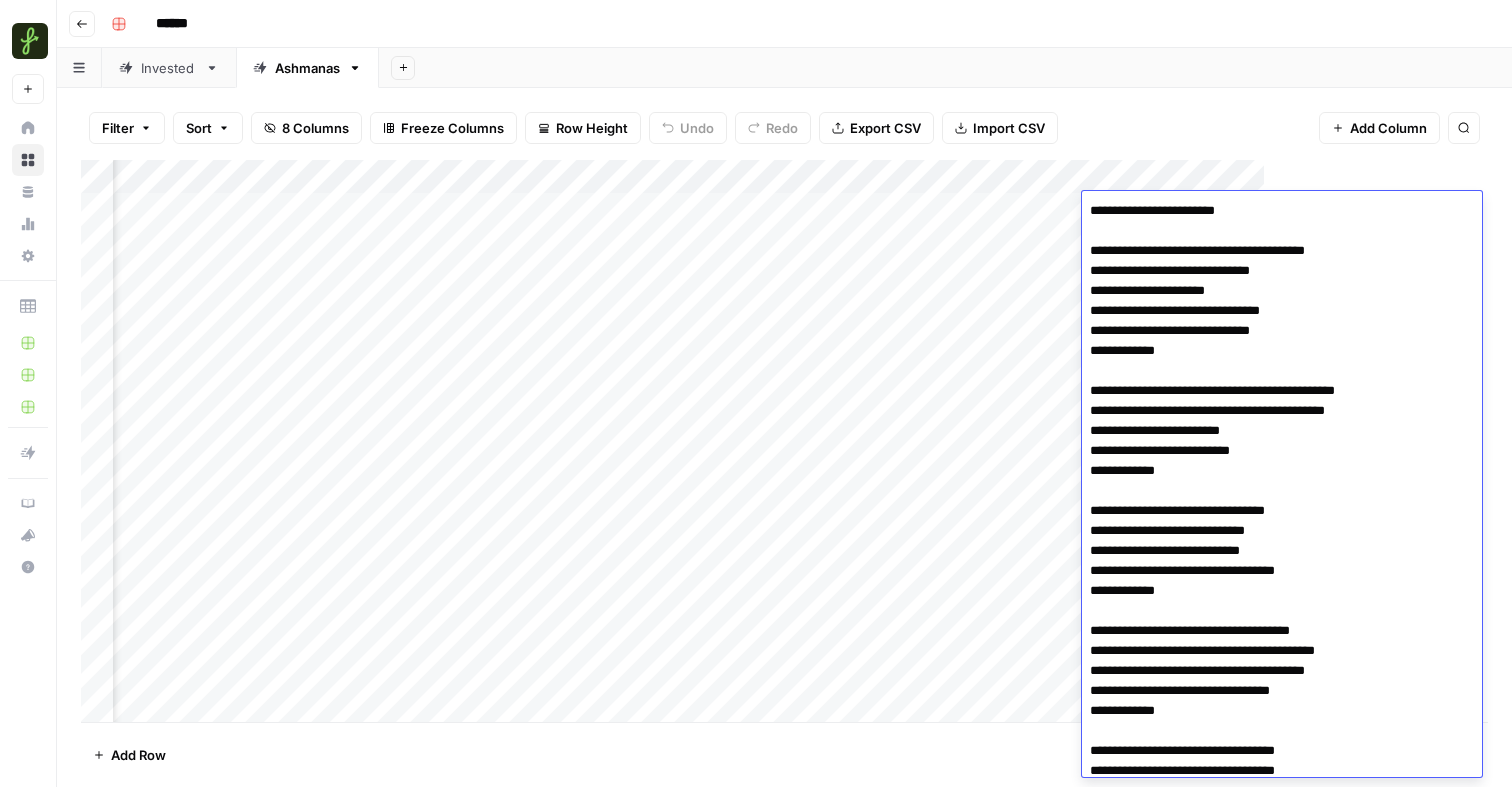 drag, startPoint x: 1165, startPoint y: 472, endPoint x: 1153, endPoint y: 470, distance: 12.165525 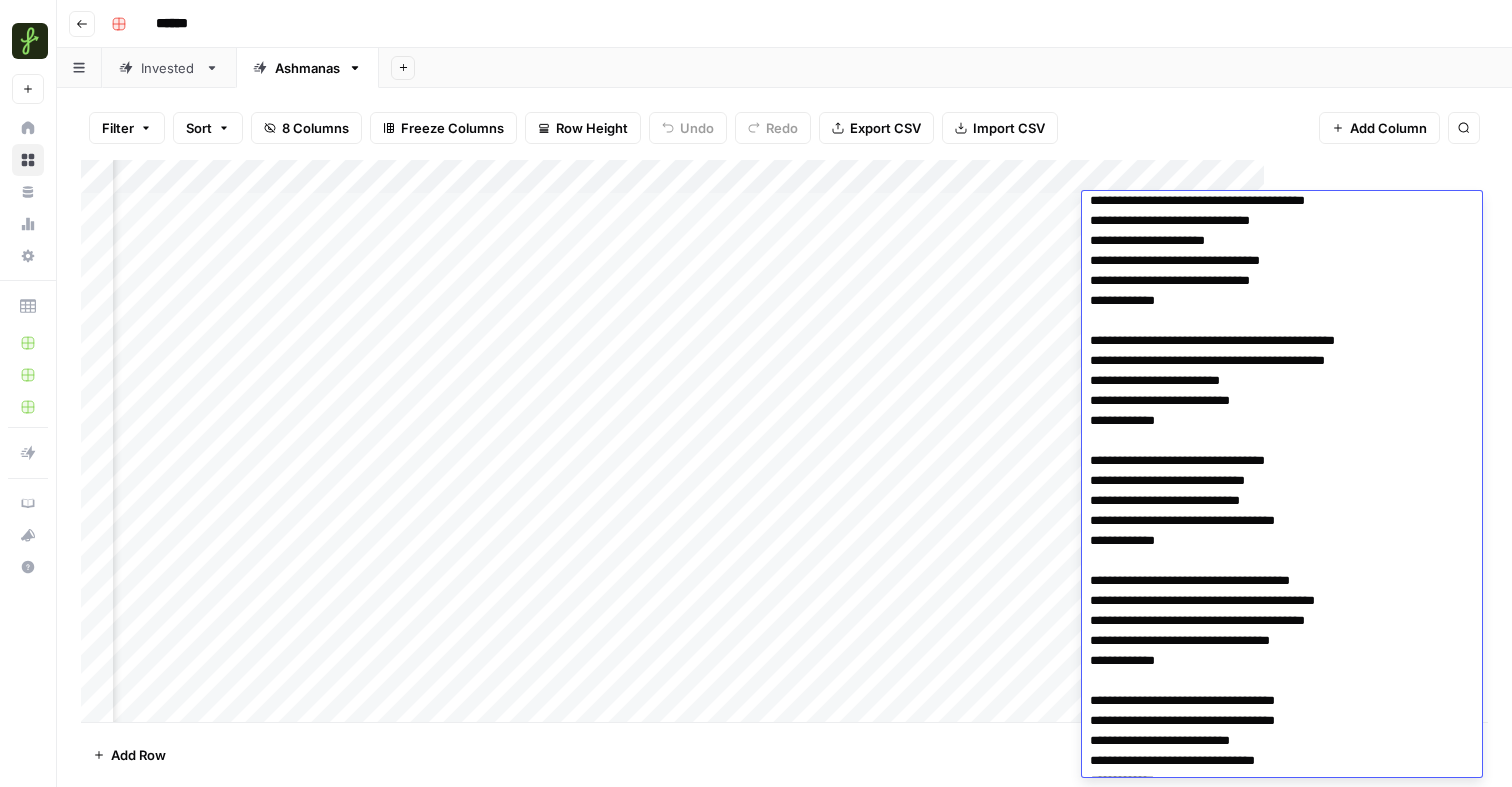 scroll, scrollTop: 96, scrollLeft: 0, axis: vertical 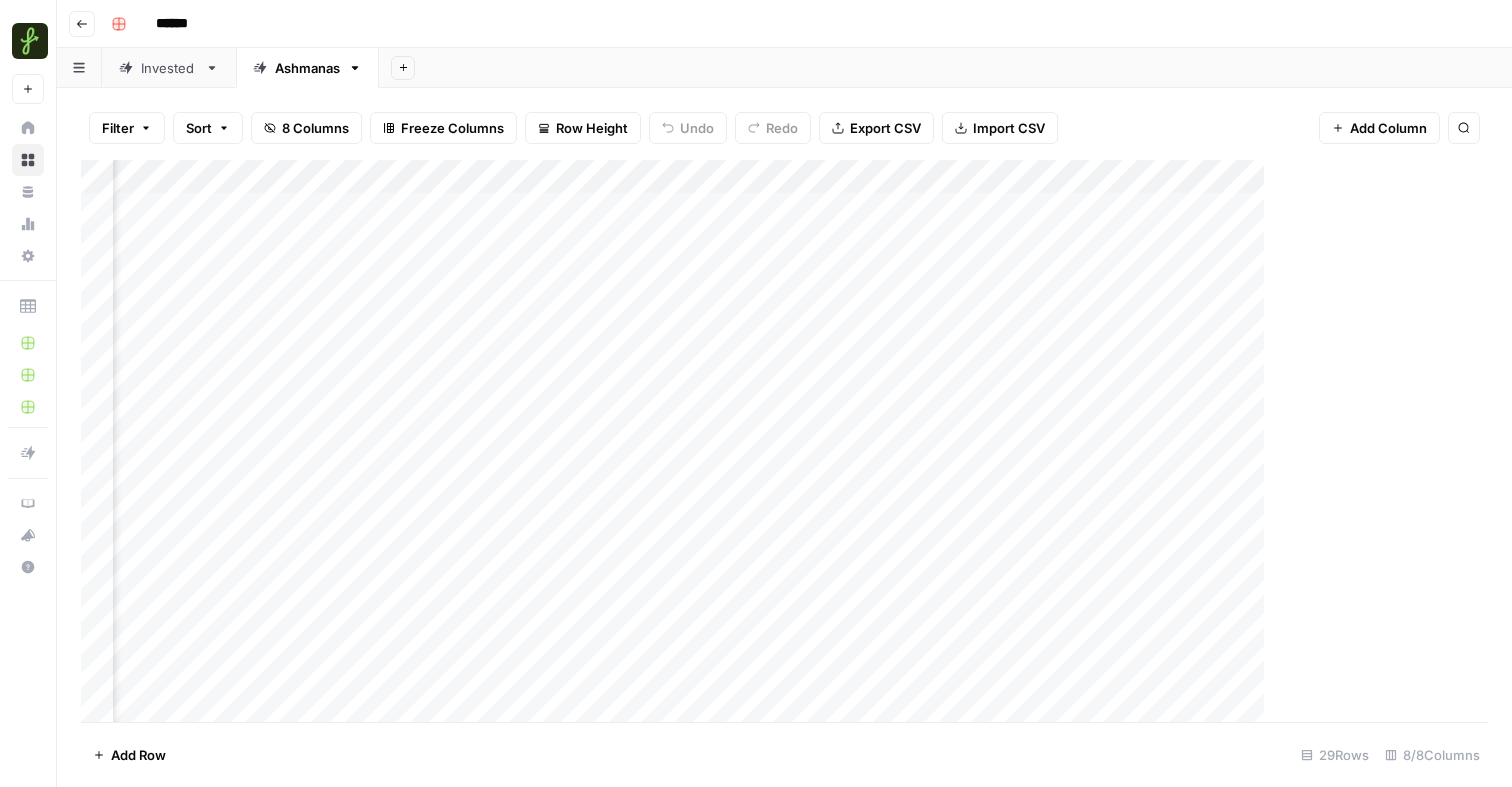 click at bounding box center [784, 441] 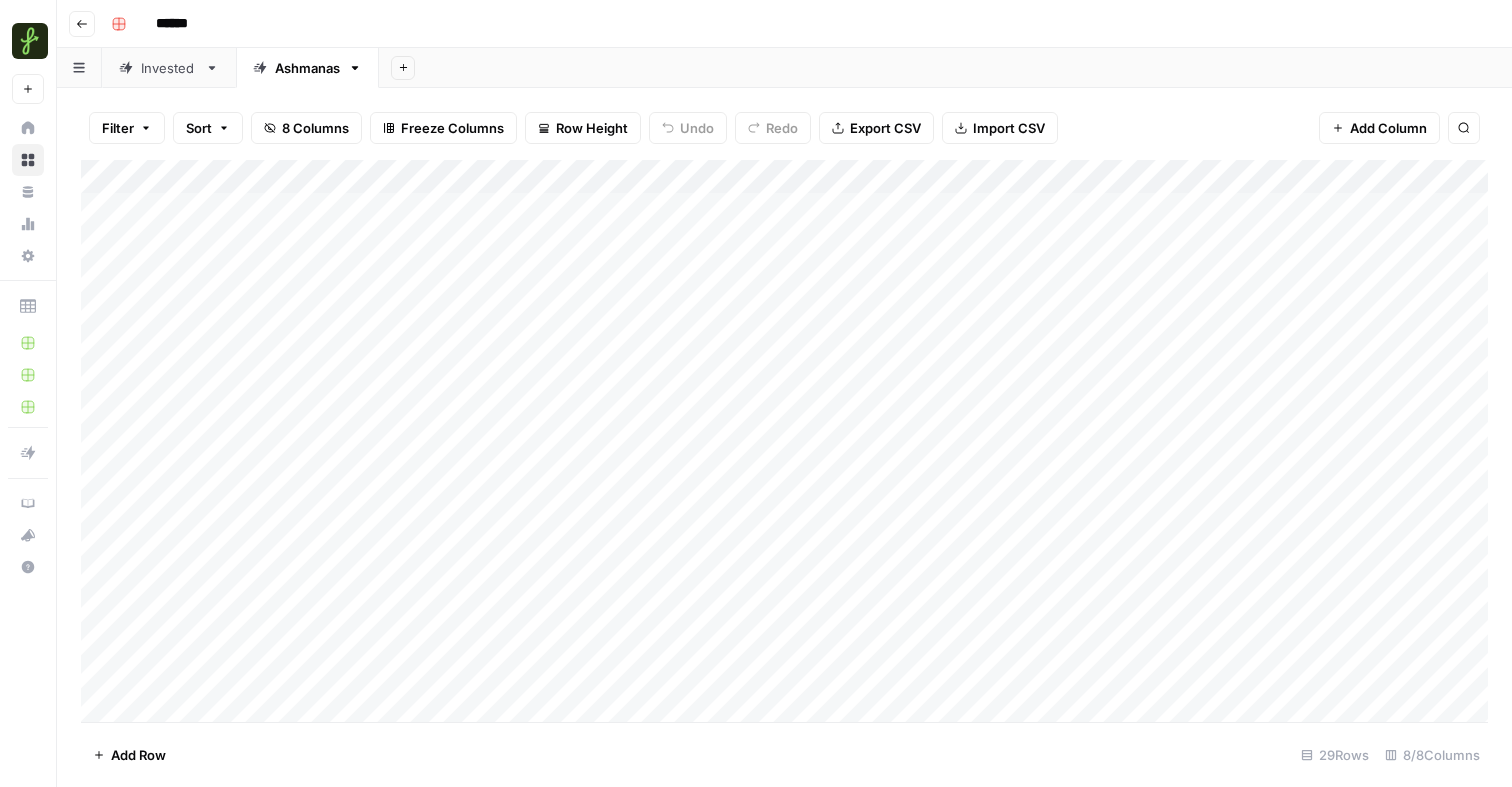 click at bounding box center (784, 441) 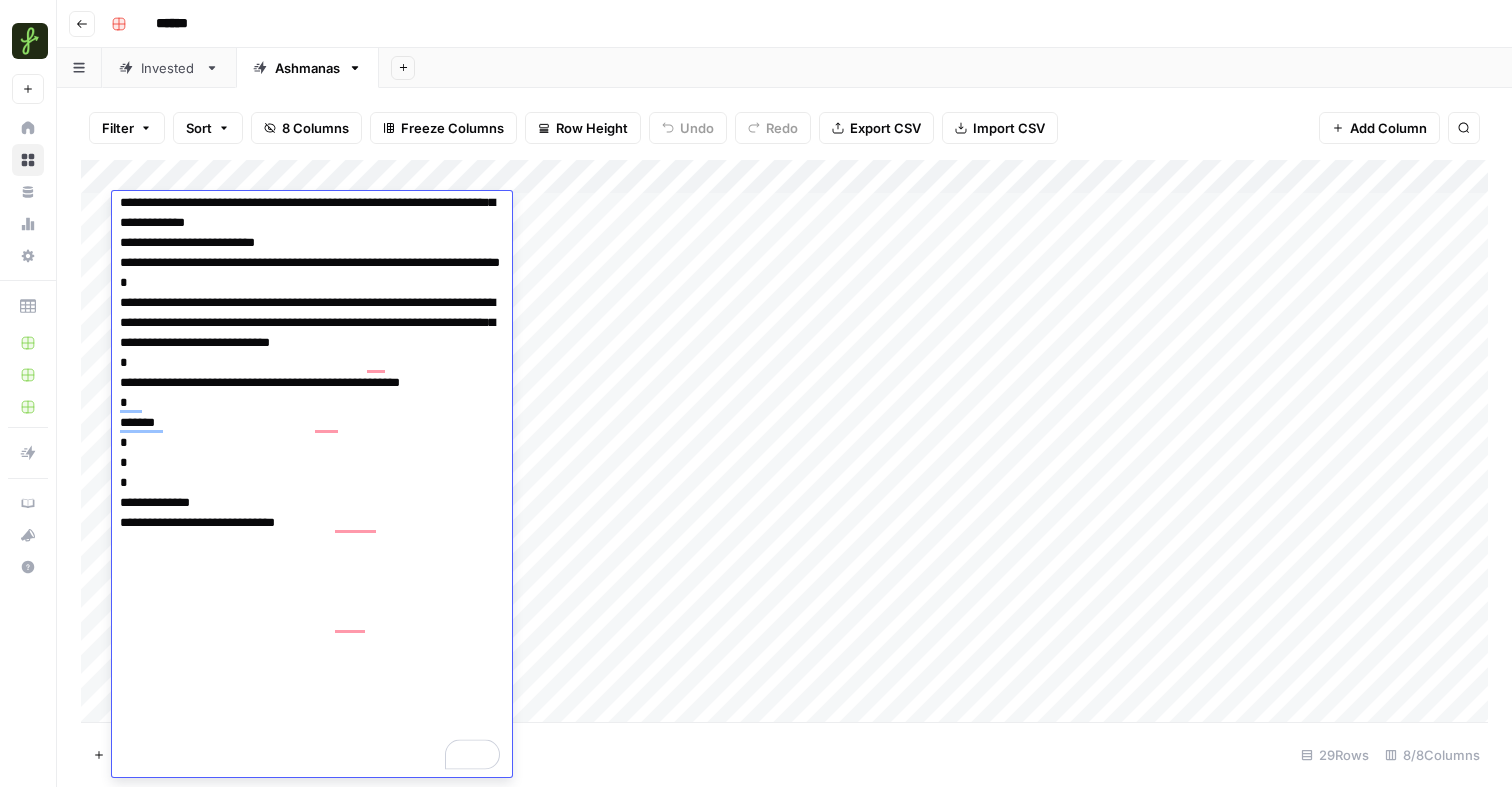 click at bounding box center [312, 43] 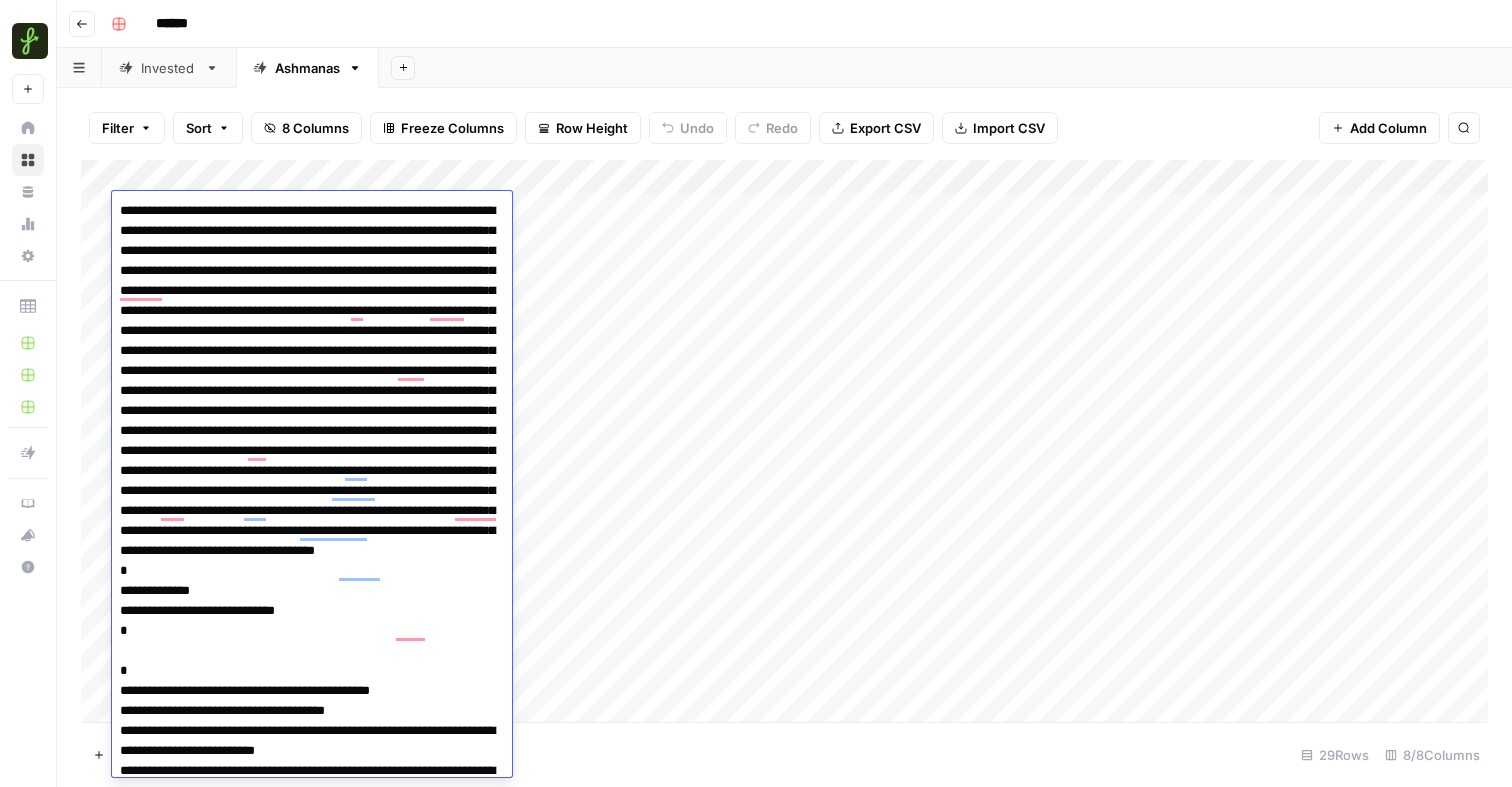 click at bounding box center [312, 931] 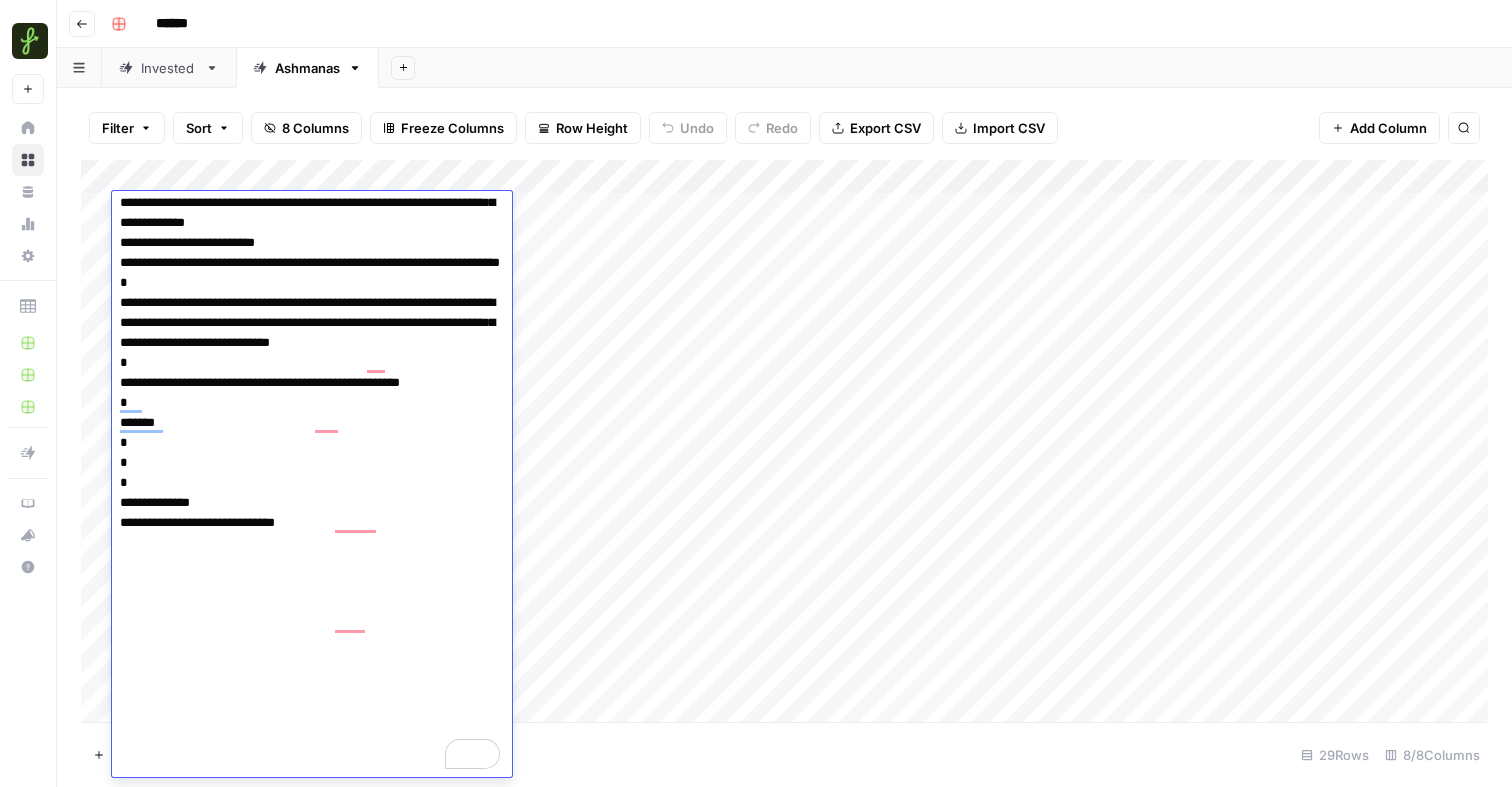 scroll, scrollTop: 838, scrollLeft: 0, axis: vertical 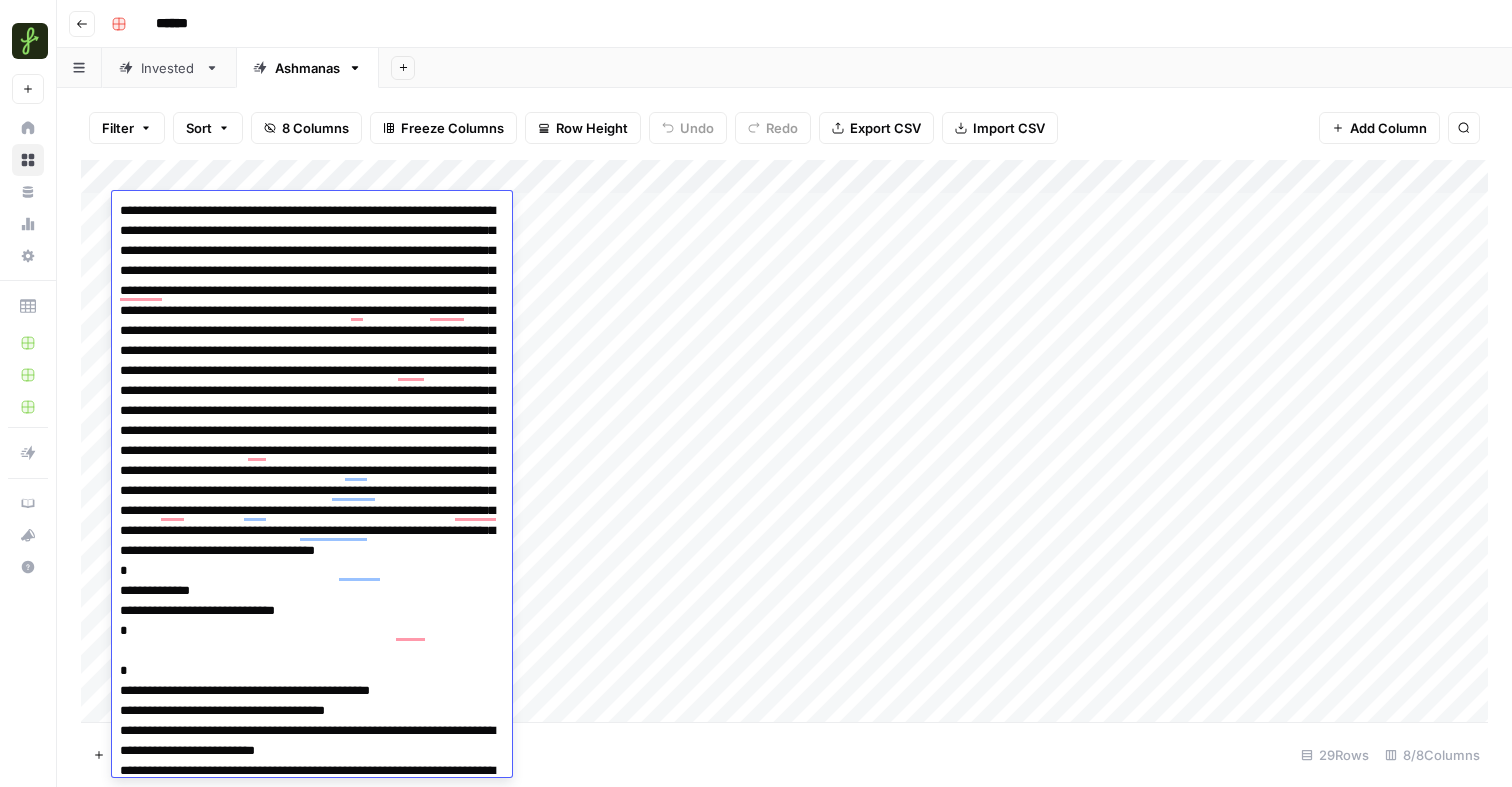 click at bounding box center (312, 931) 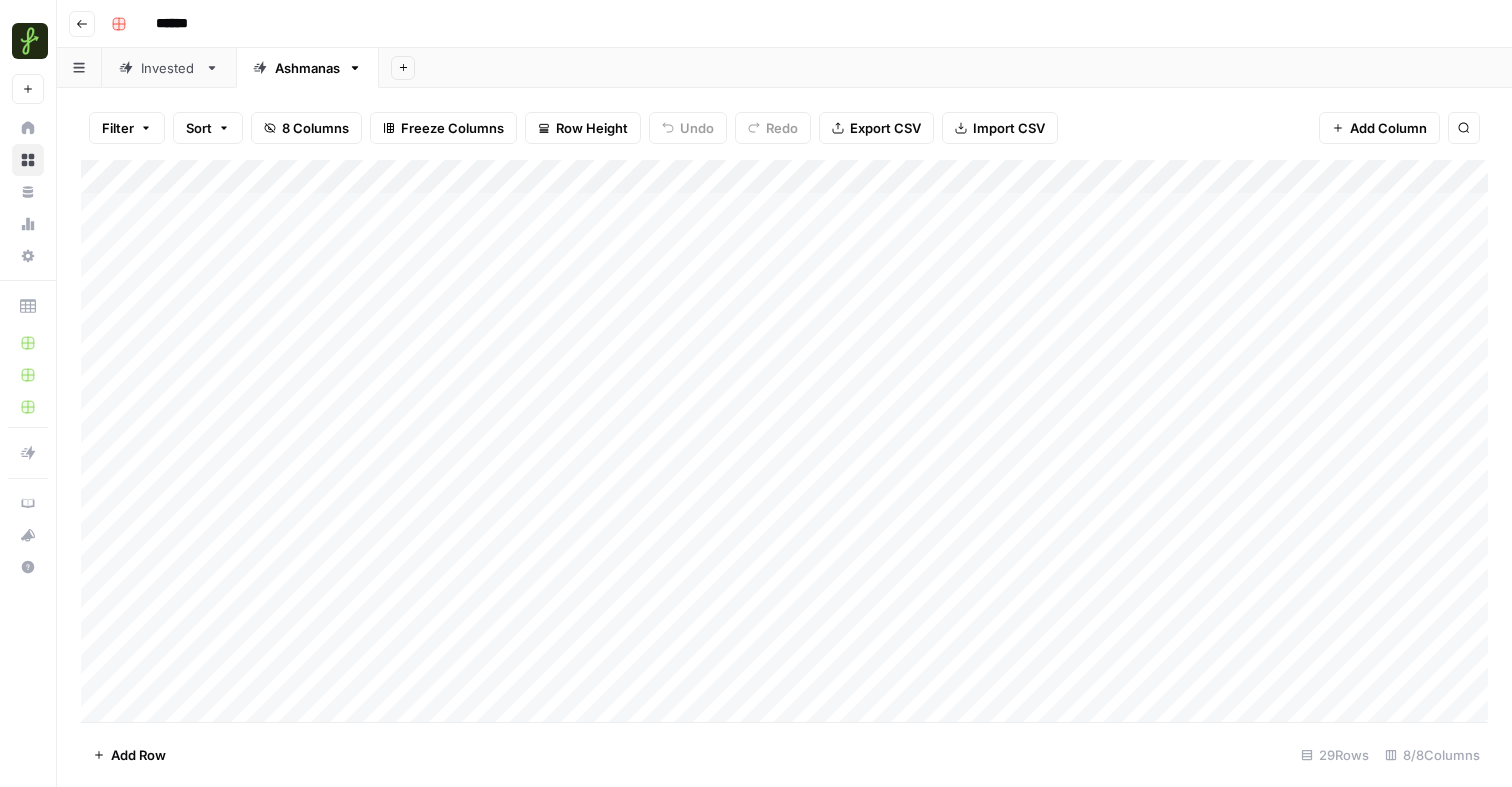 click at bounding box center [784, 441] 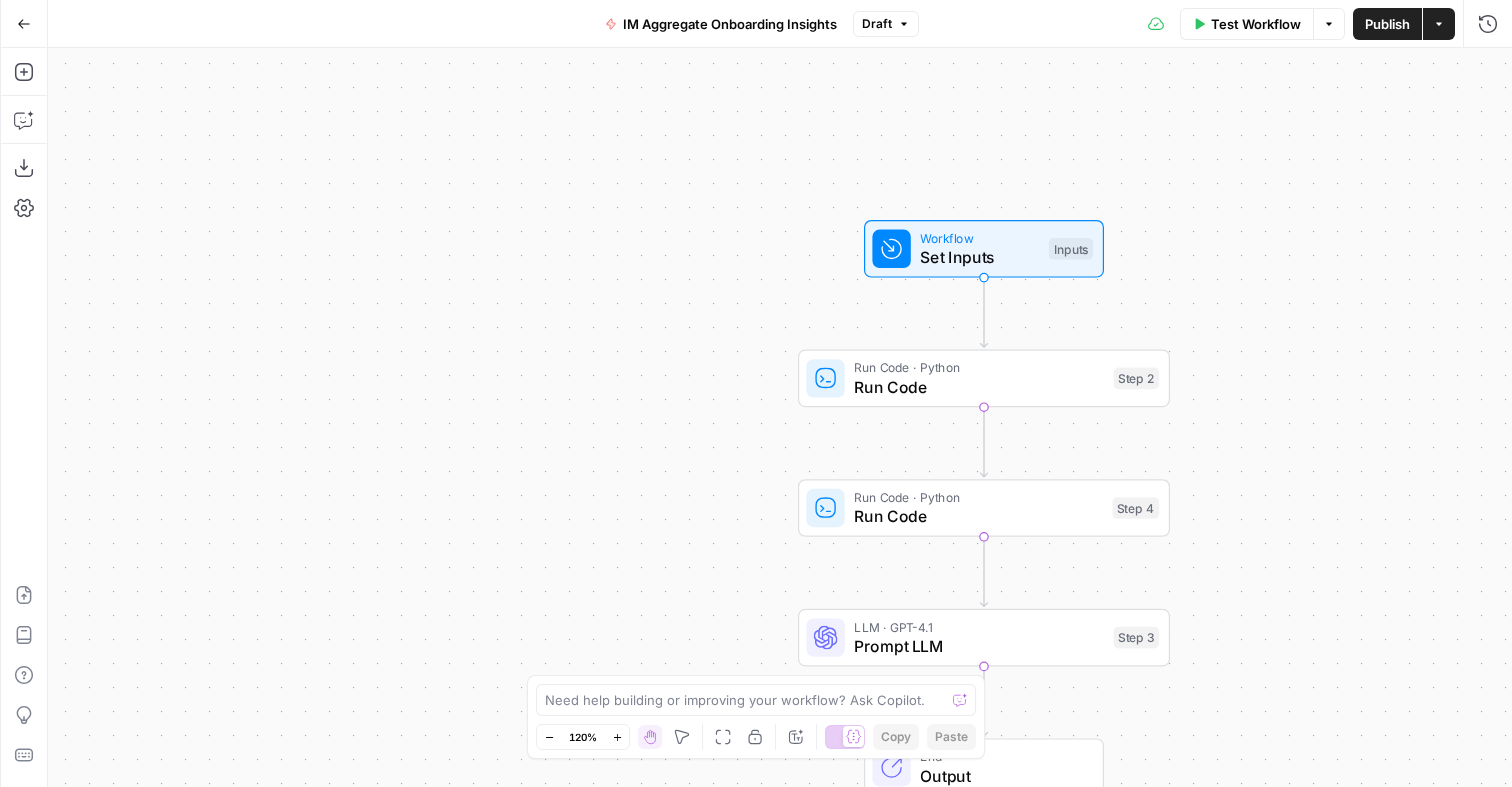 scroll, scrollTop: 0, scrollLeft: 0, axis: both 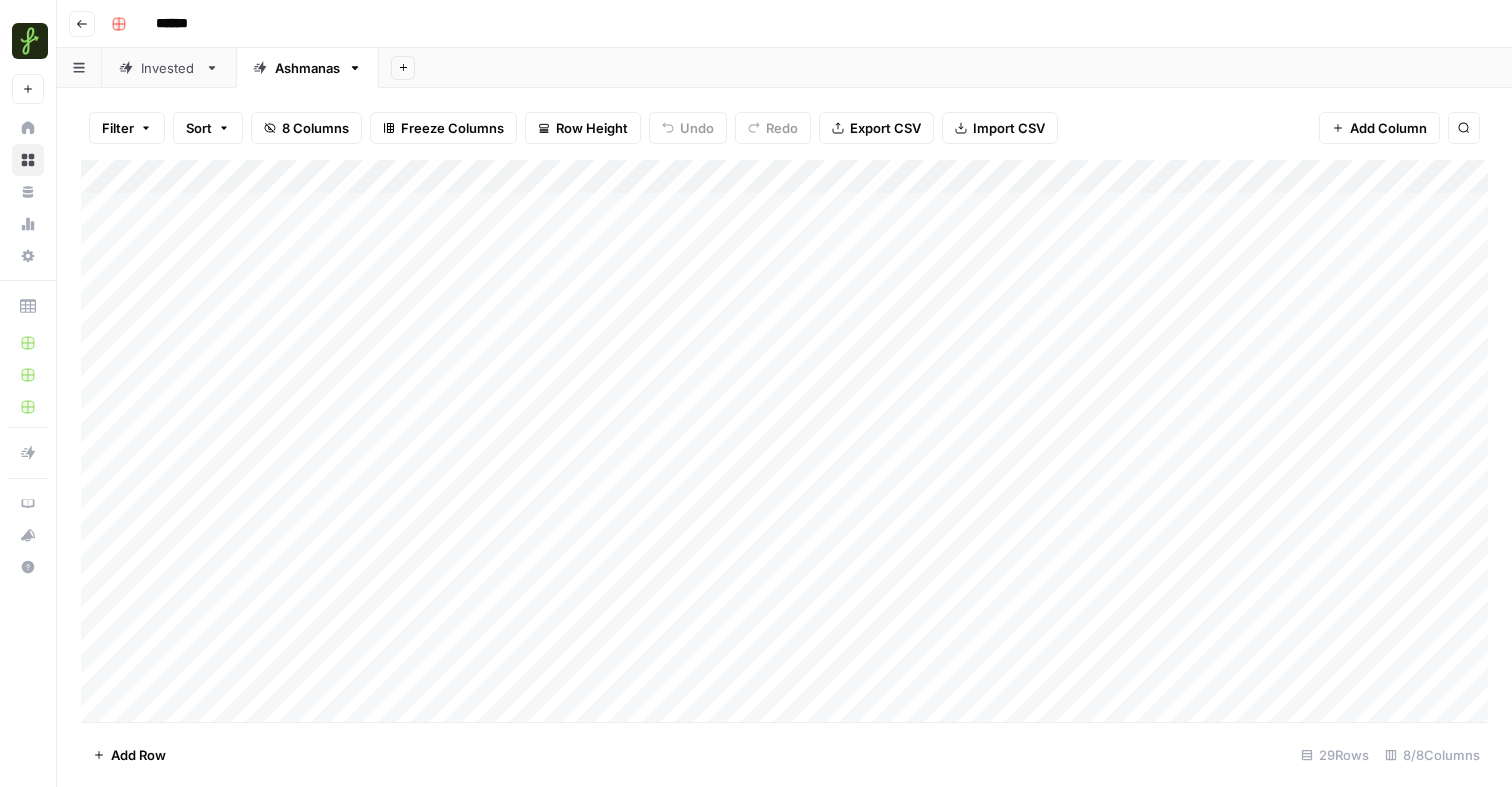 click at bounding box center [784, 441] 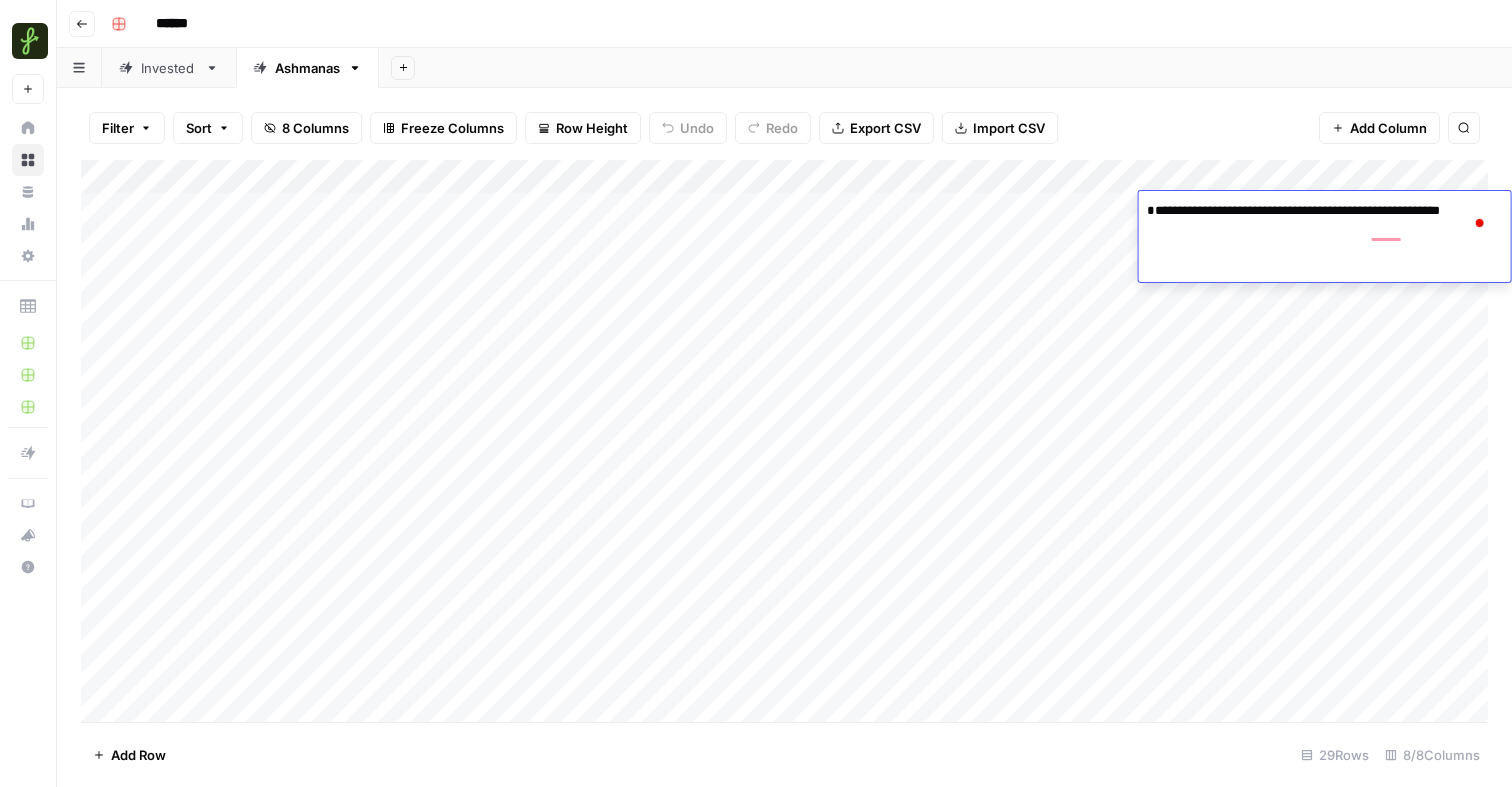 click at bounding box center (784, 441) 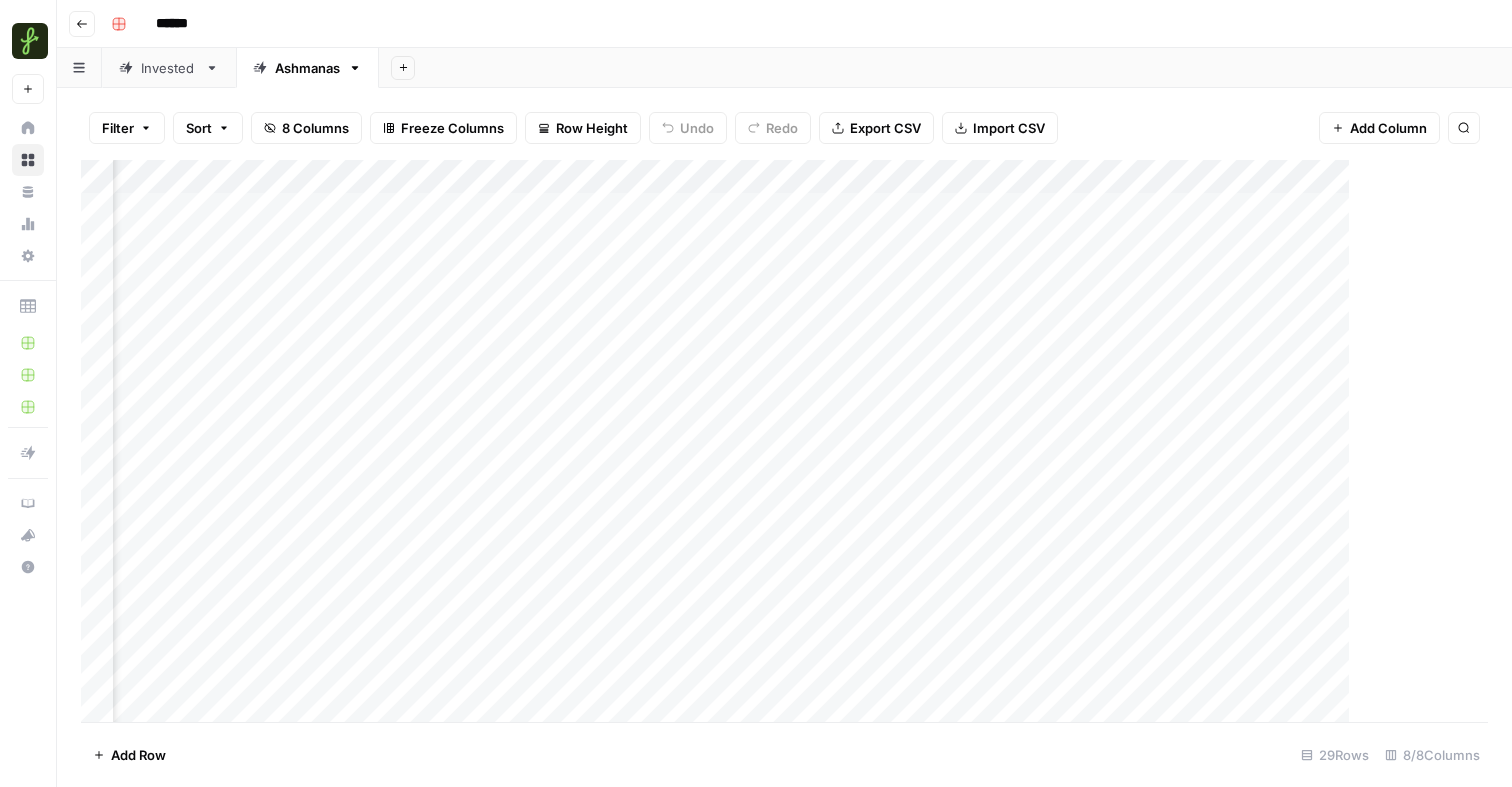 scroll, scrollTop: 0, scrollLeft: 594, axis: horizontal 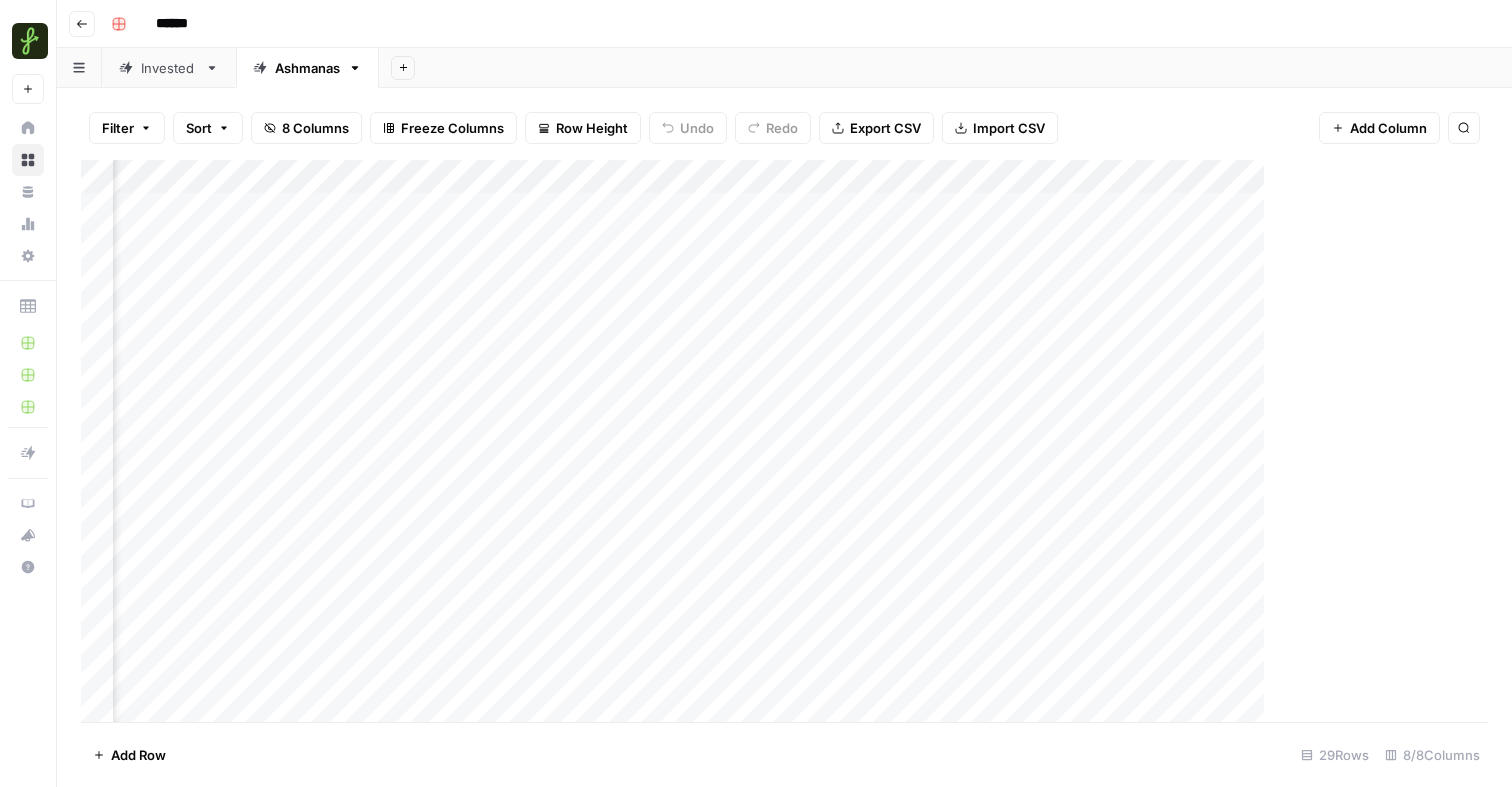 click at bounding box center [784, 441] 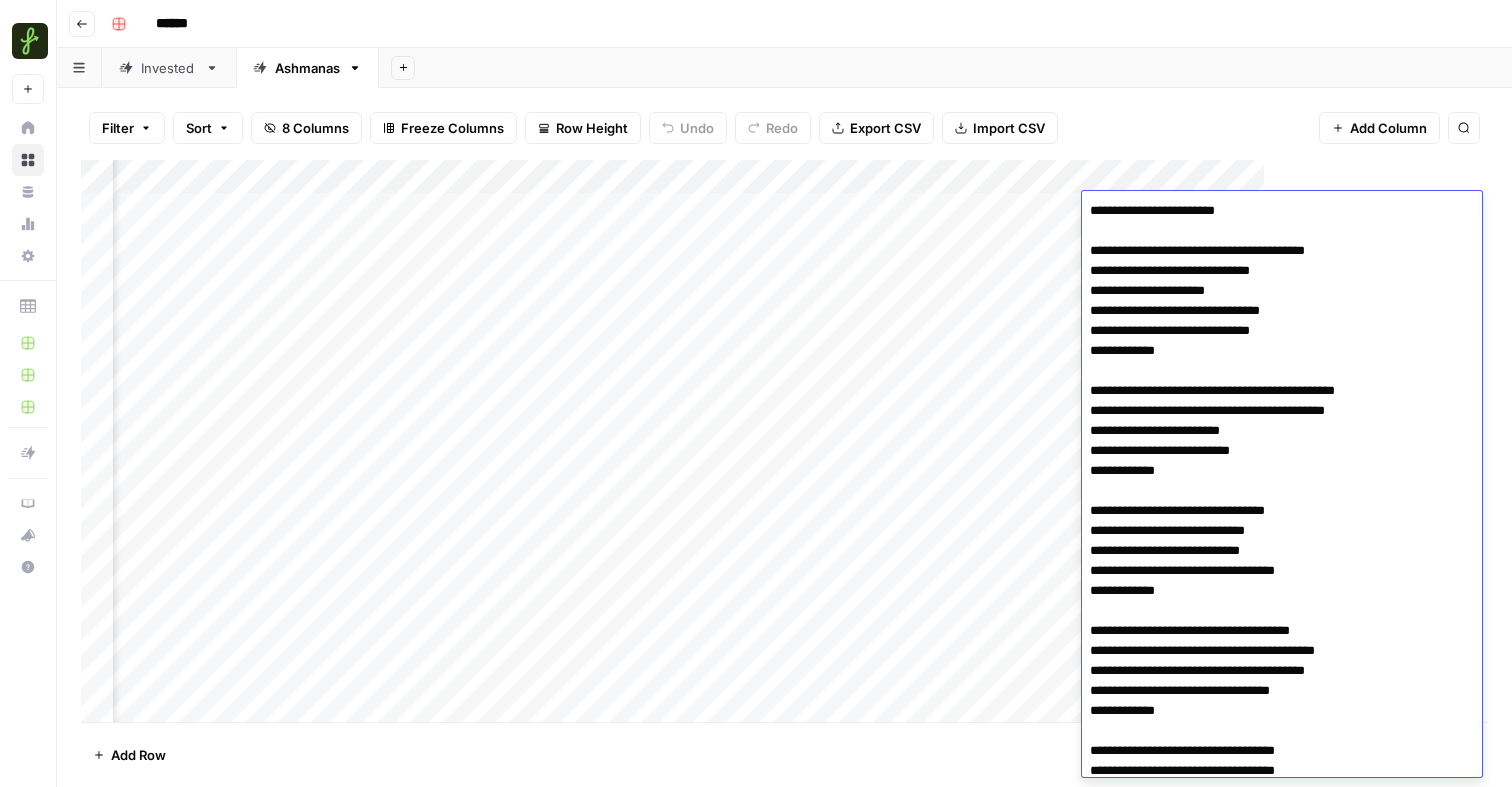 scroll, scrollTop: 308, scrollLeft: 0, axis: vertical 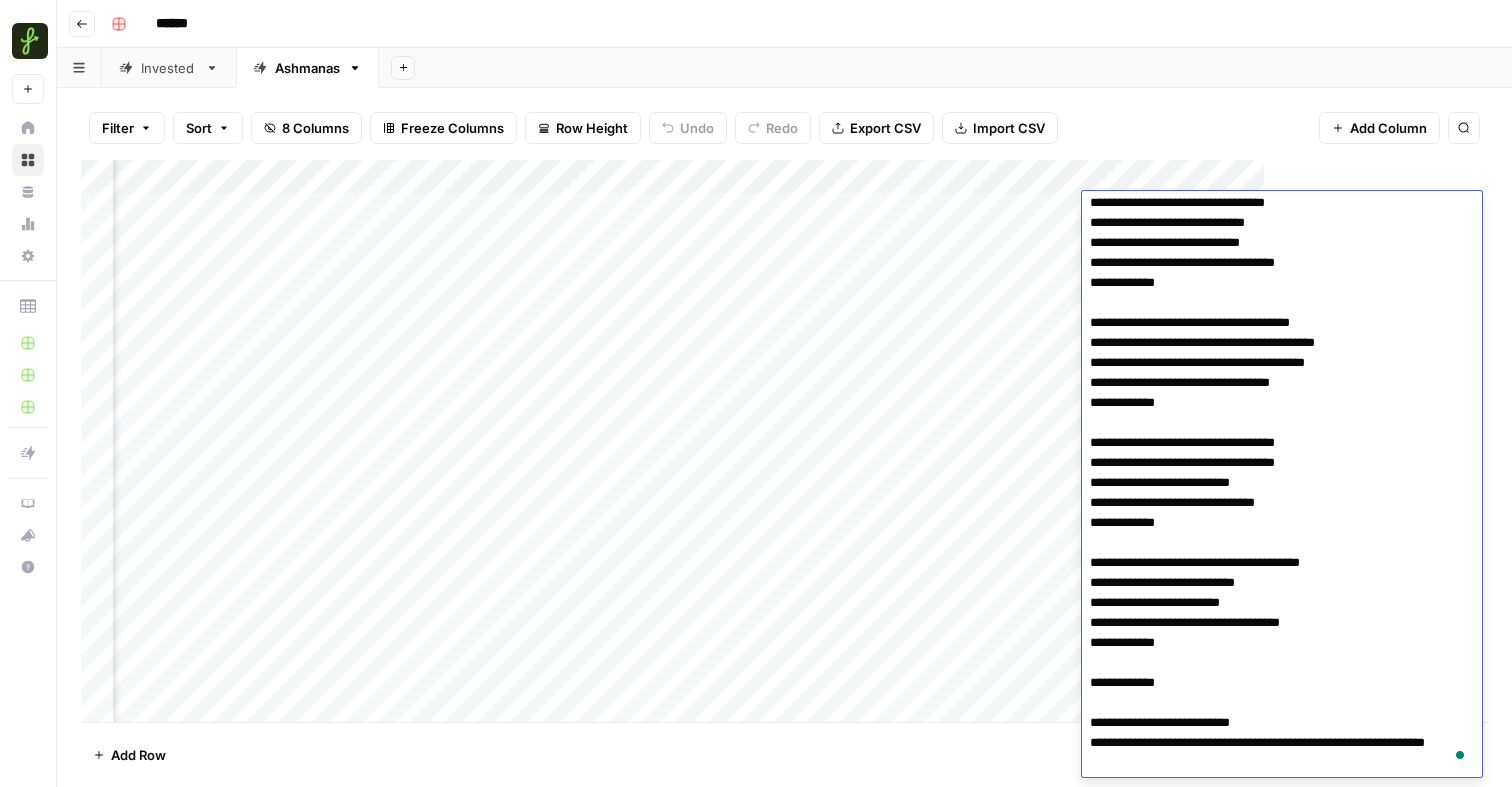 drag, startPoint x: 1270, startPoint y: 719, endPoint x: 1245, endPoint y: 720, distance: 25.019993 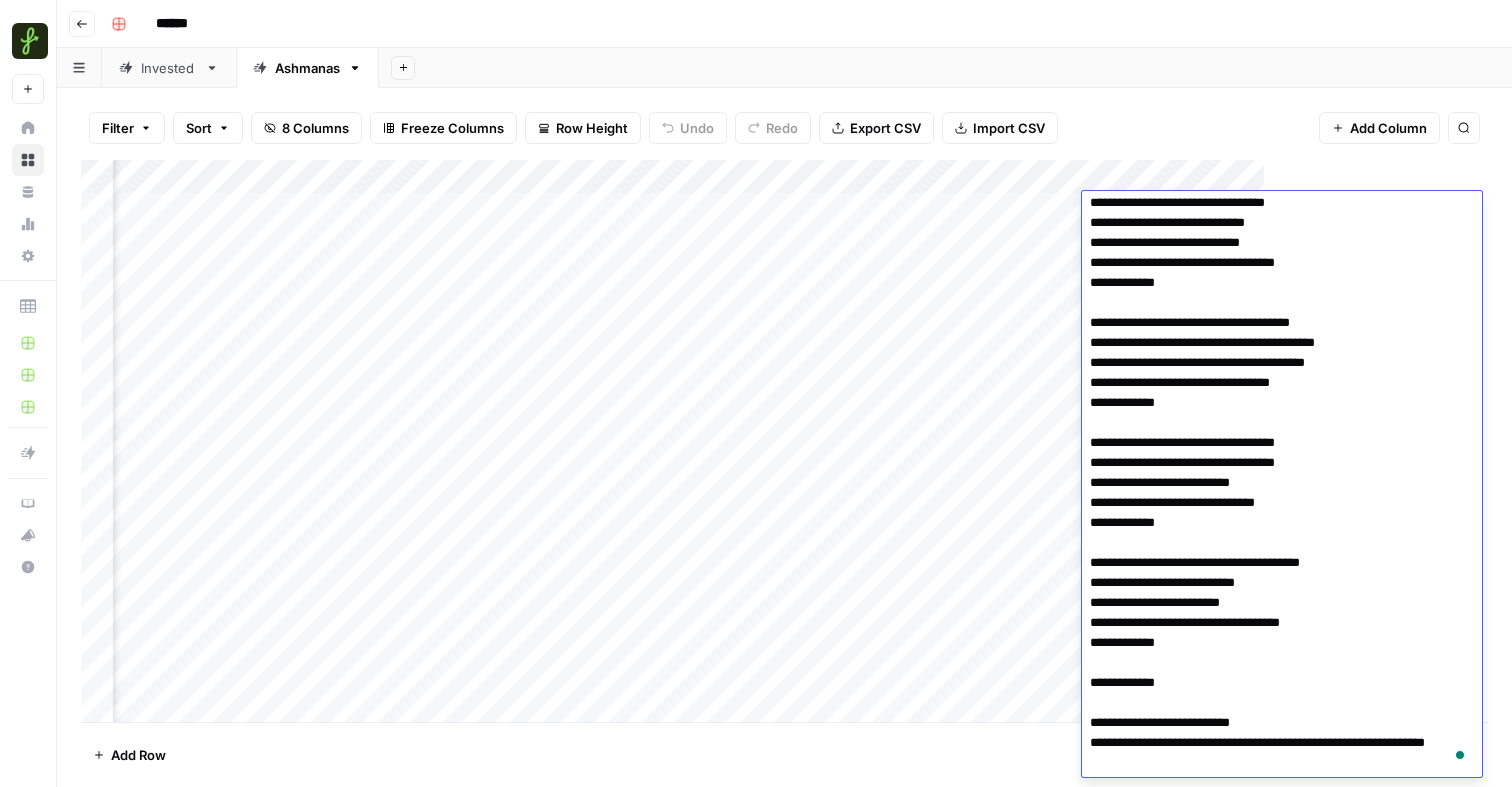 scroll, scrollTop: 240, scrollLeft: 0, axis: vertical 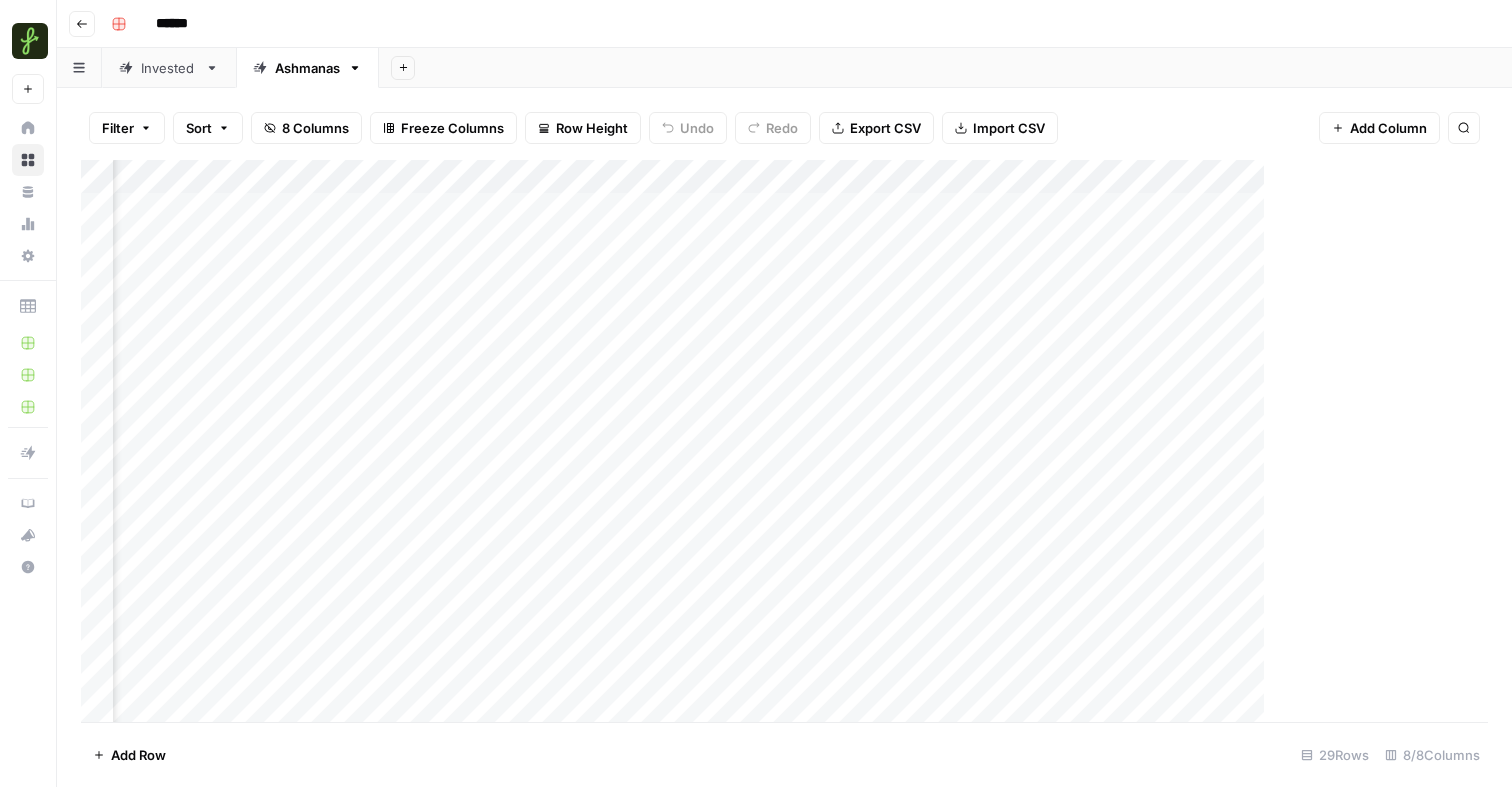 click at bounding box center [784, 441] 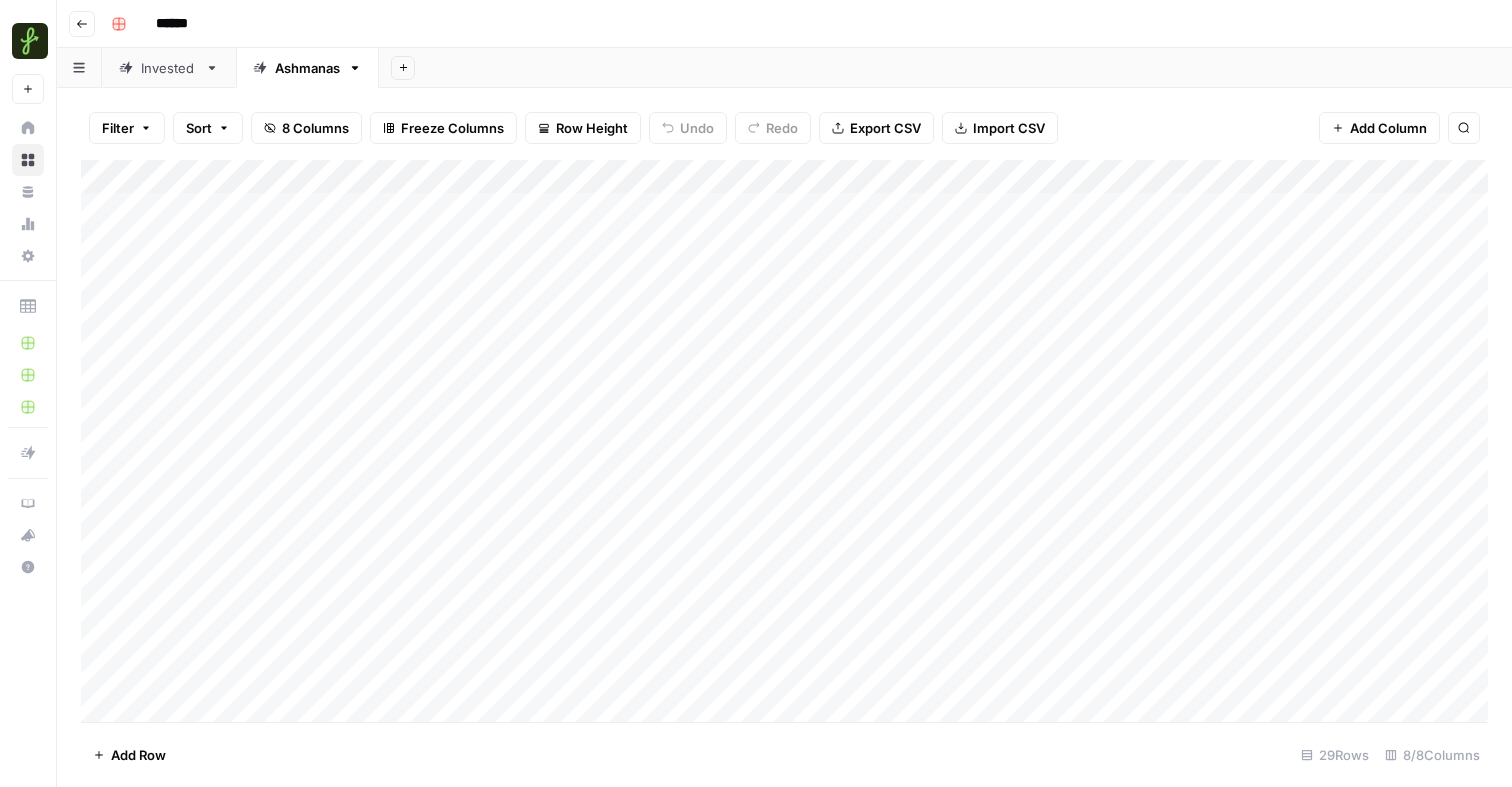 click at bounding box center [784, 441] 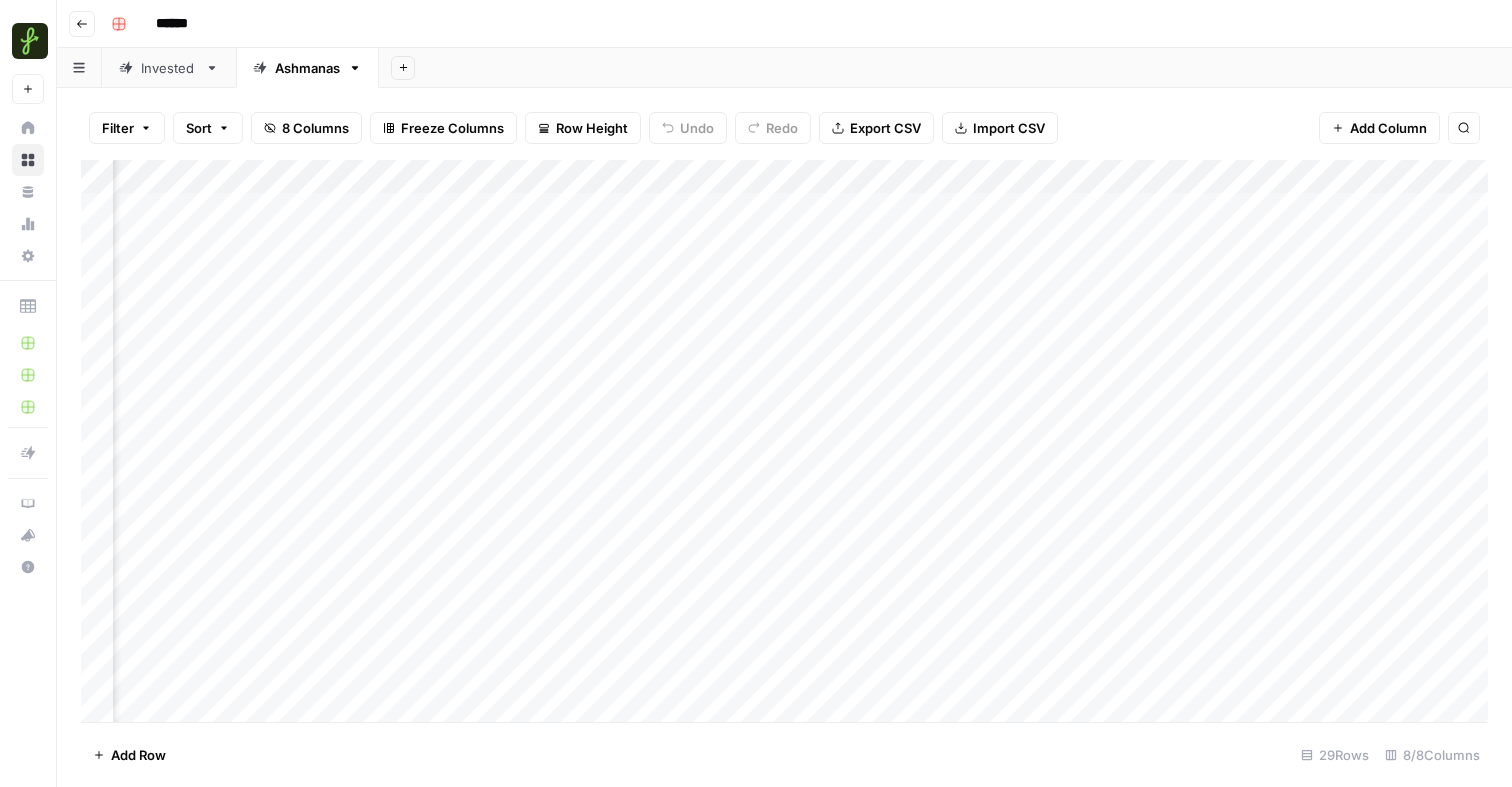 click at bounding box center (784, 441) 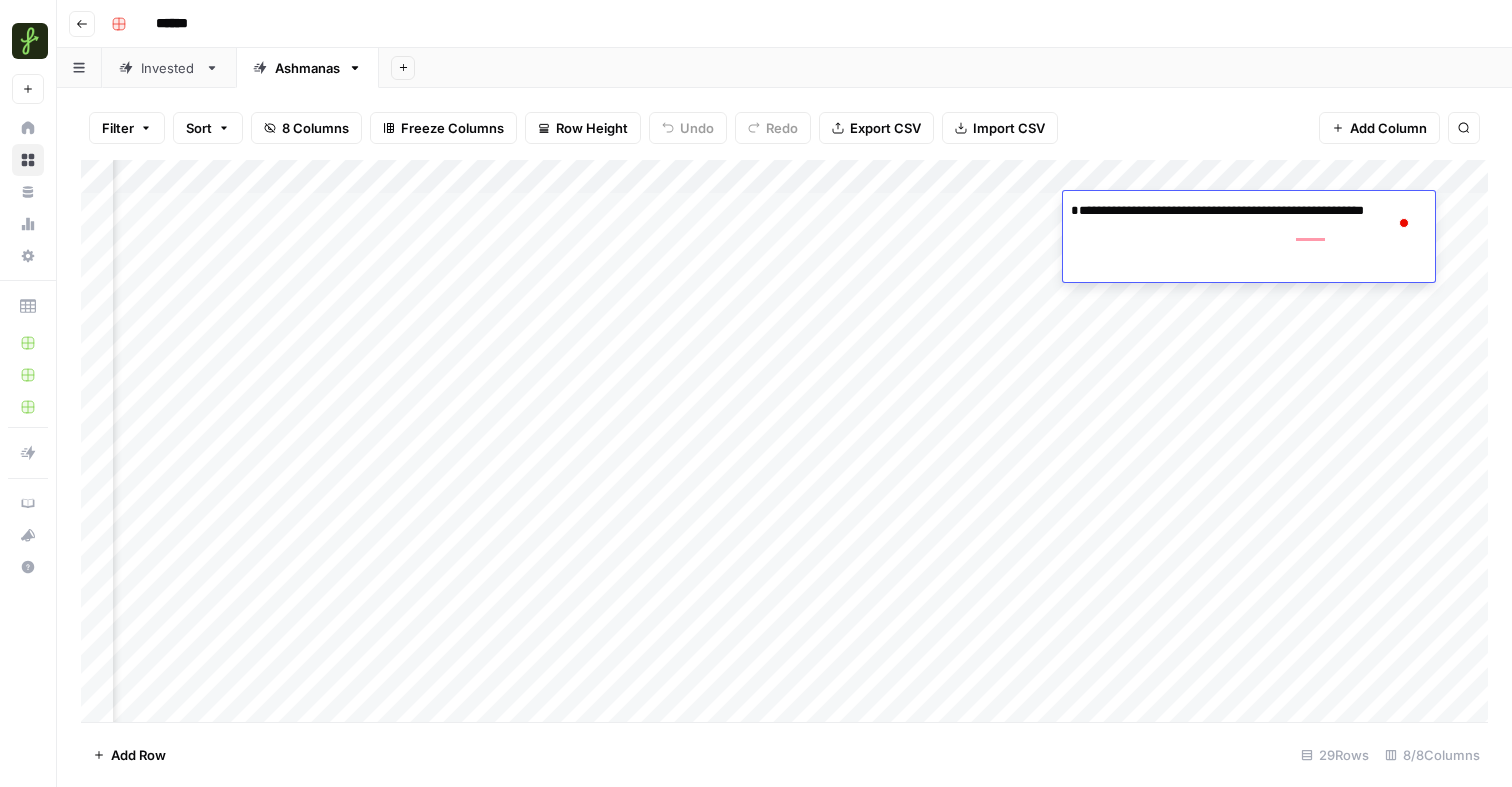 click on "**********" at bounding box center (1244, 221) 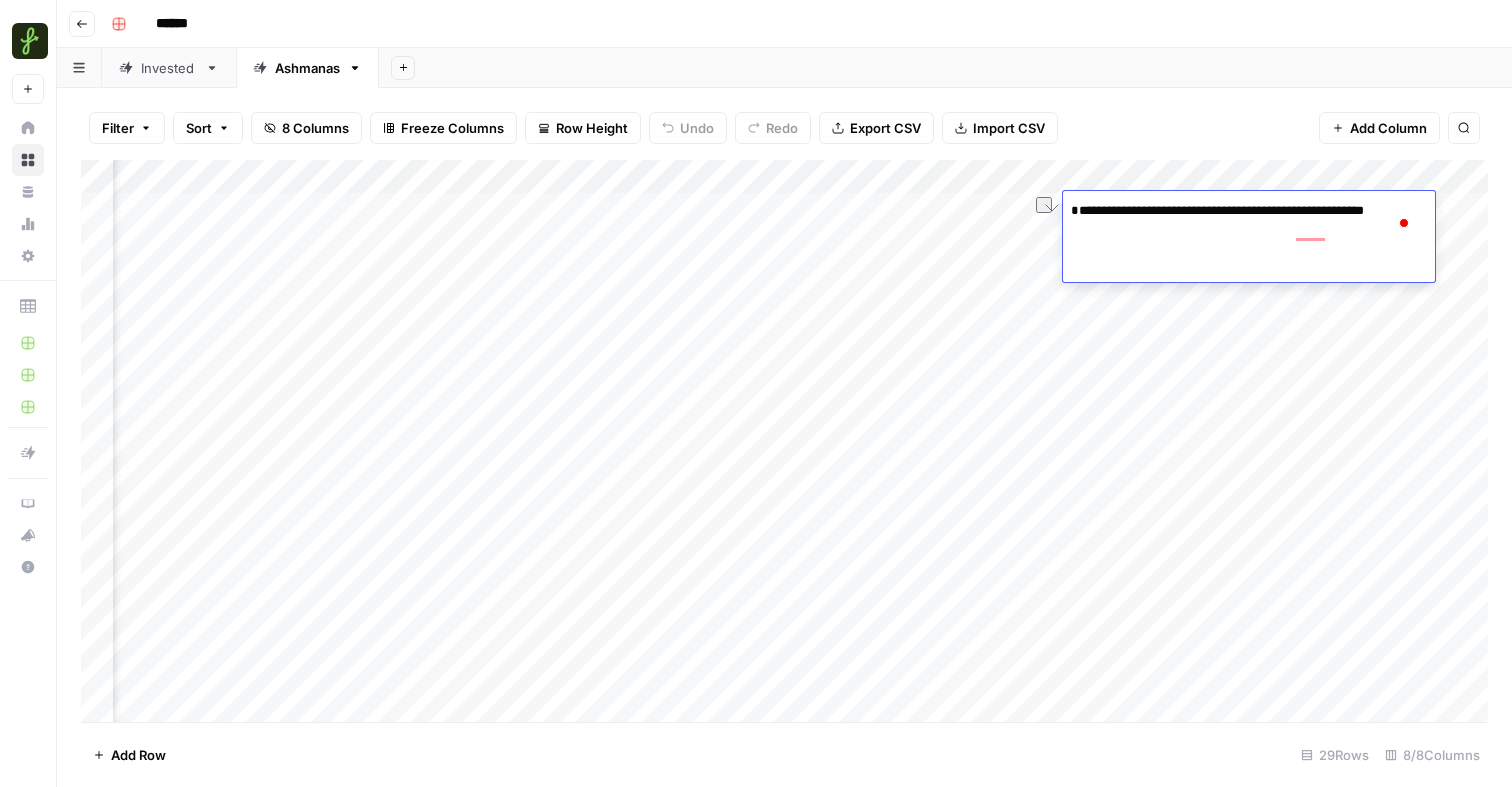 click at bounding box center [784, 441] 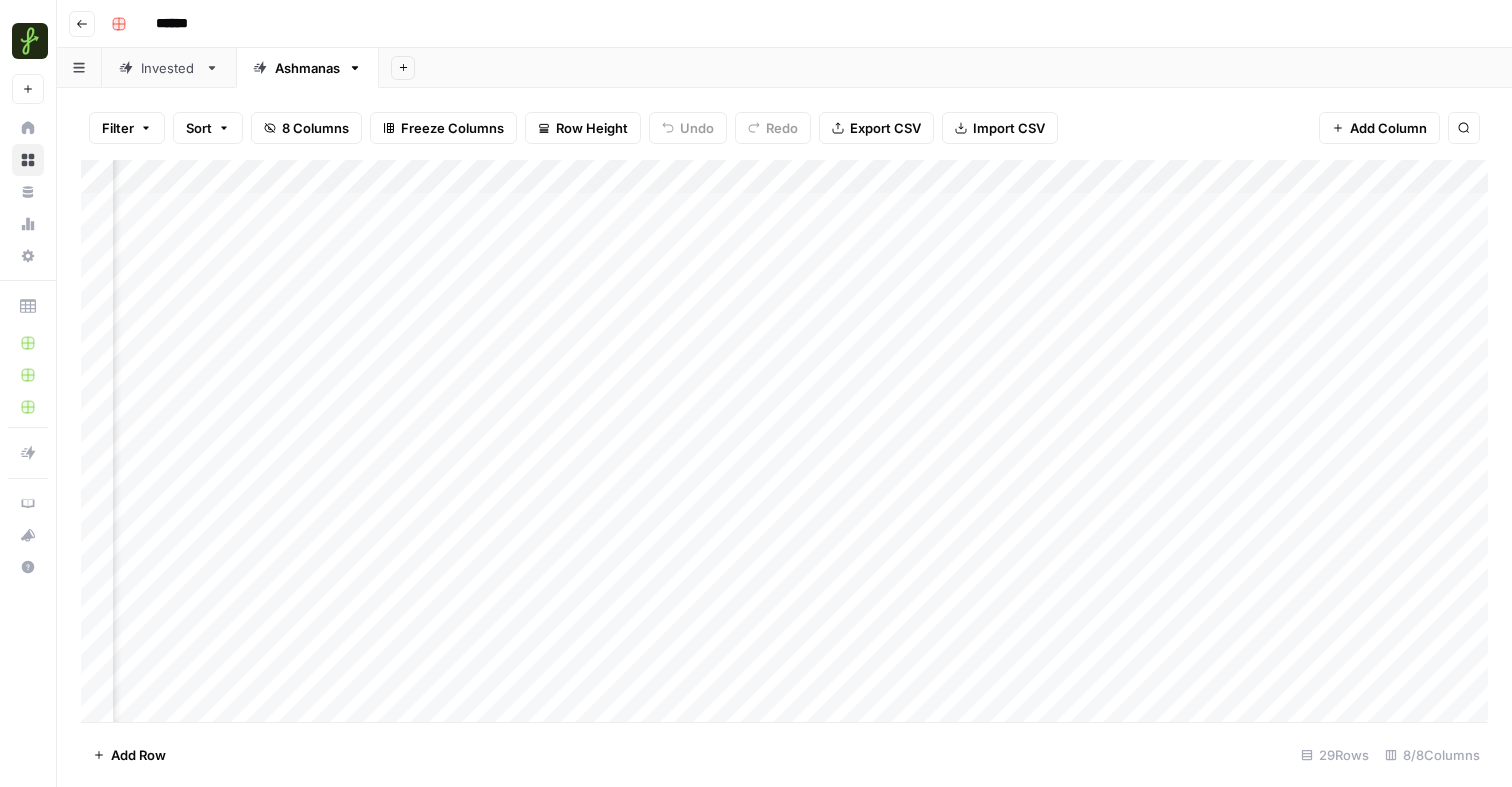 click at bounding box center [784, 441] 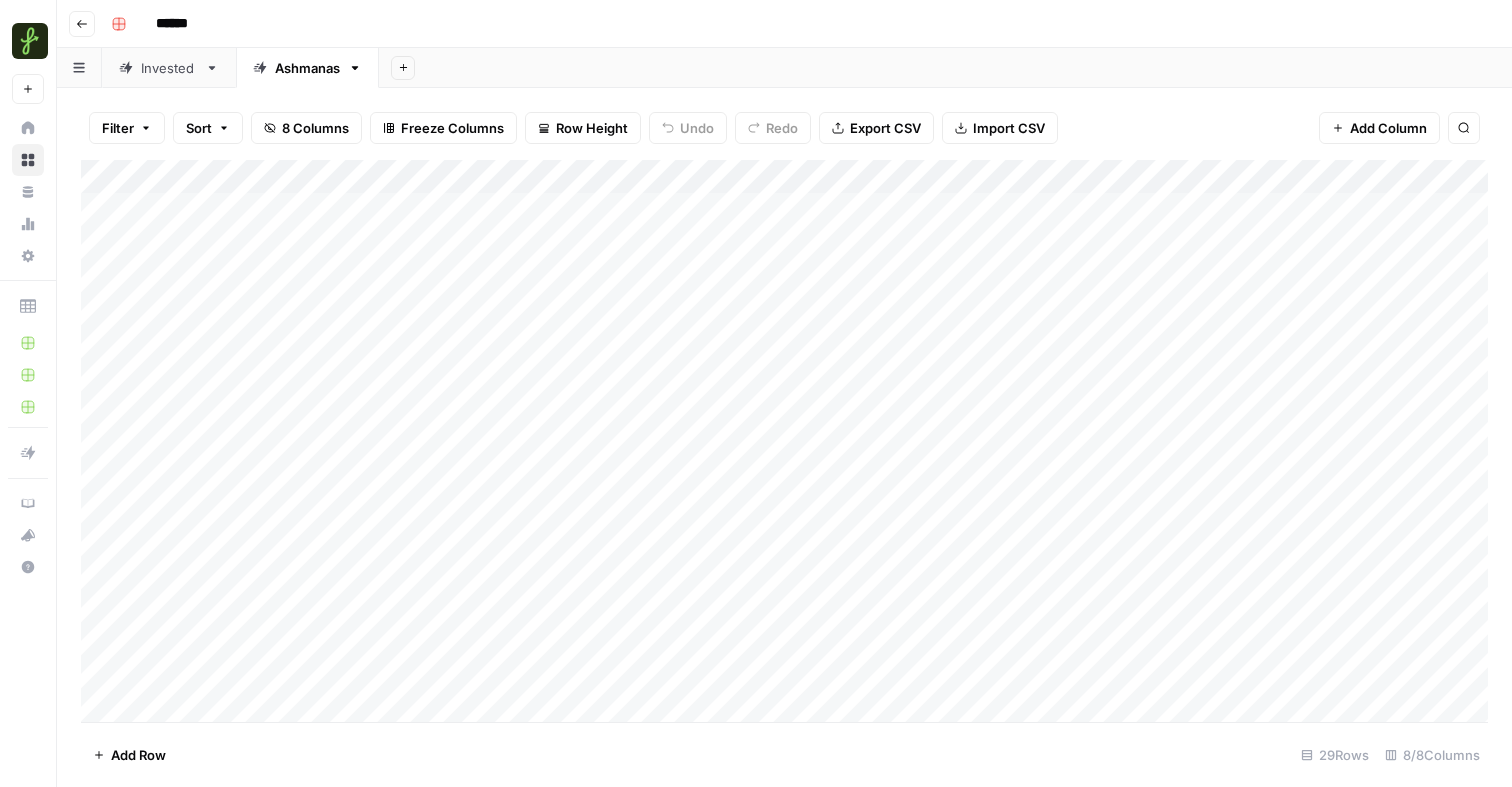 click at bounding box center [784, 441] 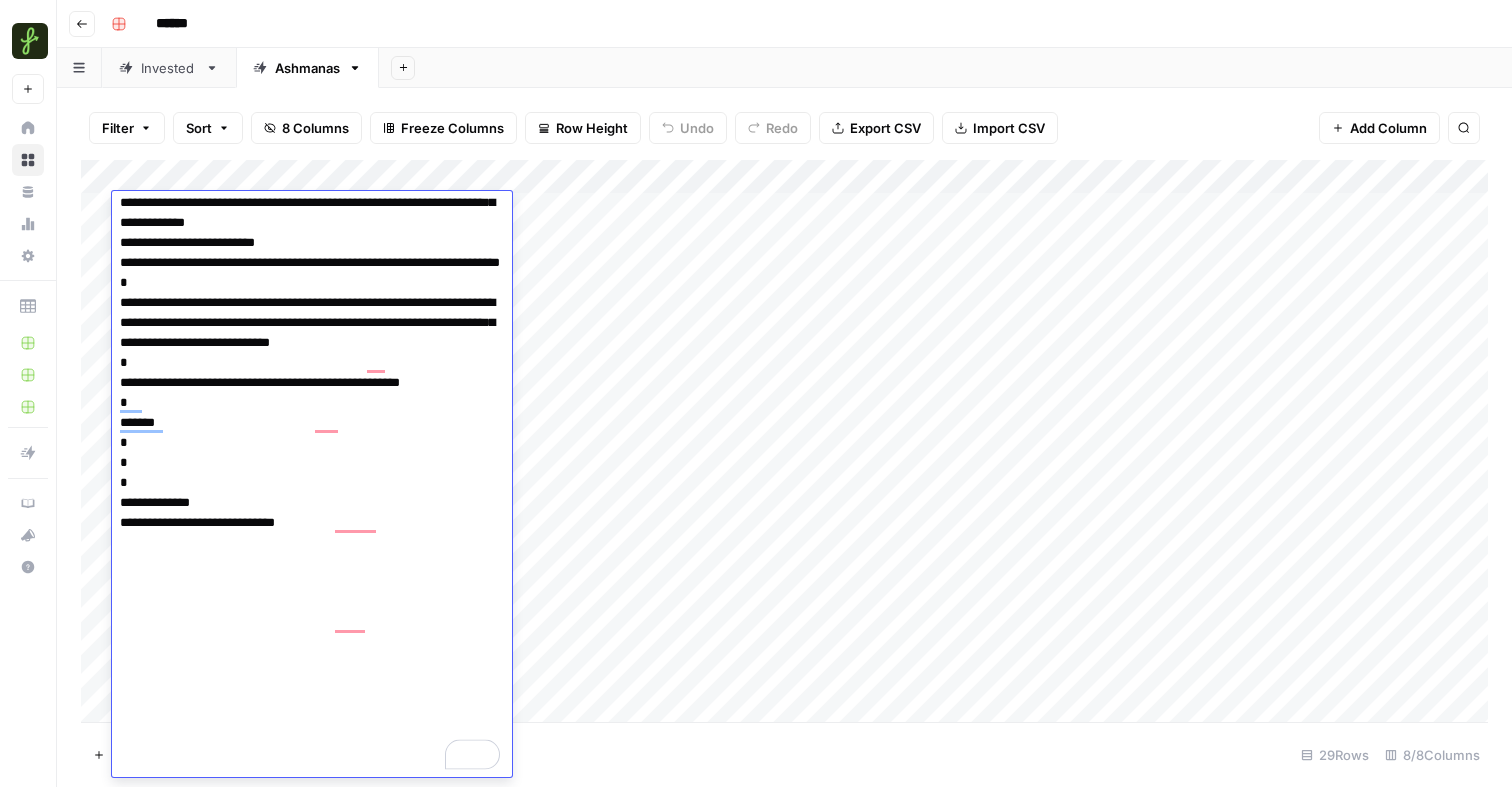 click at bounding box center [784, 441] 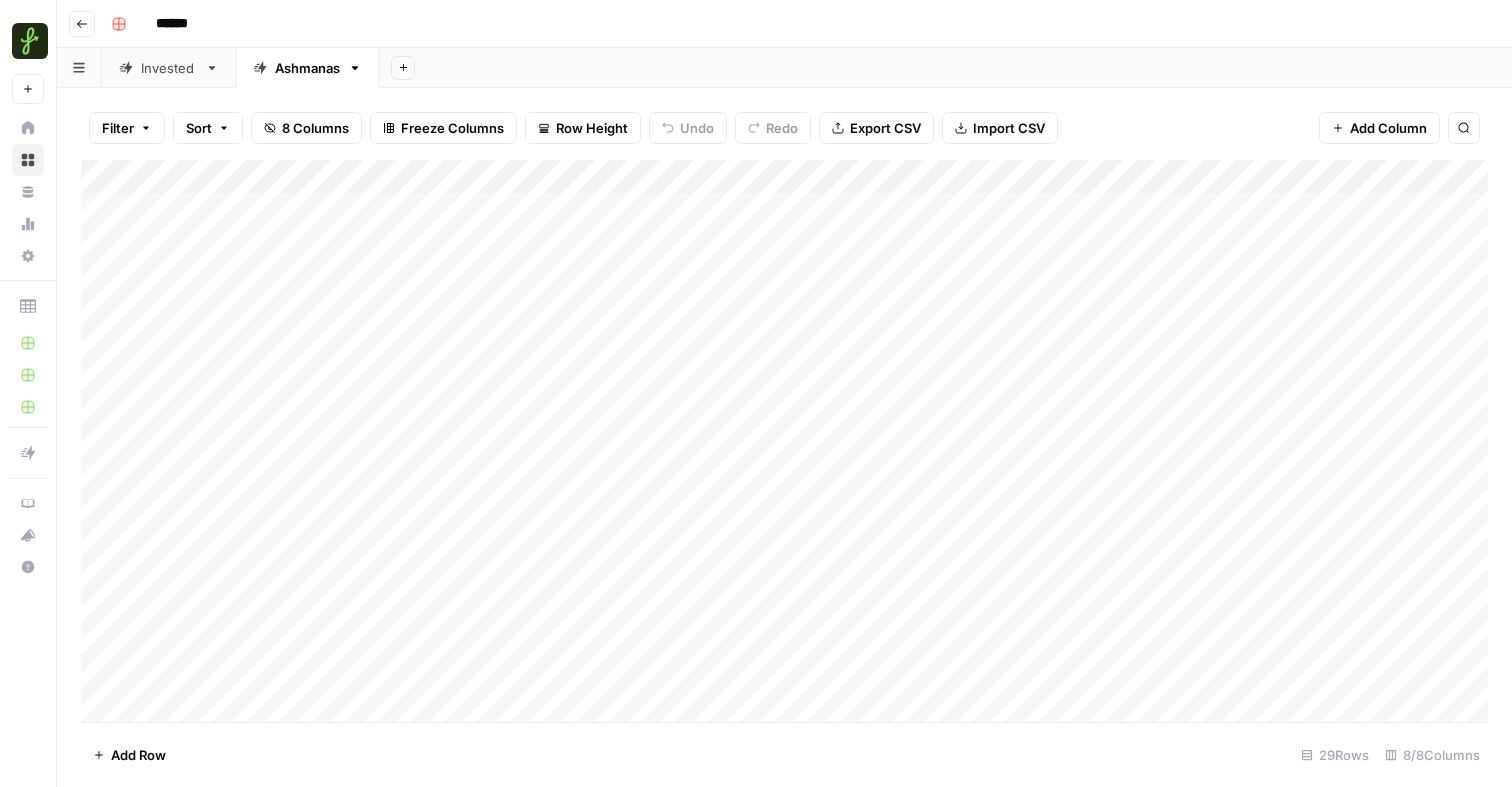 click at bounding box center (784, 441) 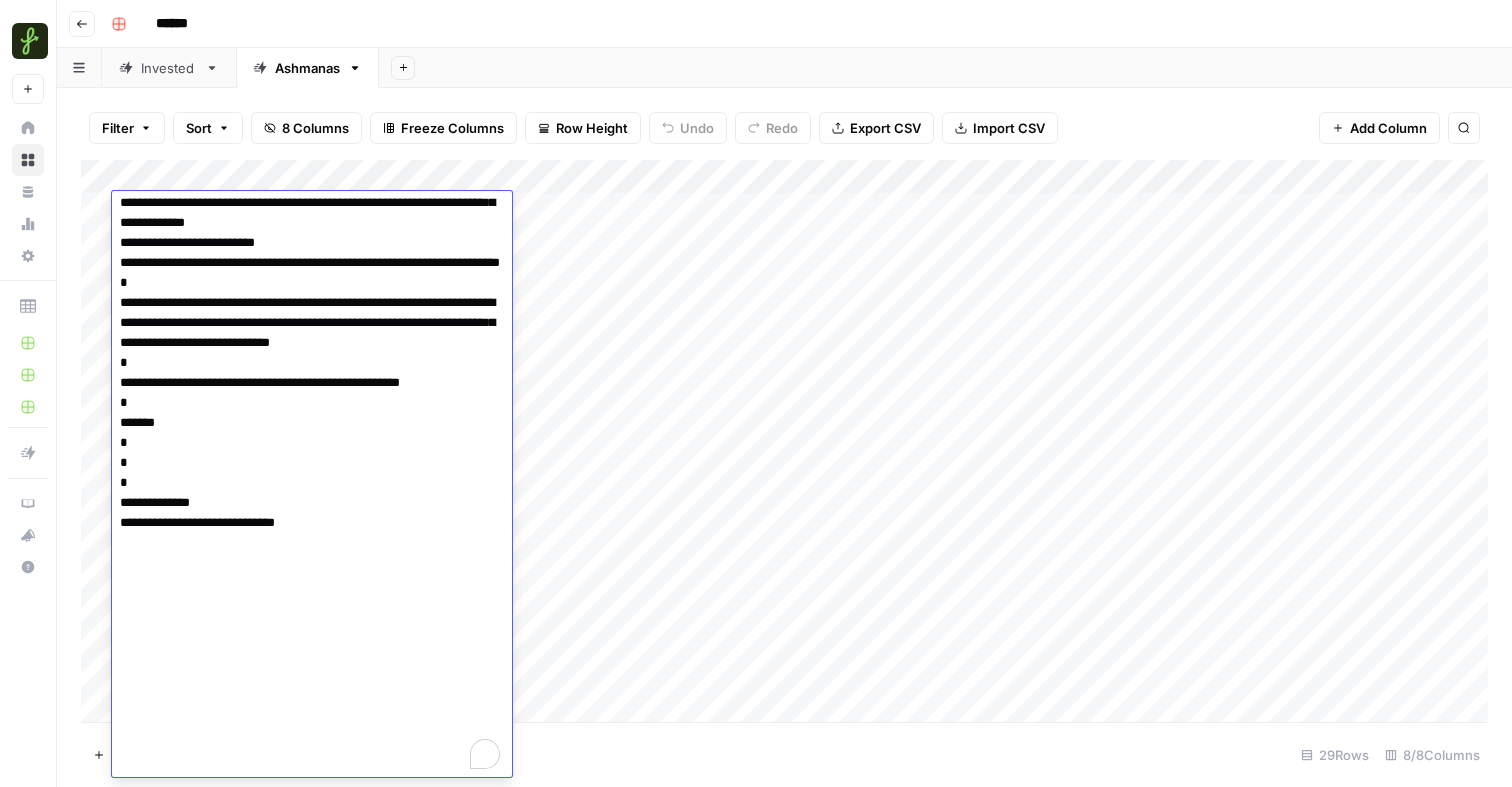 click at bounding box center [312, 43] 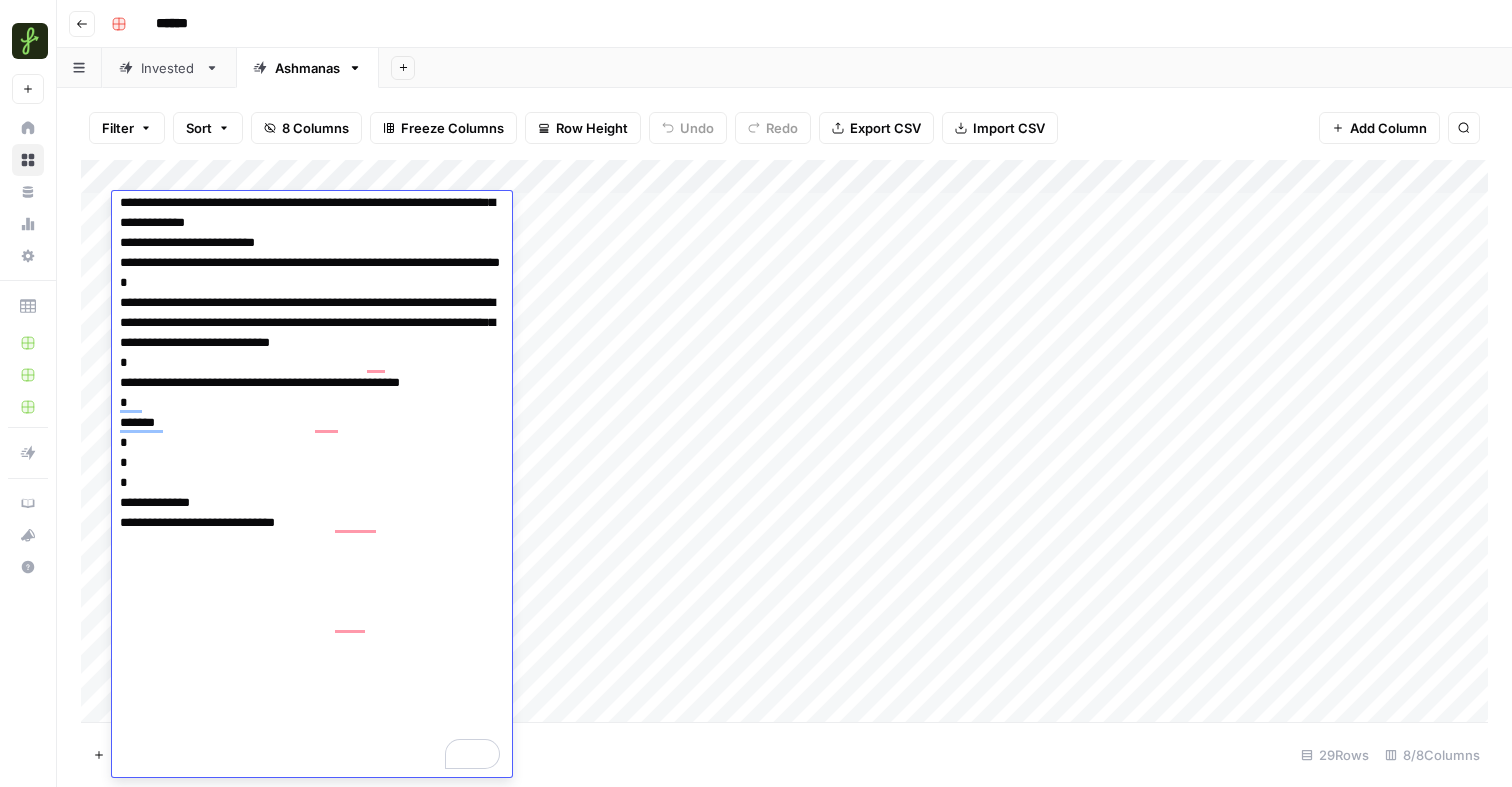 drag, startPoint x: 214, startPoint y: 202, endPoint x: 383, endPoint y: 856, distance: 675.4828 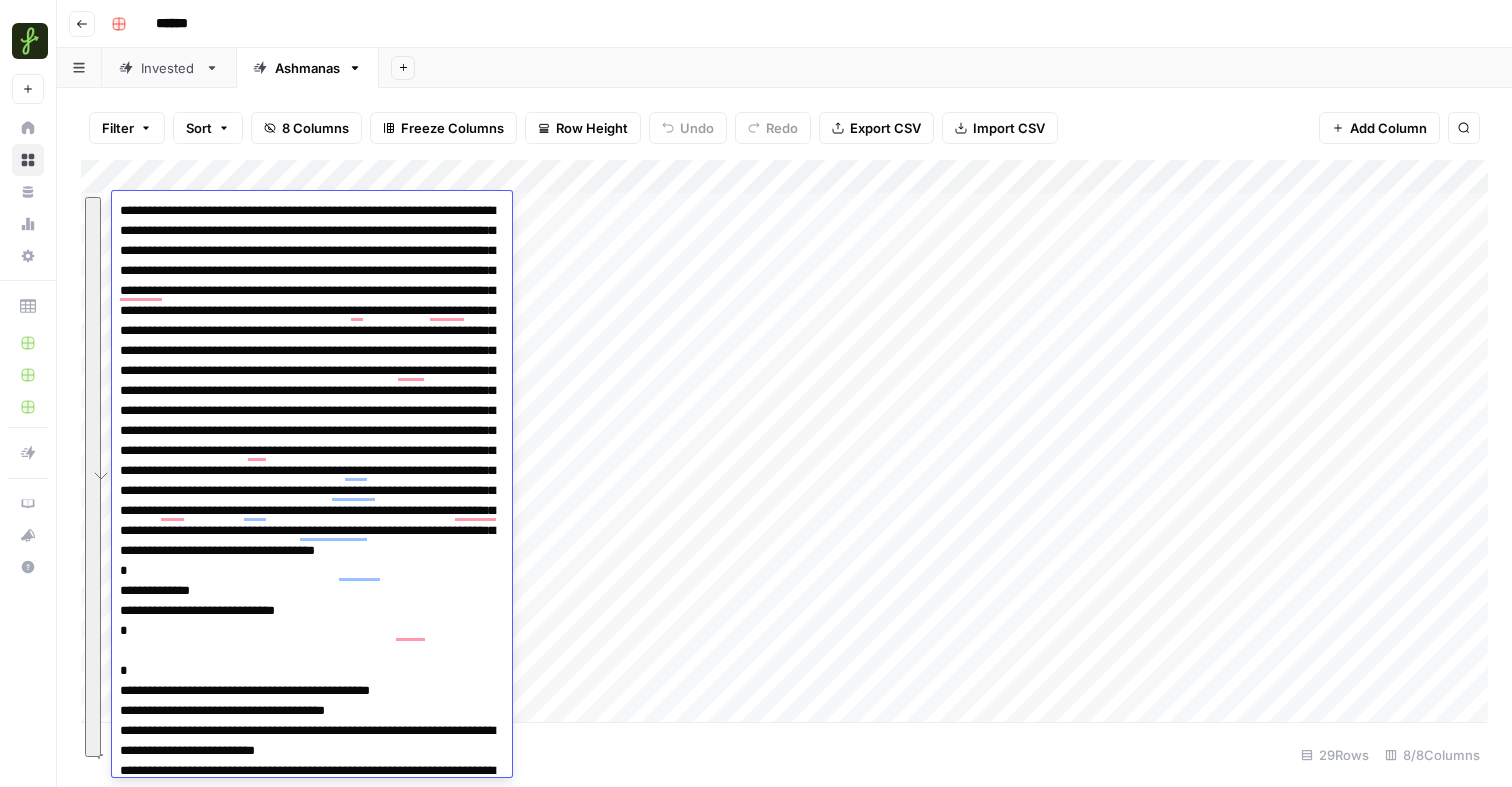 click at bounding box center [312, 931] 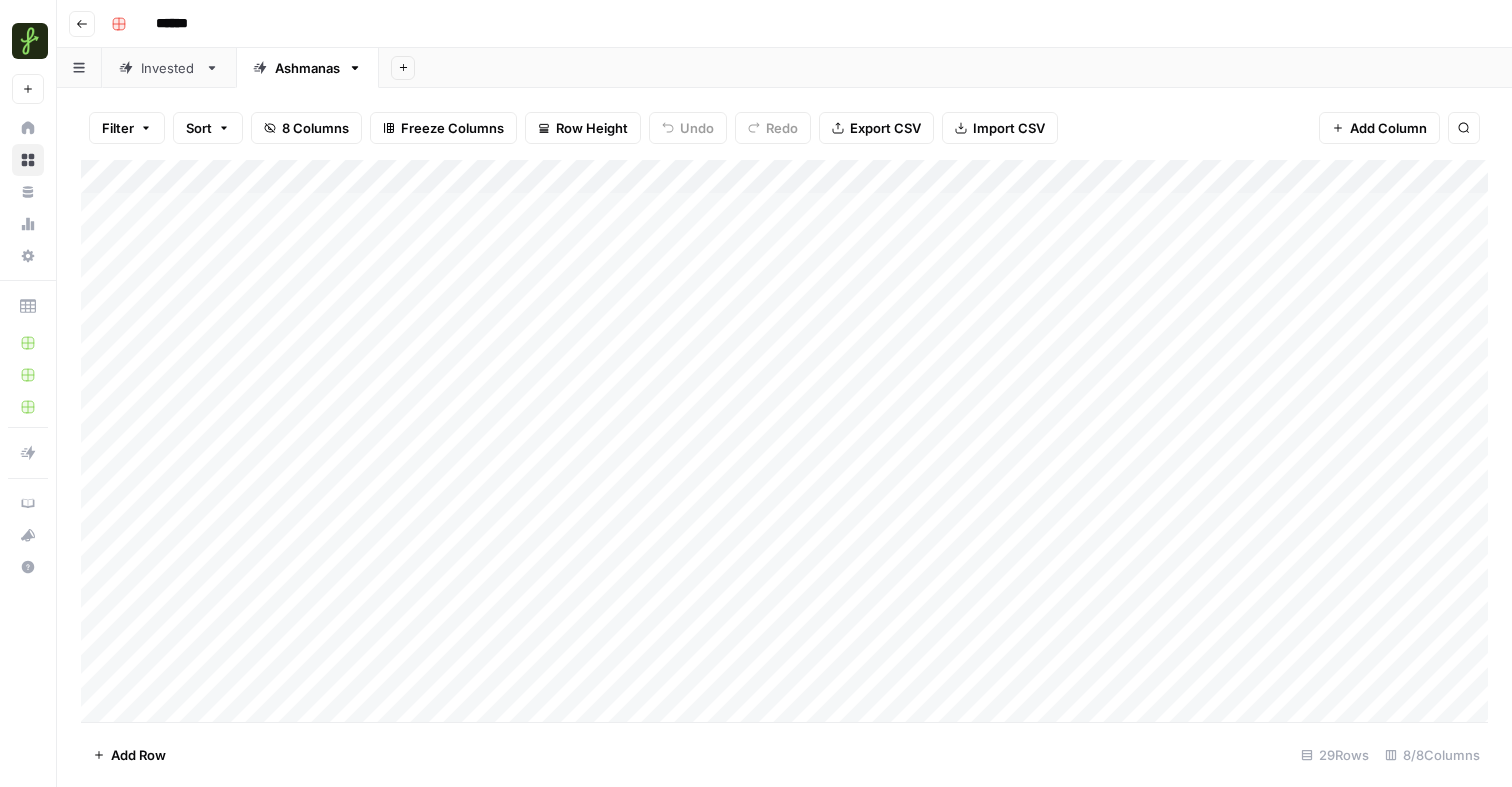 click at bounding box center [784, 441] 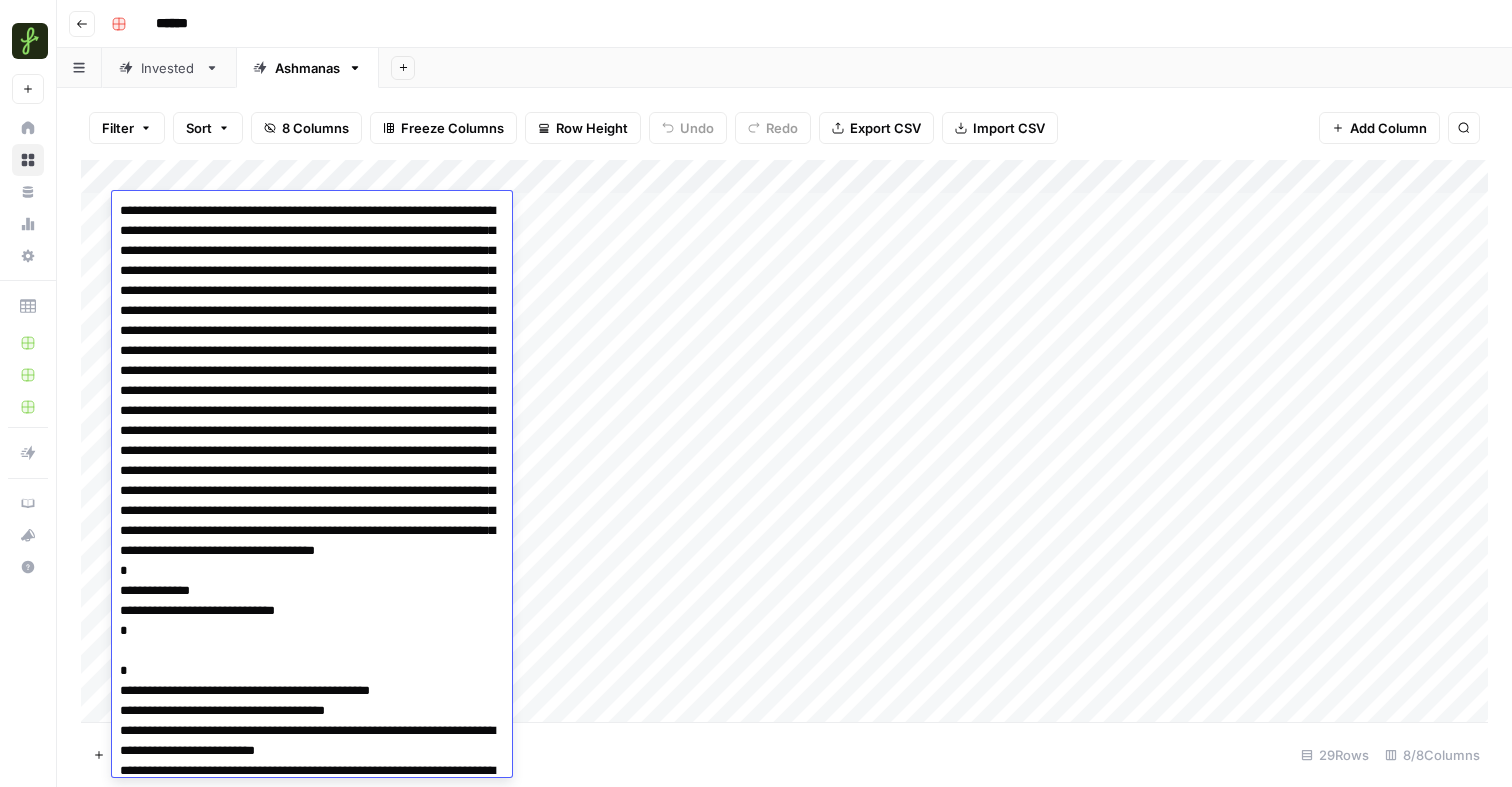 scroll, scrollTop: 888, scrollLeft: 0, axis: vertical 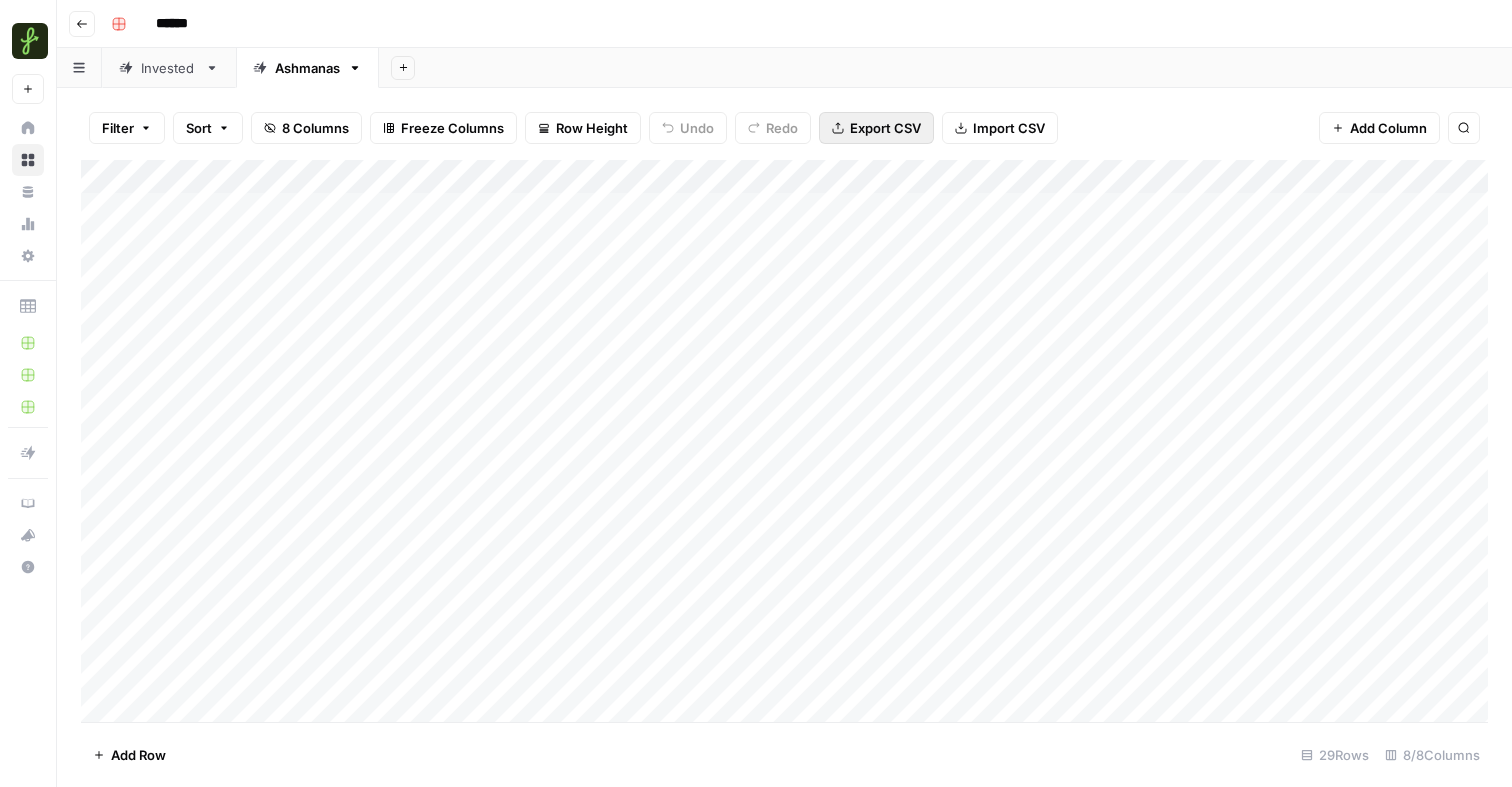 click on "Export CSV" at bounding box center (876, 128) 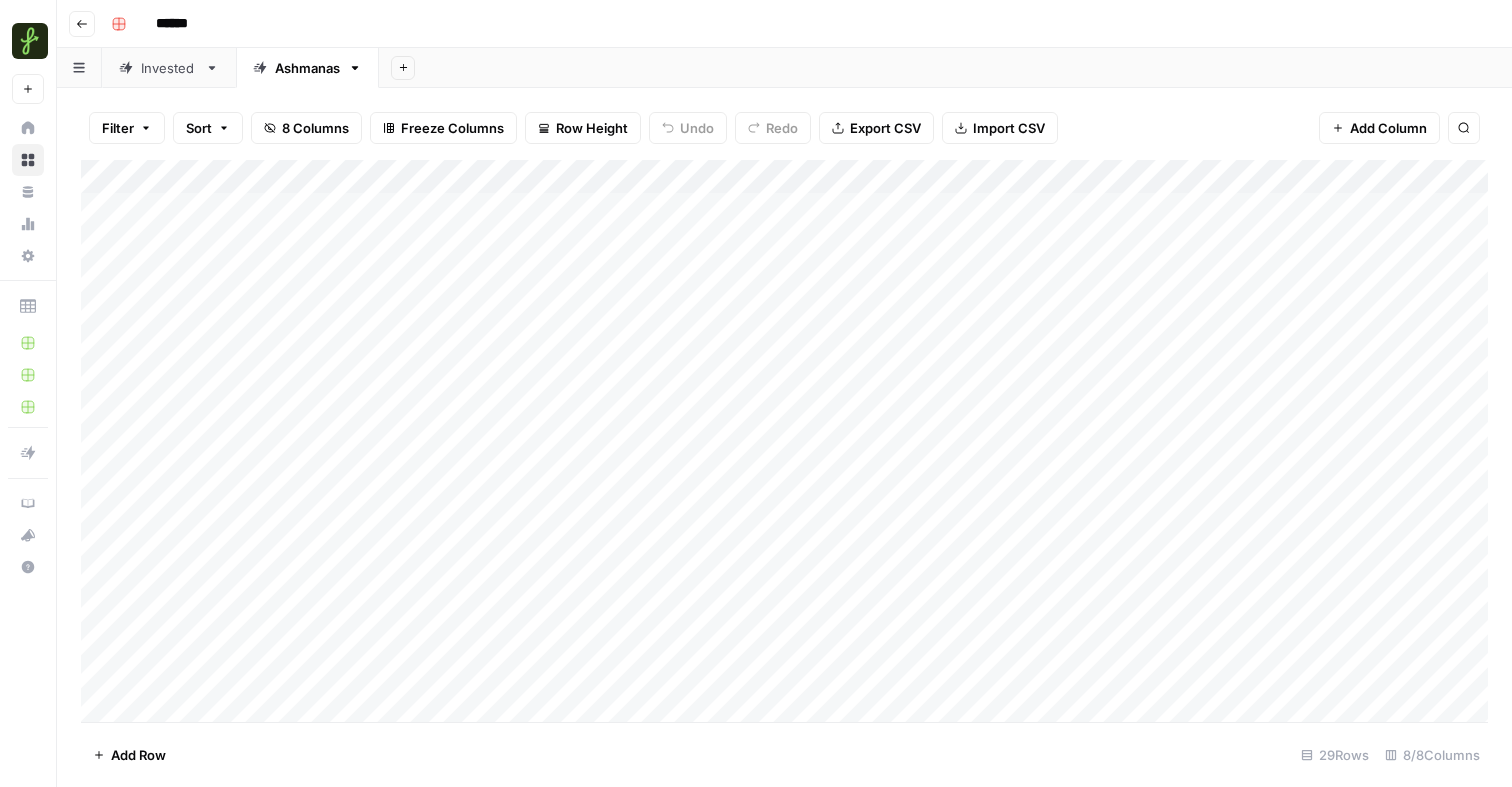 click at bounding box center (784, 441) 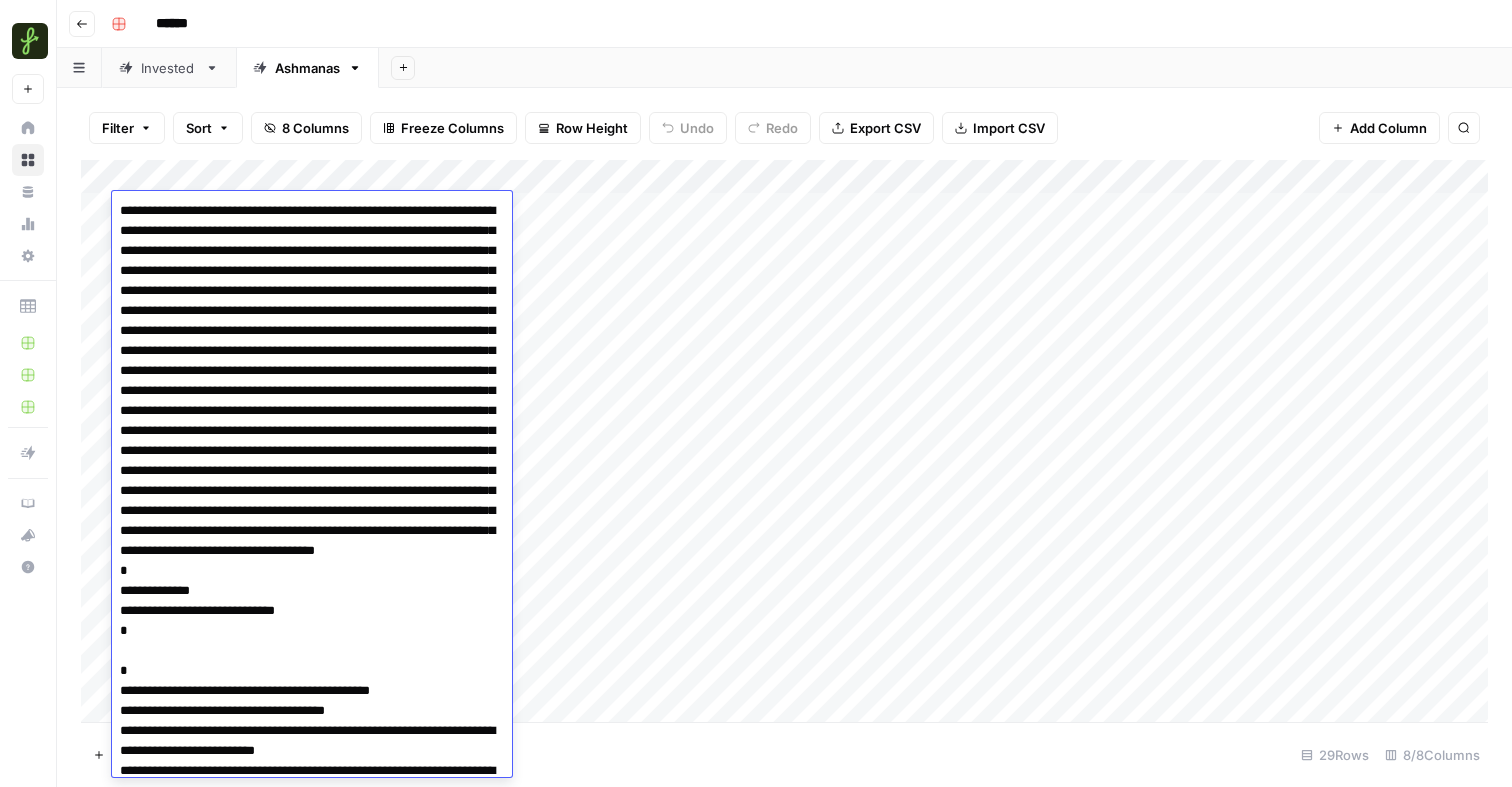 click at bounding box center [312, 931] 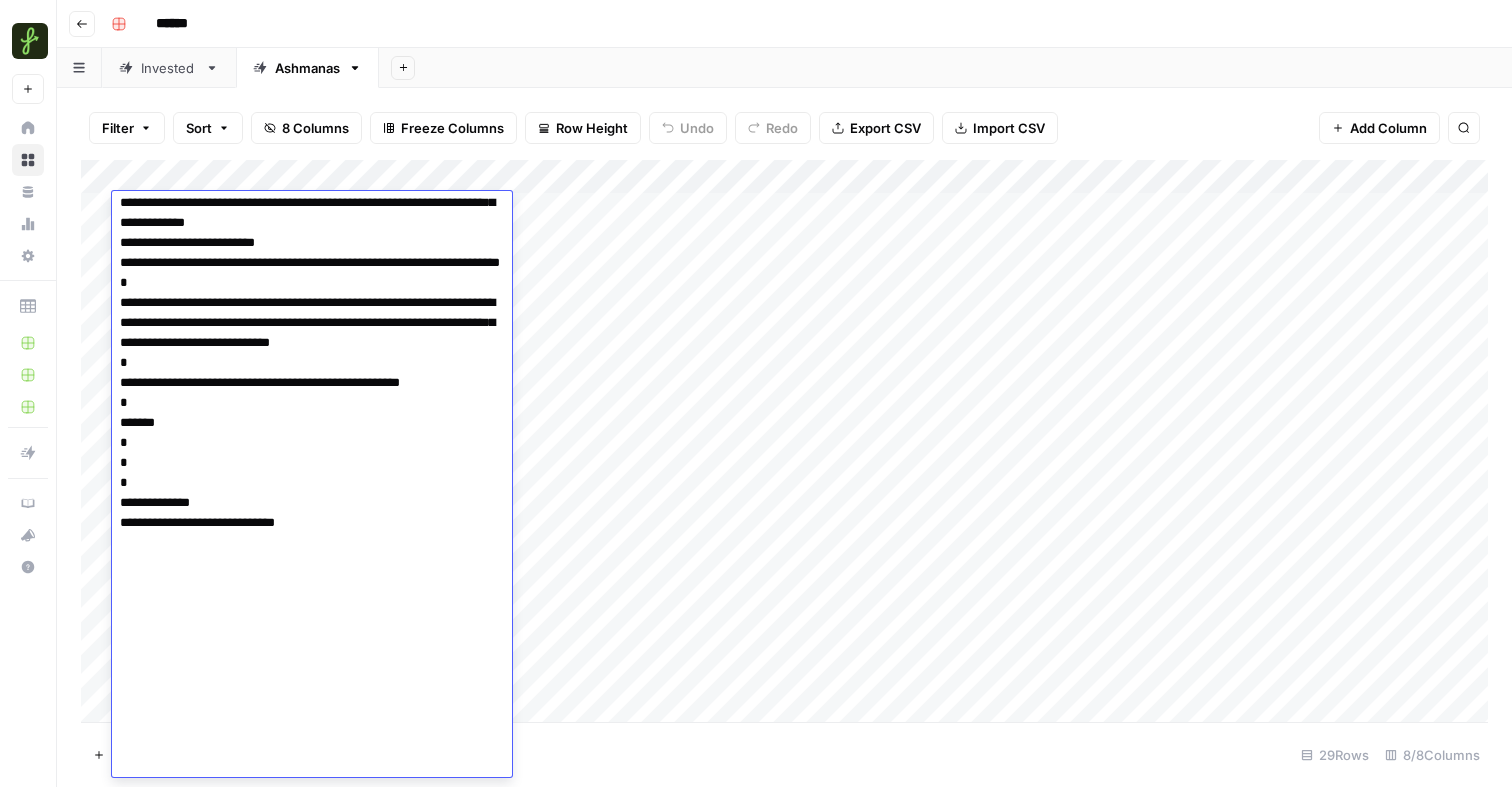click at bounding box center (312, 43) 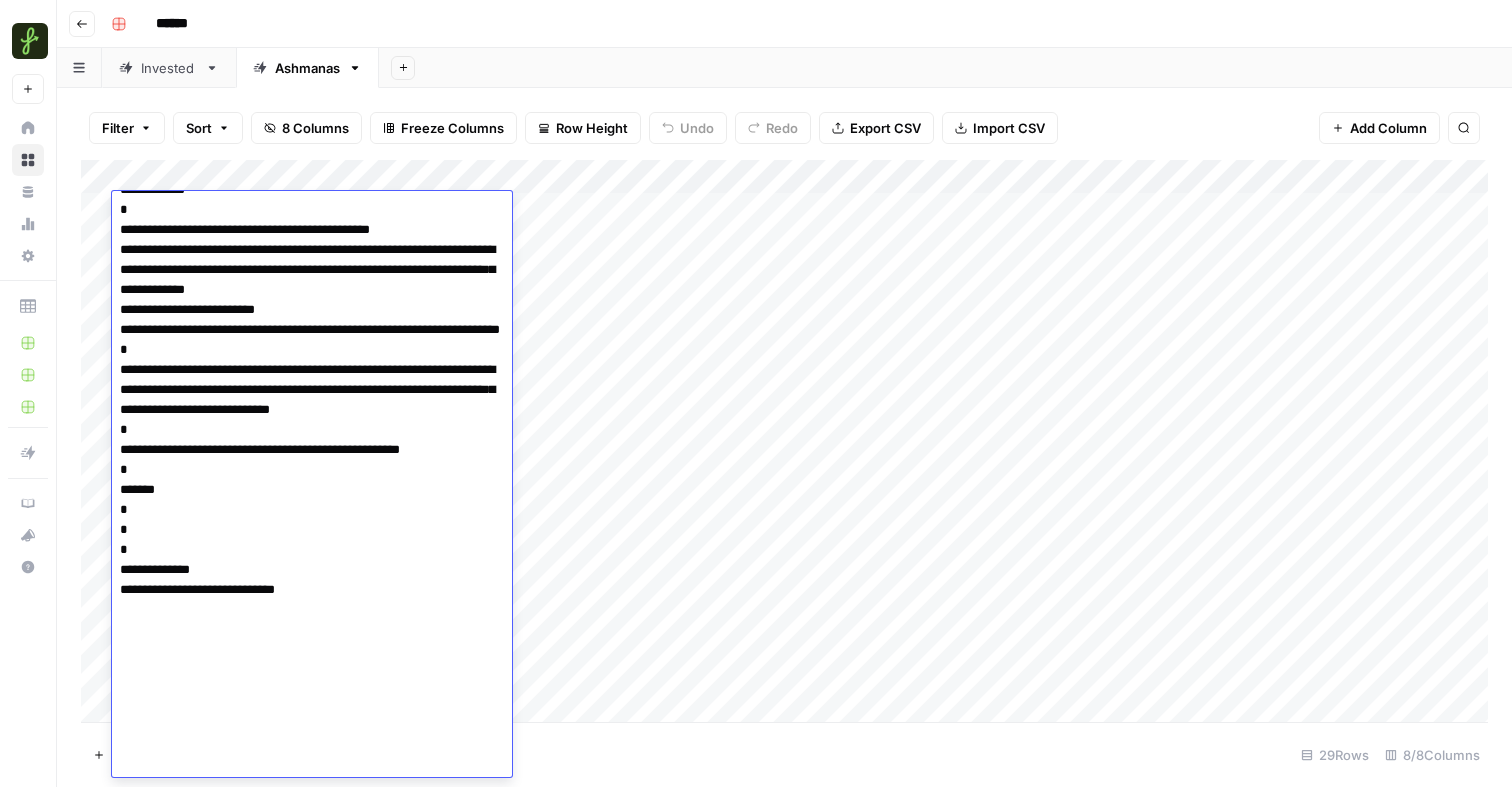 scroll, scrollTop: 888, scrollLeft: 0, axis: vertical 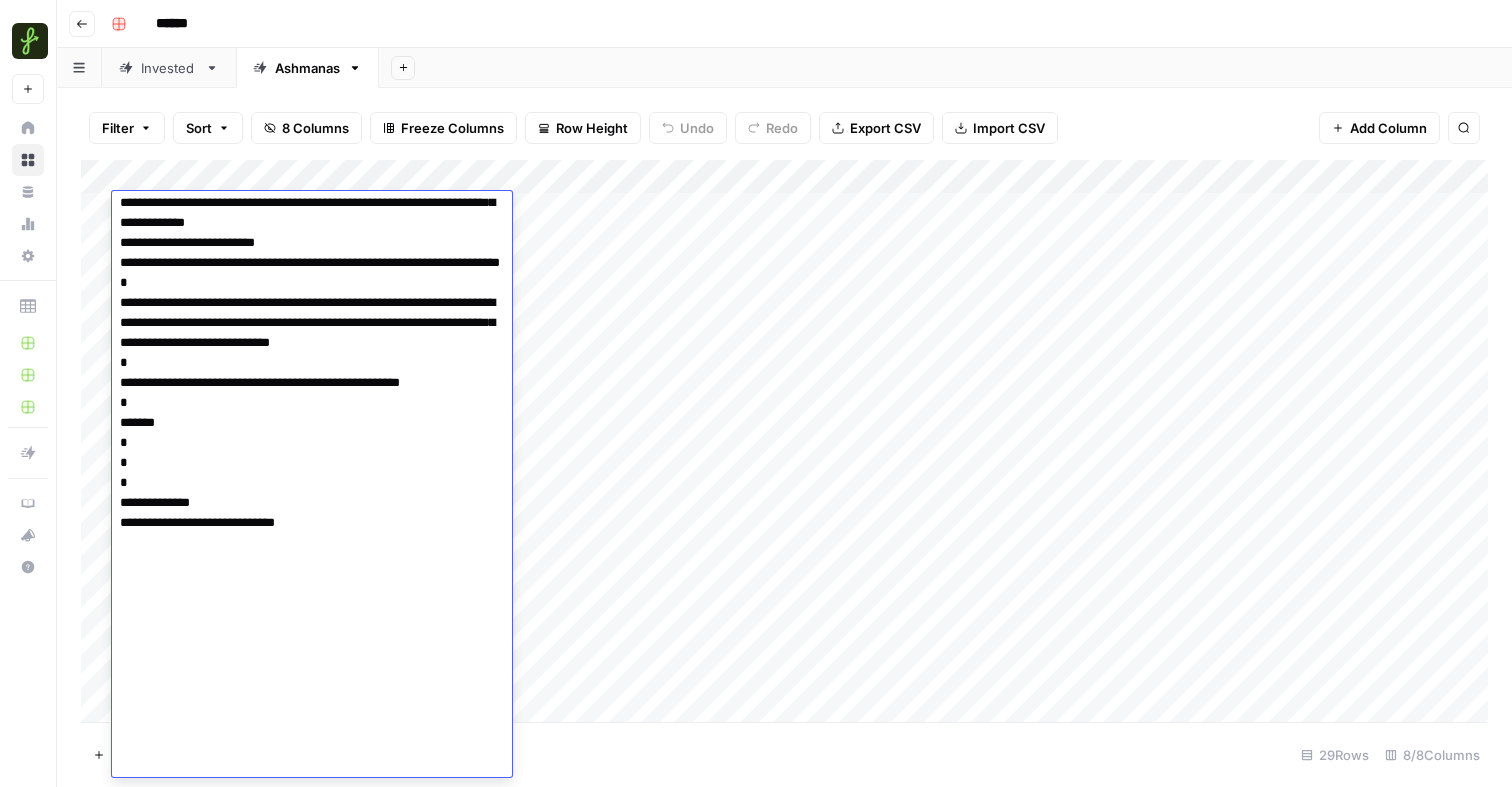 drag, startPoint x: 134, startPoint y: 300, endPoint x: 177, endPoint y: 784, distance: 485.90637 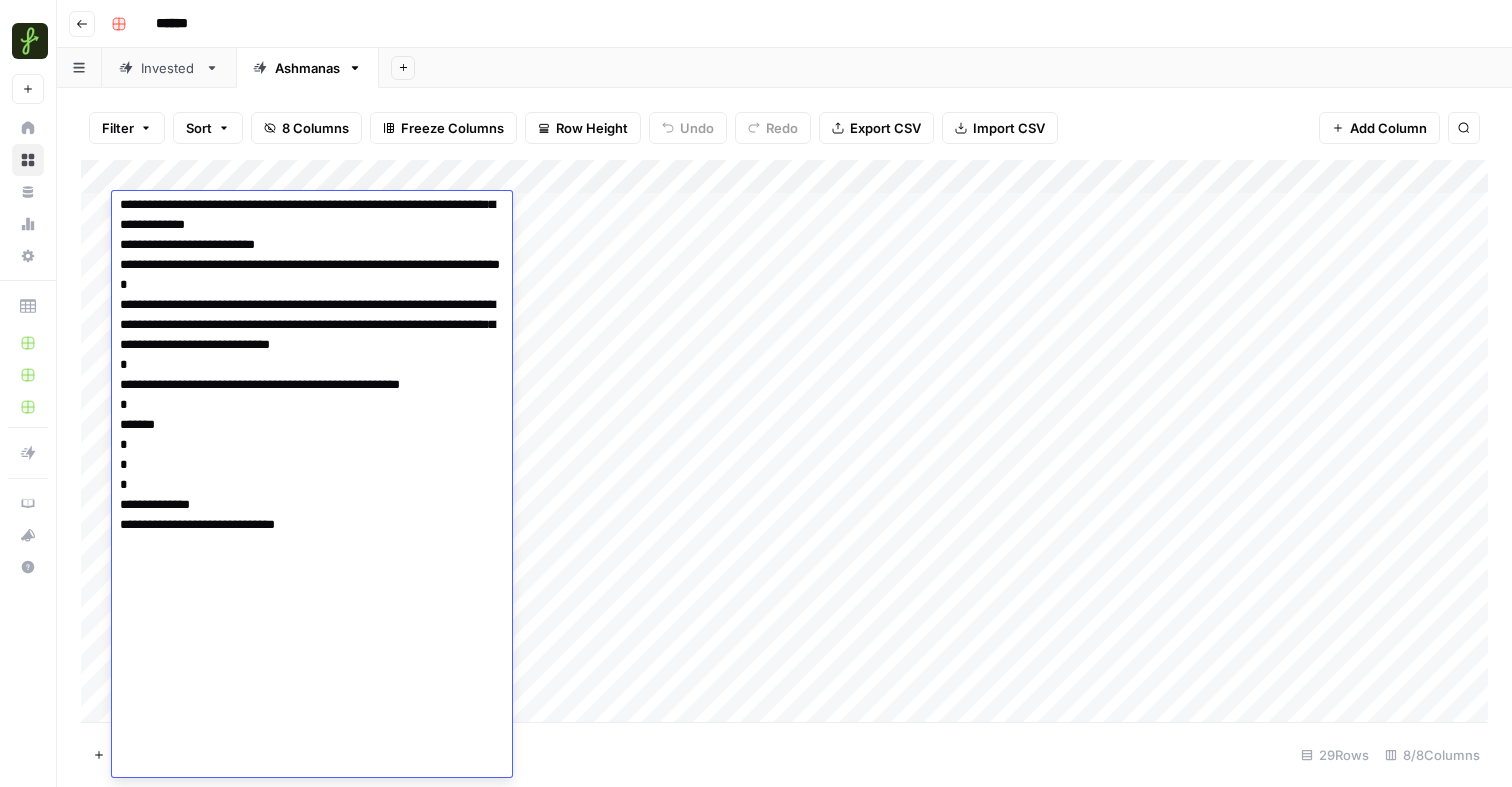 scroll, scrollTop: 888, scrollLeft: 0, axis: vertical 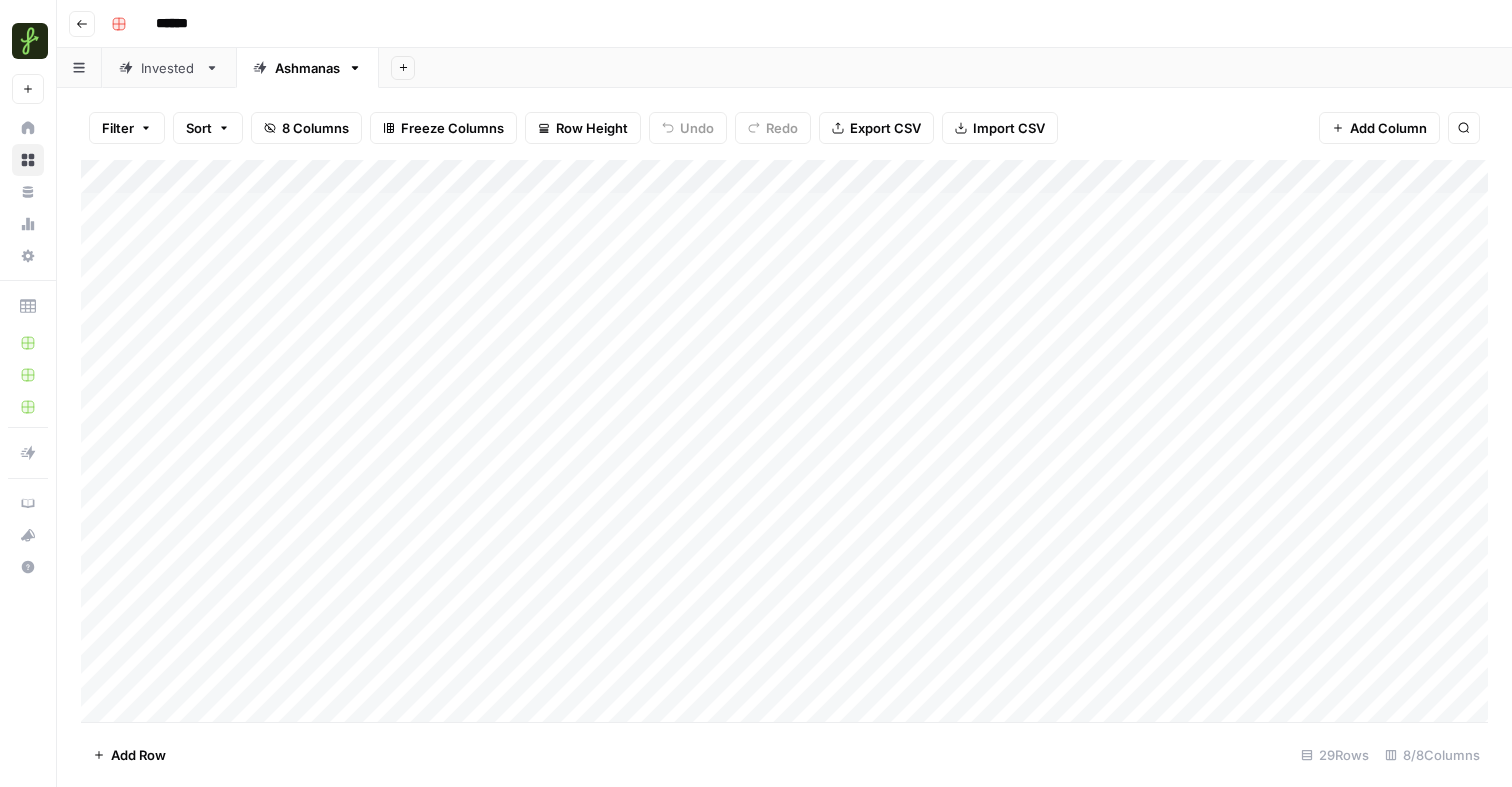 click at bounding box center (784, 441) 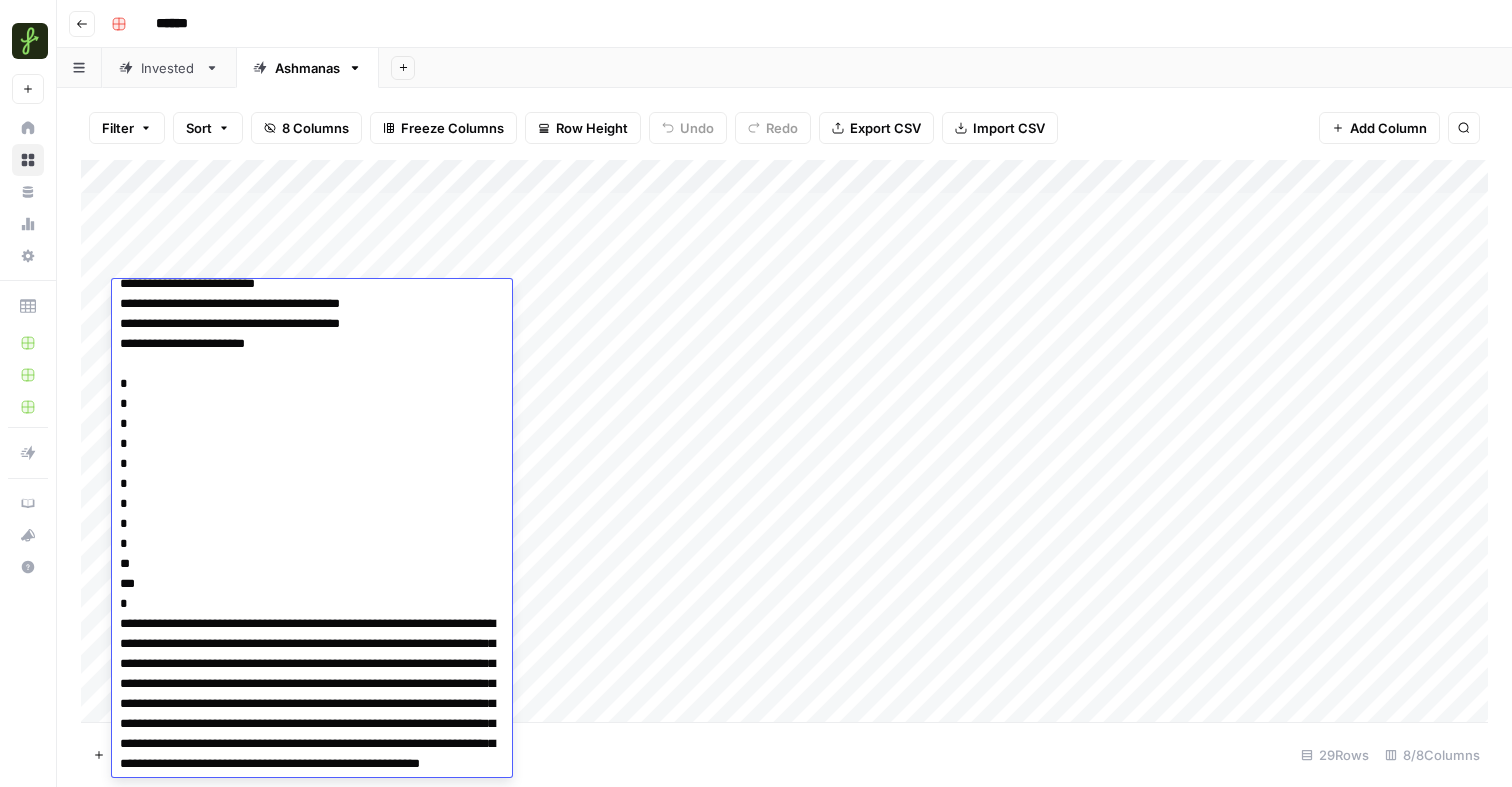 scroll, scrollTop: 2097, scrollLeft: 0, axis: vertical 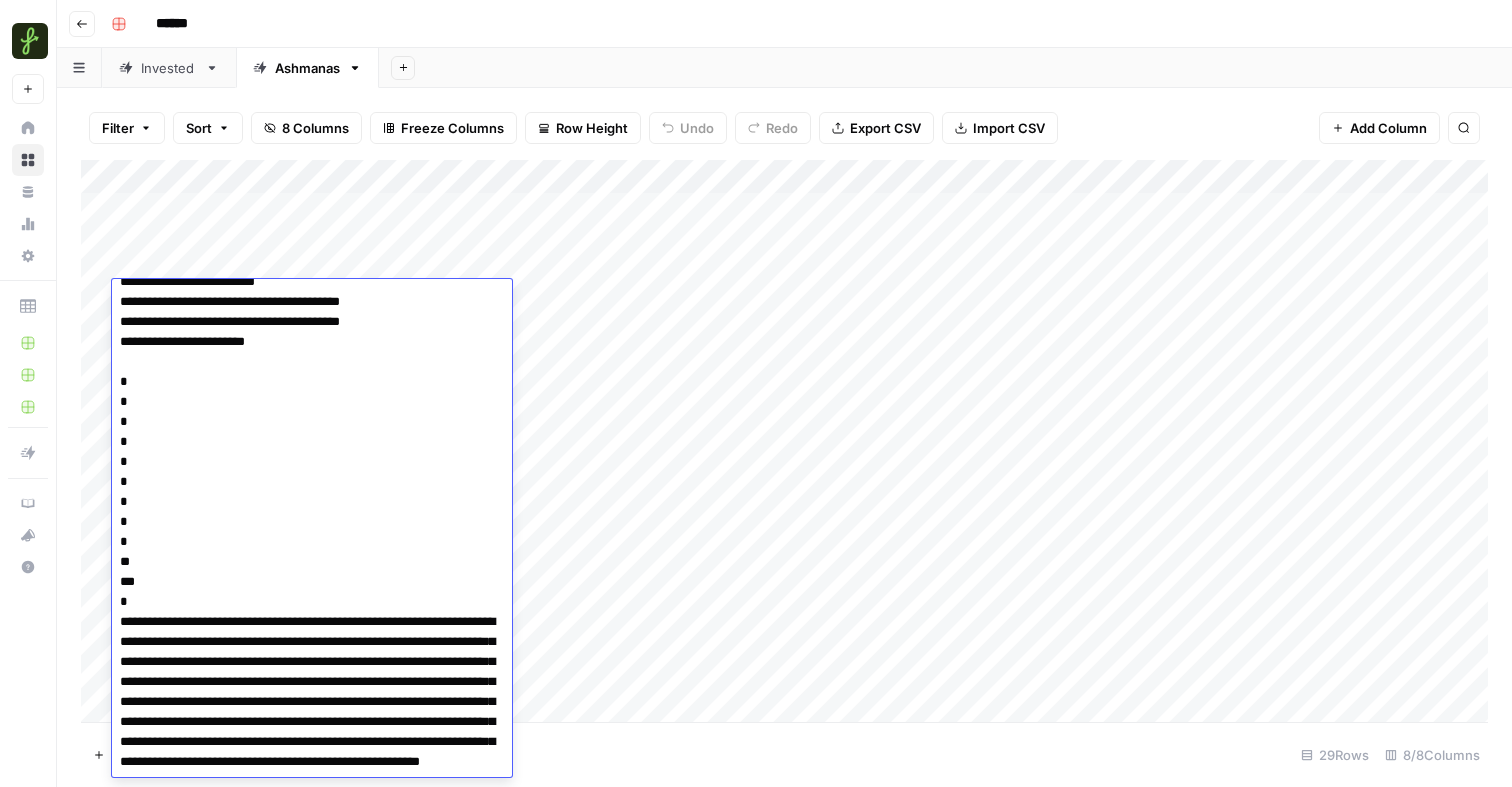 drag, startPoint x: 167, startPoint y: 518, endPoint x: 129, endPoint y: 517, distance: 38.013157 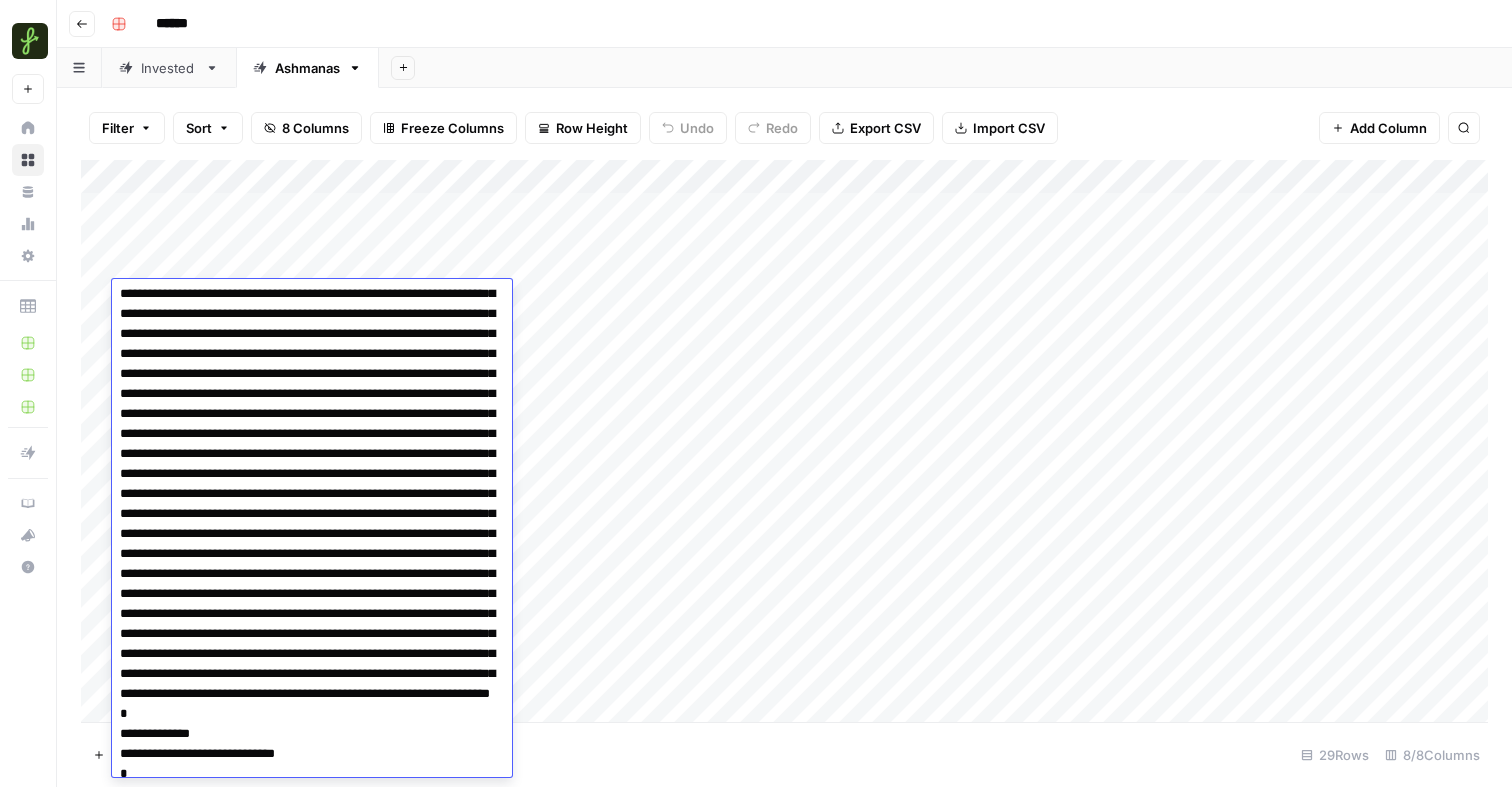 scroll, scrollTop: 0, scrollLeft: 0, axis: both 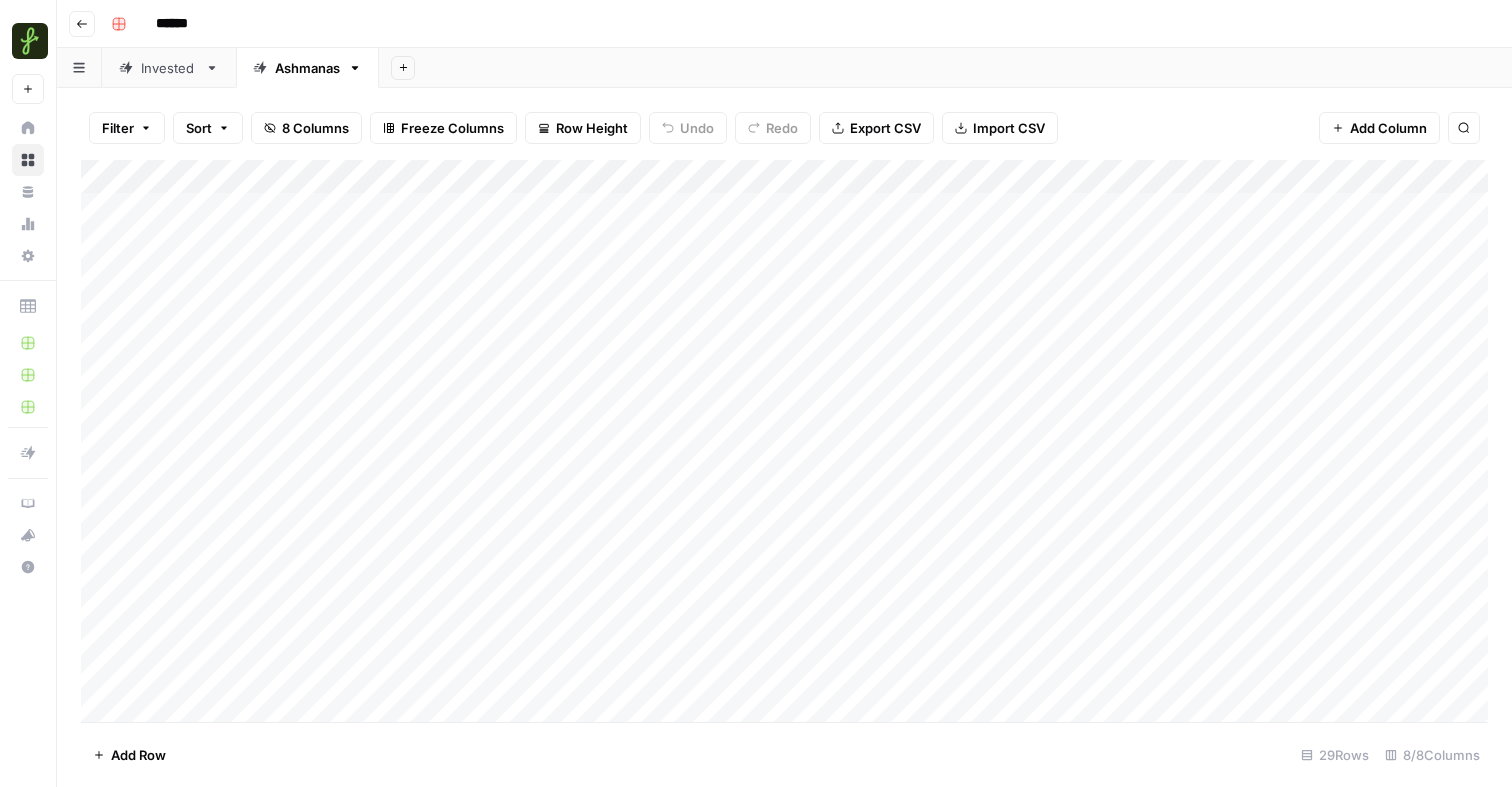 click at bounding box center (784, 441) 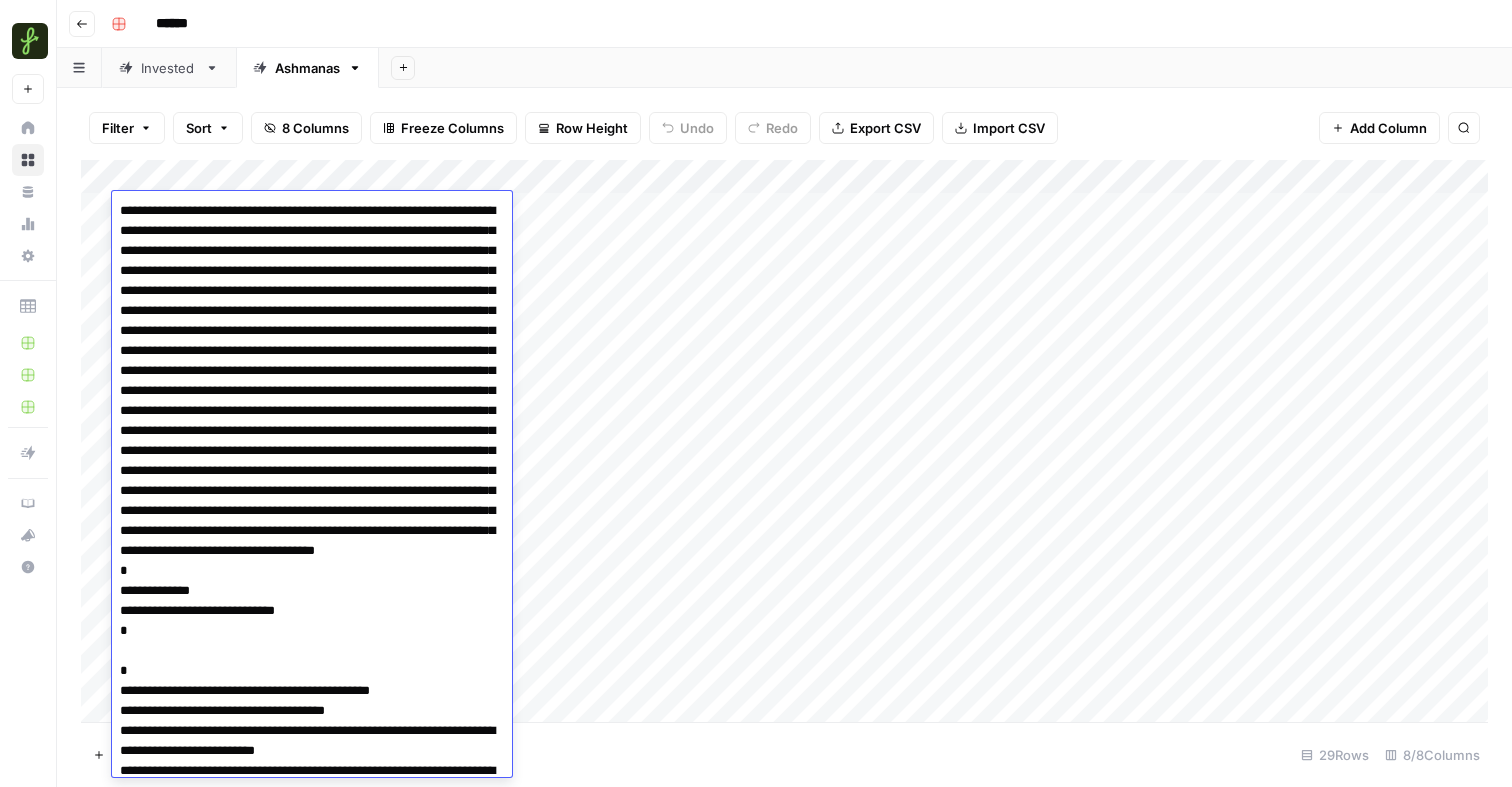 scroll, scrollTop: 888, scrollLeft: 0, axis: vertical 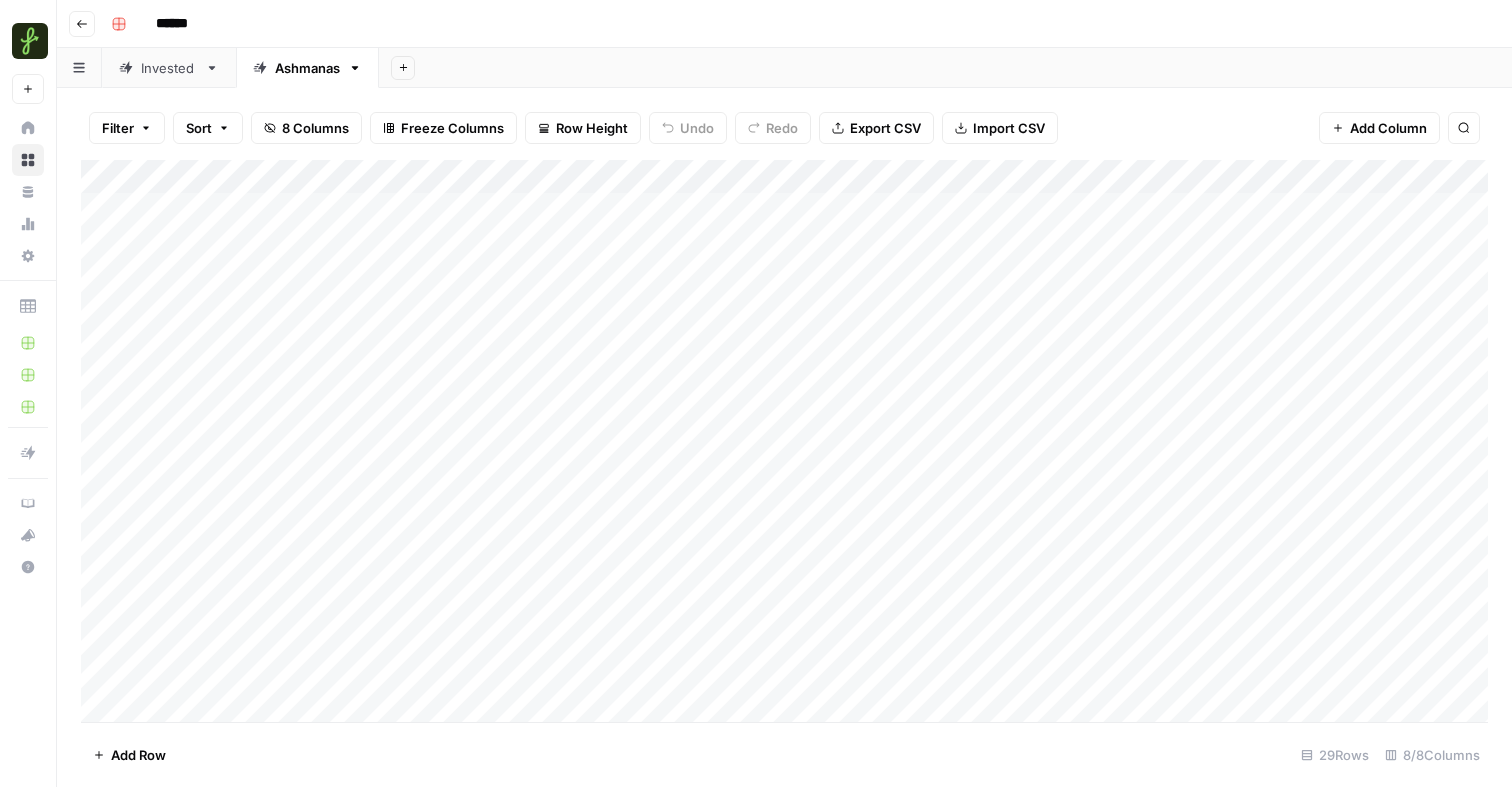 click at bounding box center [784, 441] 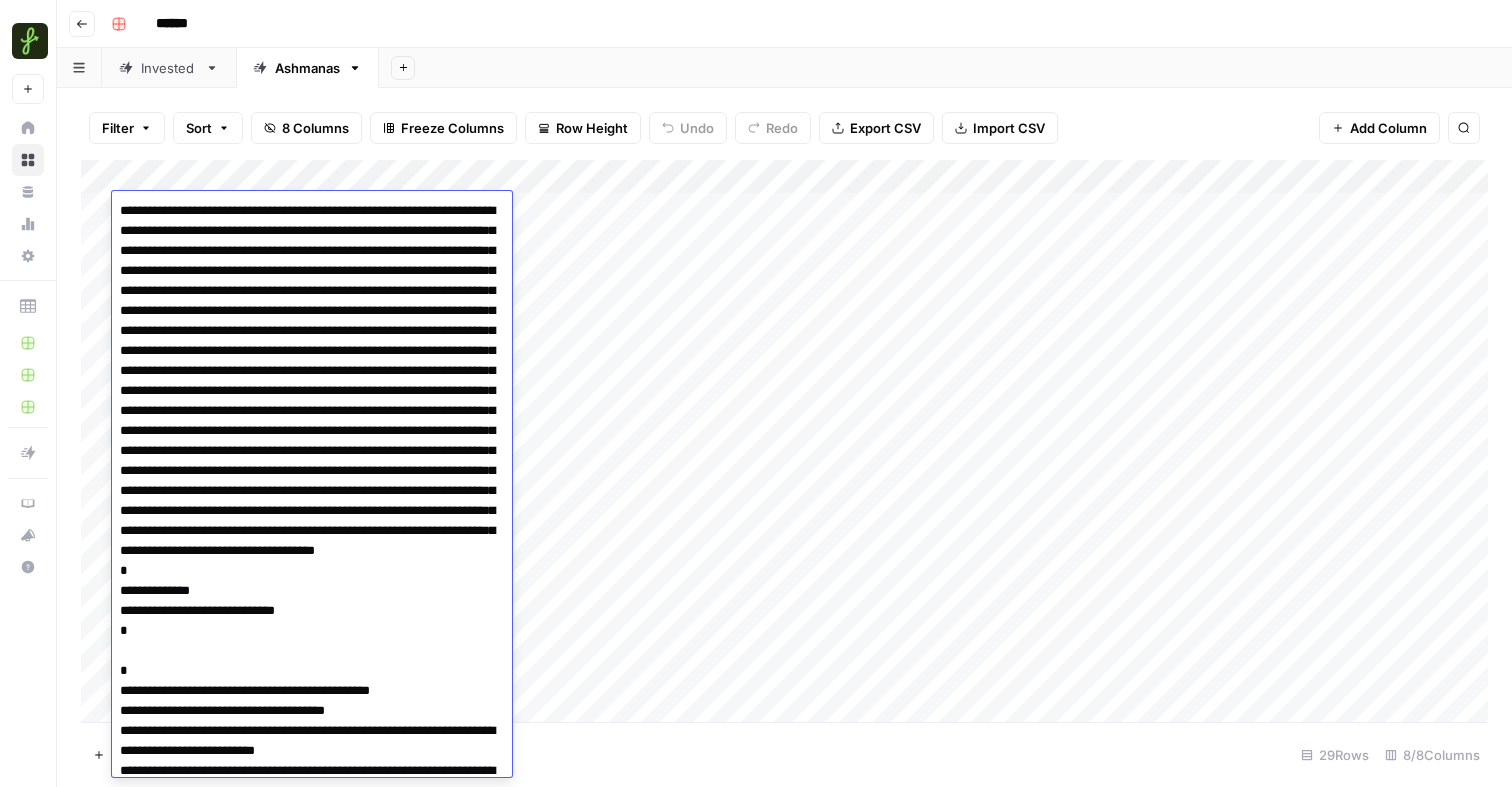 scroll, scrollTop: 888, scrollLeft: 0, axis: vertical 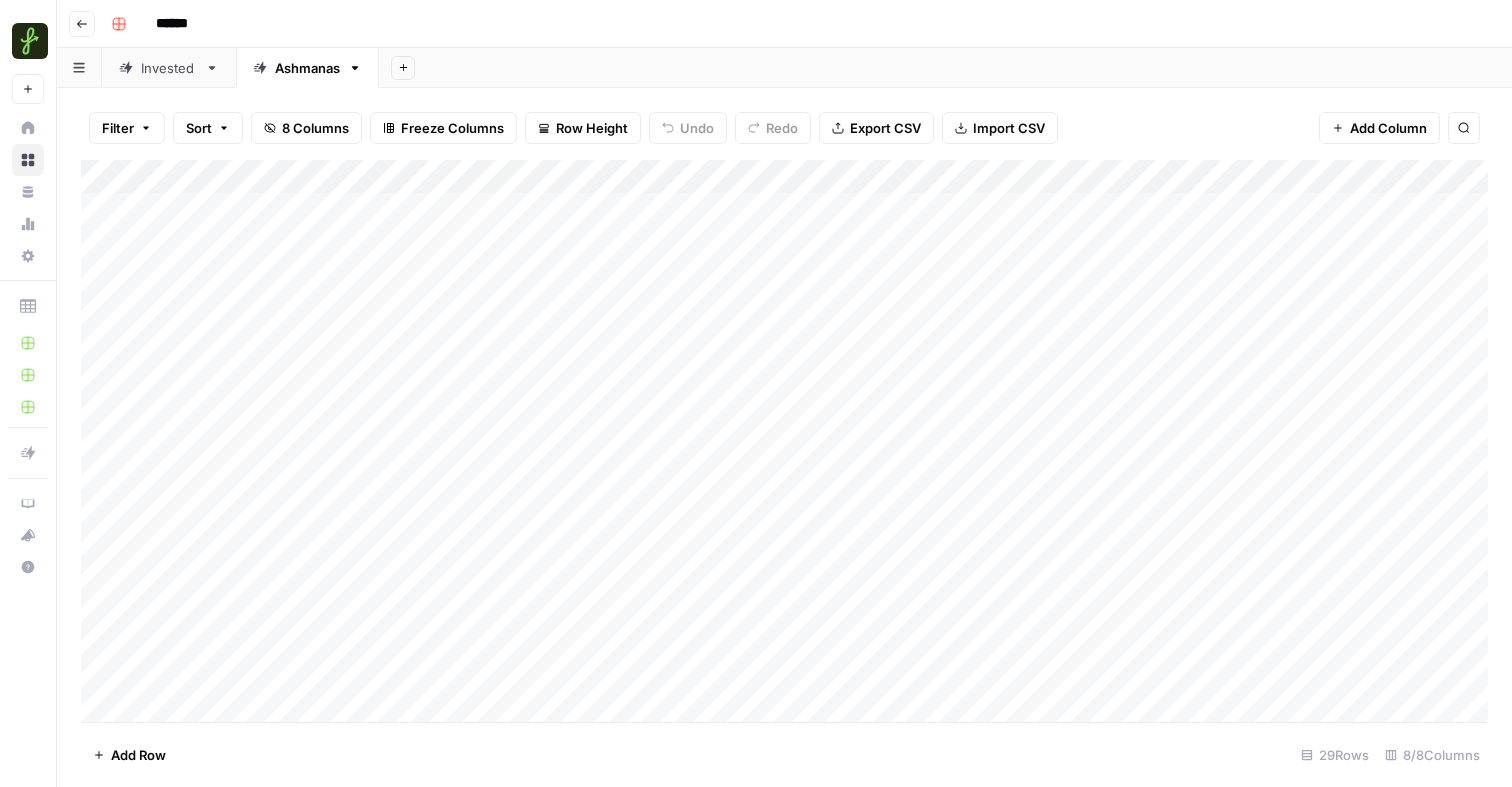 click at bounding box center (784, 441) 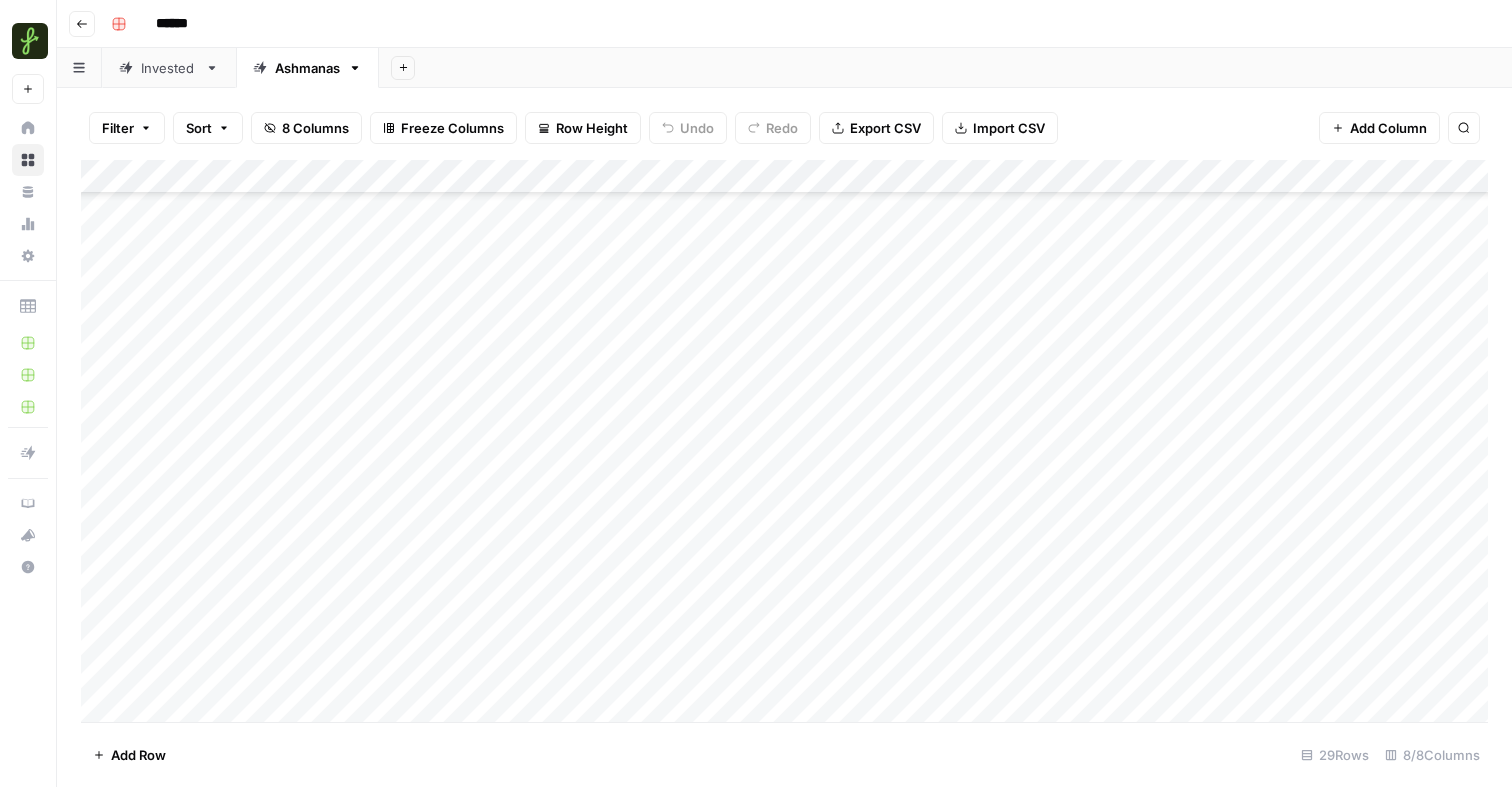 scroll, scrollTop: 349, scrollLeft: 0, axis: vertical 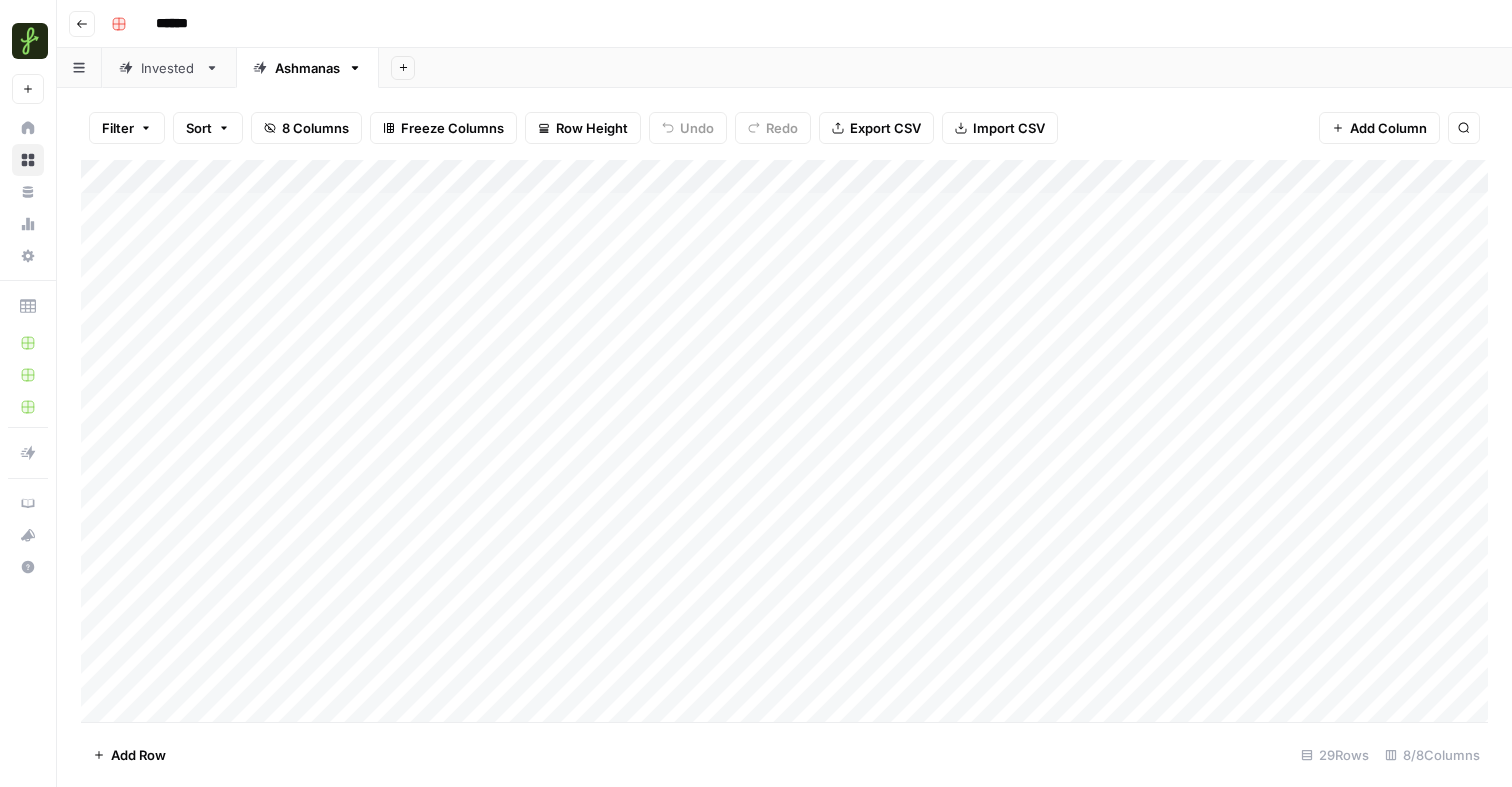 click at bounding box center (784, 441) 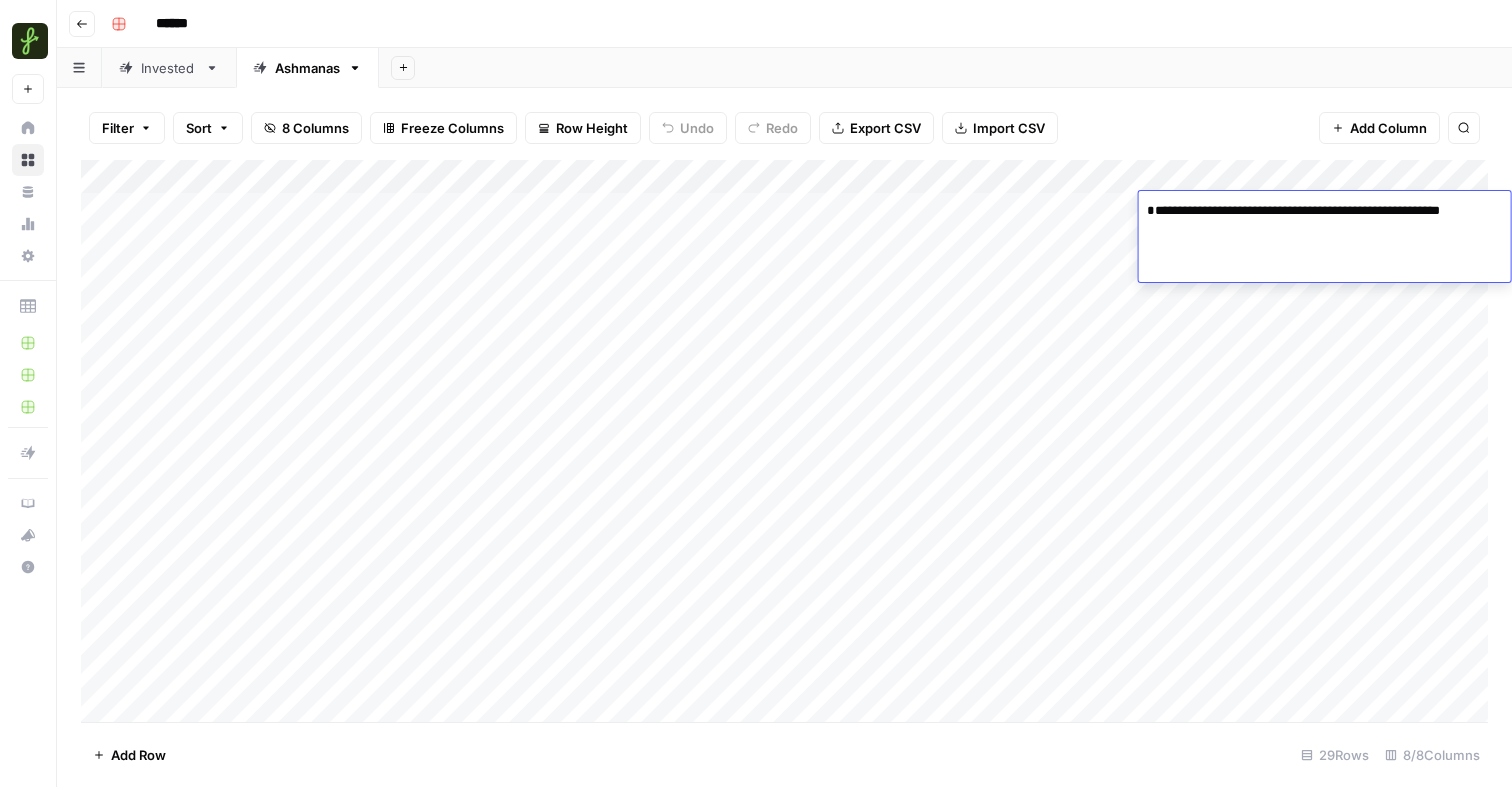 click on "**********" at bounding box center (1320, 221) 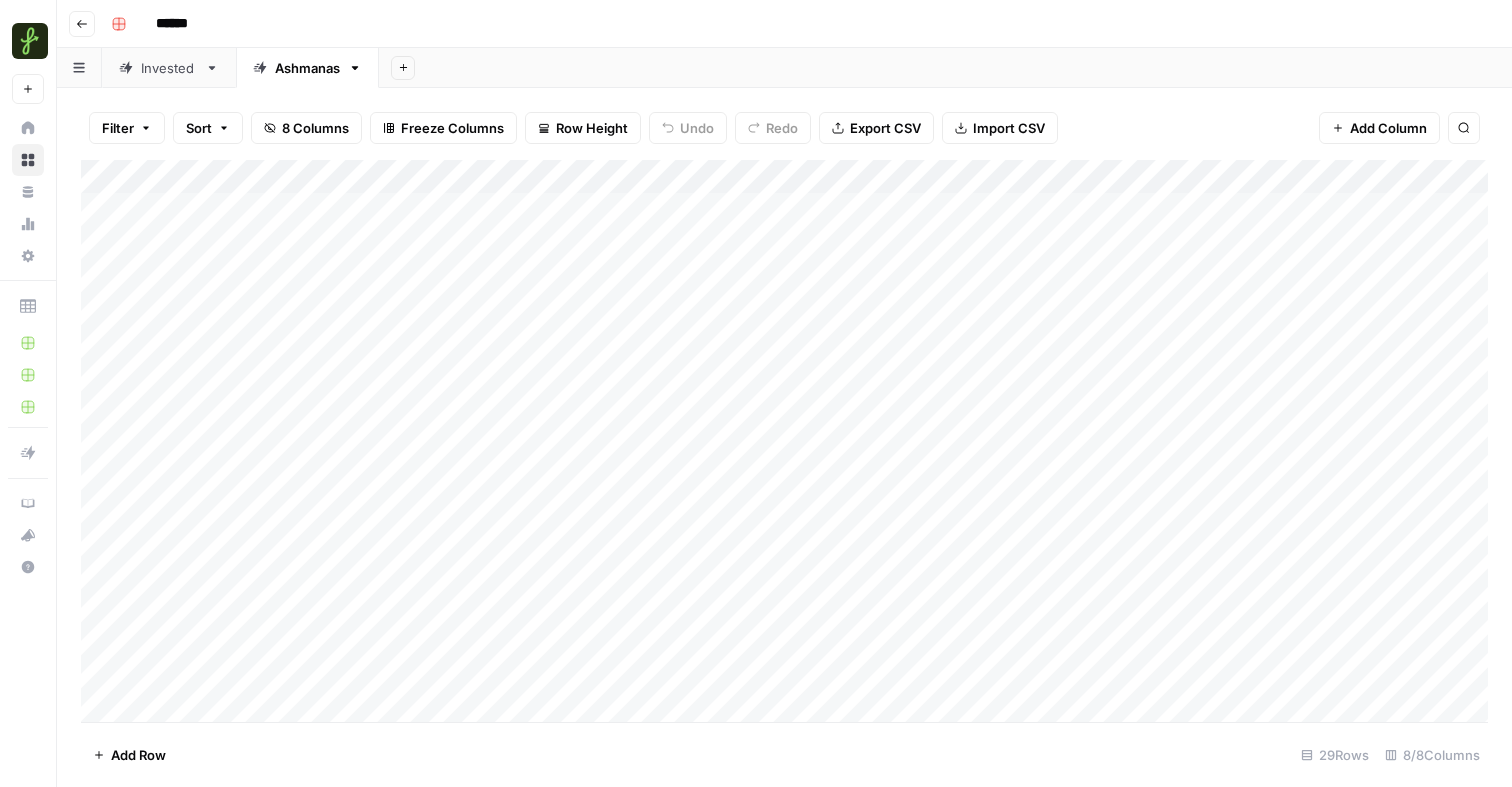 click at bounding box center [784, 441] 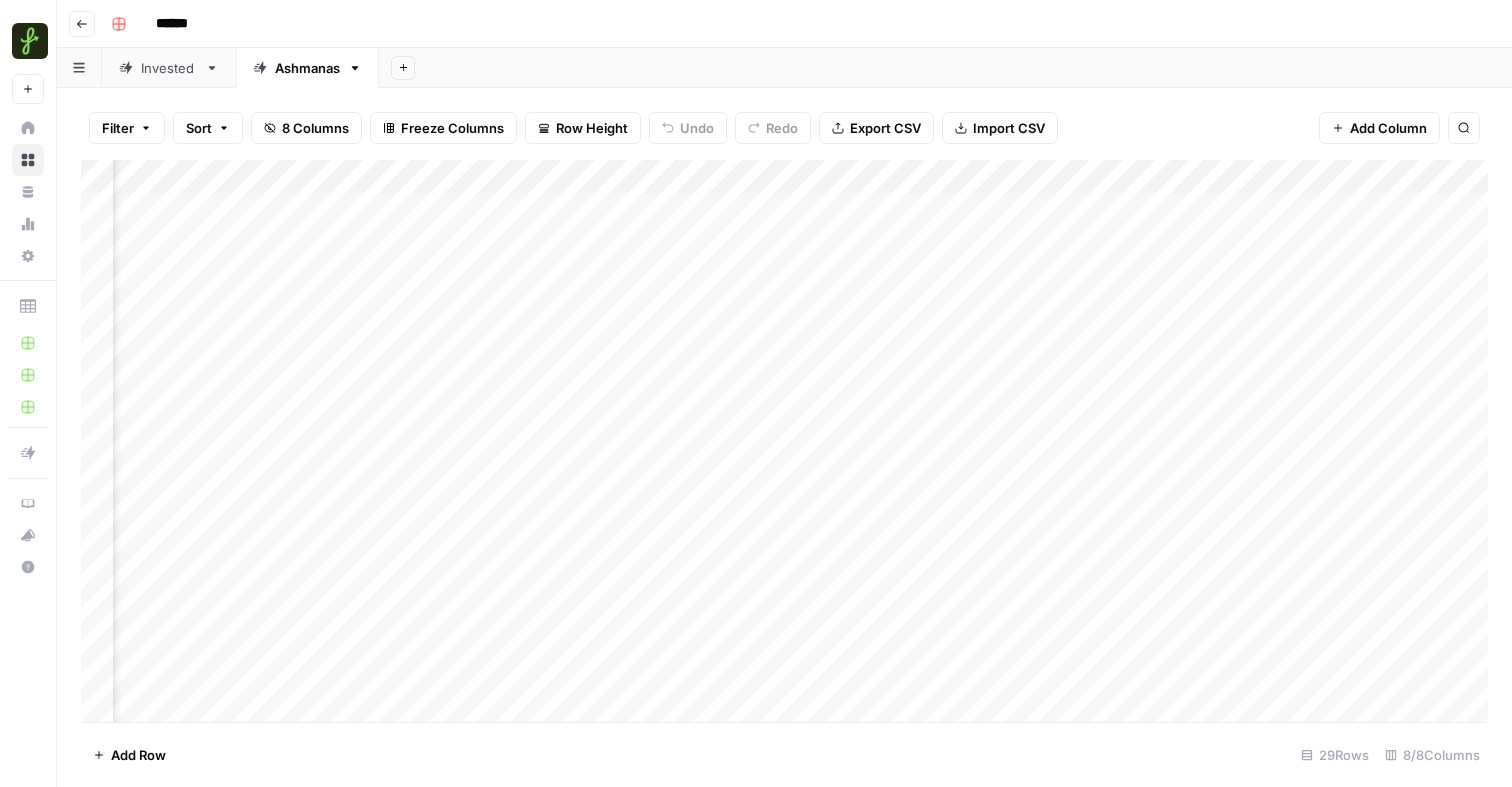 scroll, scrollTop: 0, scrollLeft: 353, axis: horizontal 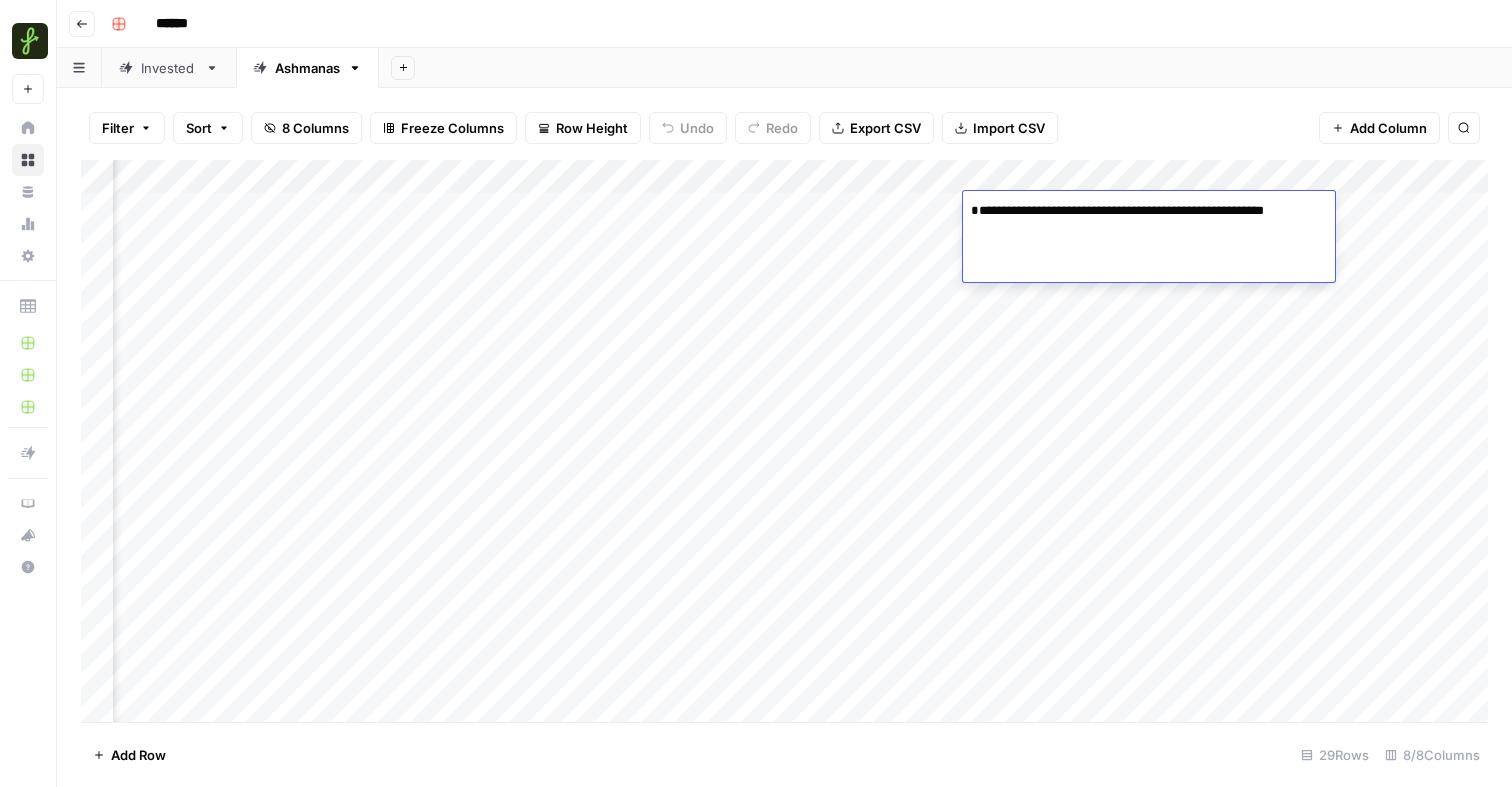 click at bounding box center (784, 441) 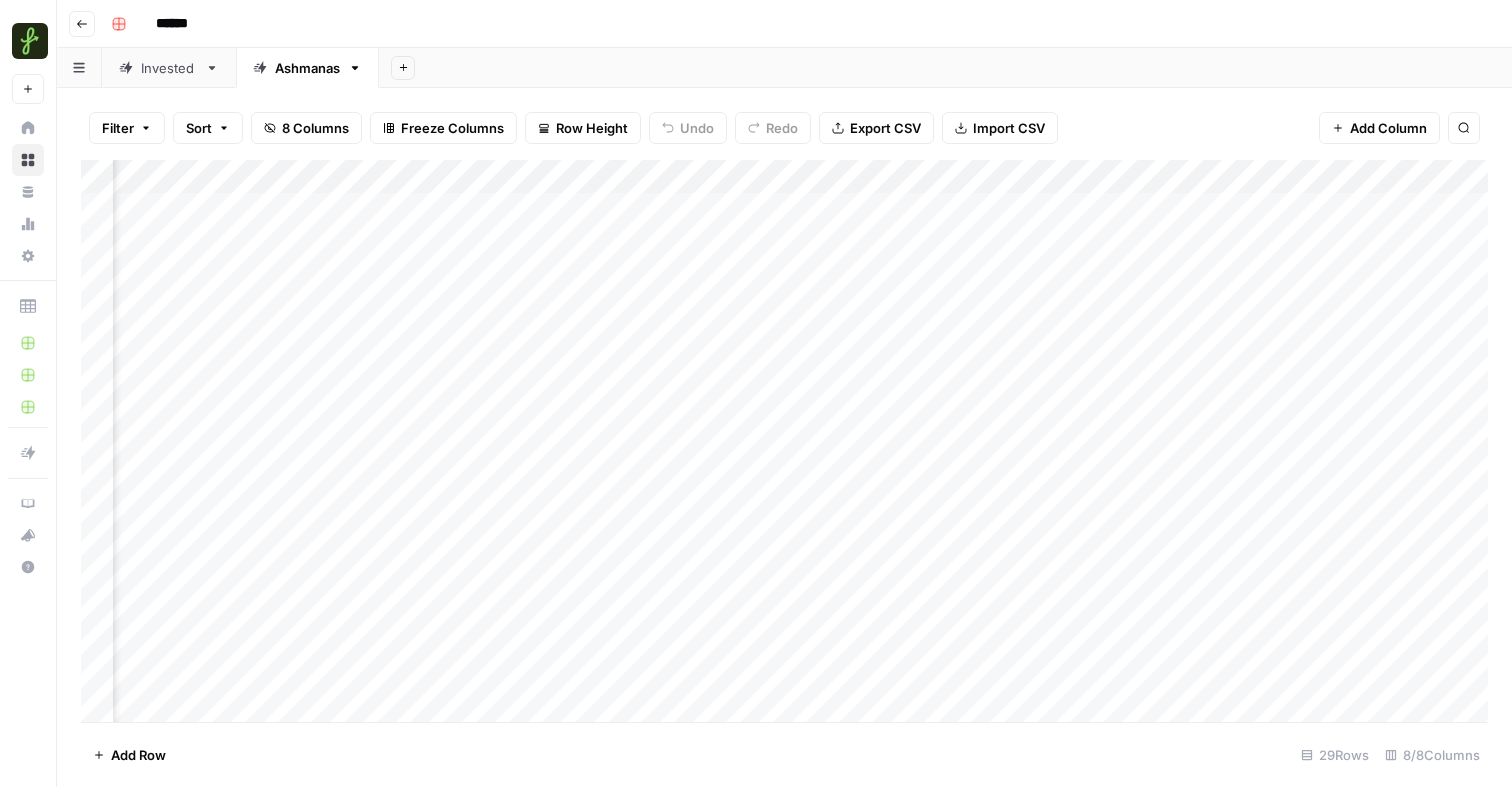 click at bounding box center (784, 441) 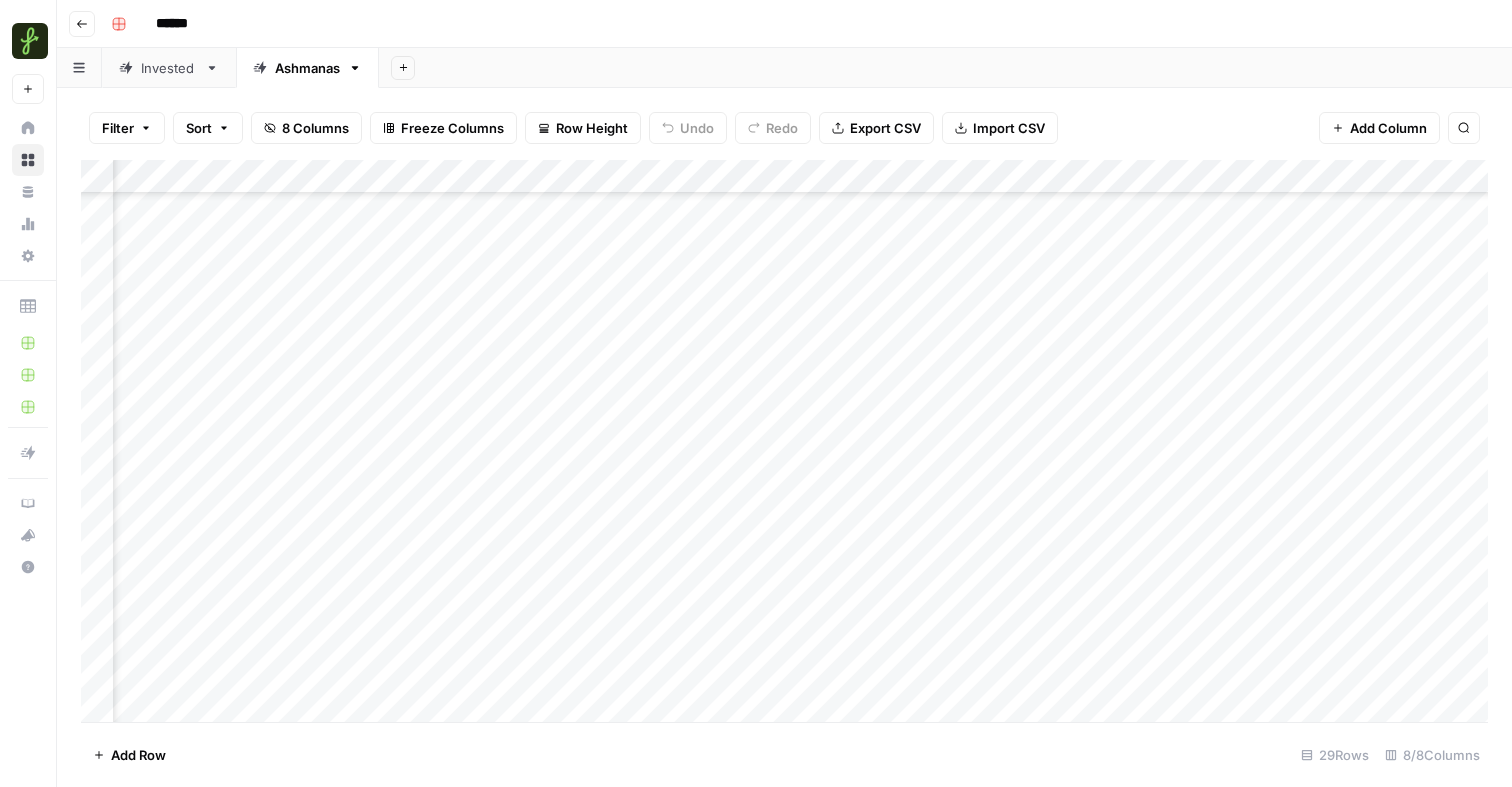 scroll, scrollTop: 2056, scrollLeft: 353, axis: both 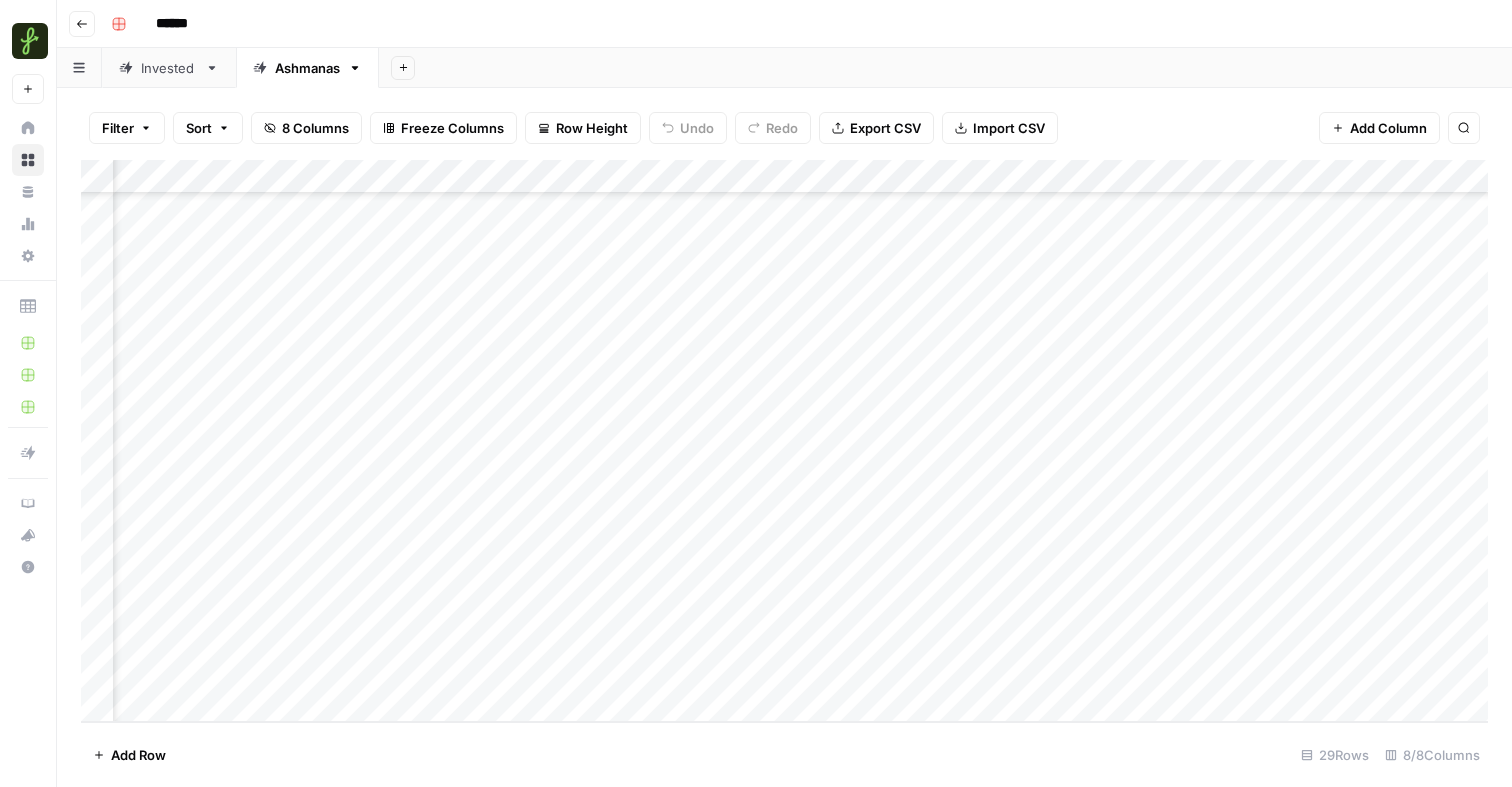 drag, startPoint x: 1082, startPoint y: 227, endPoint x: 1084, endPoint y: 854, distance: 627.0032 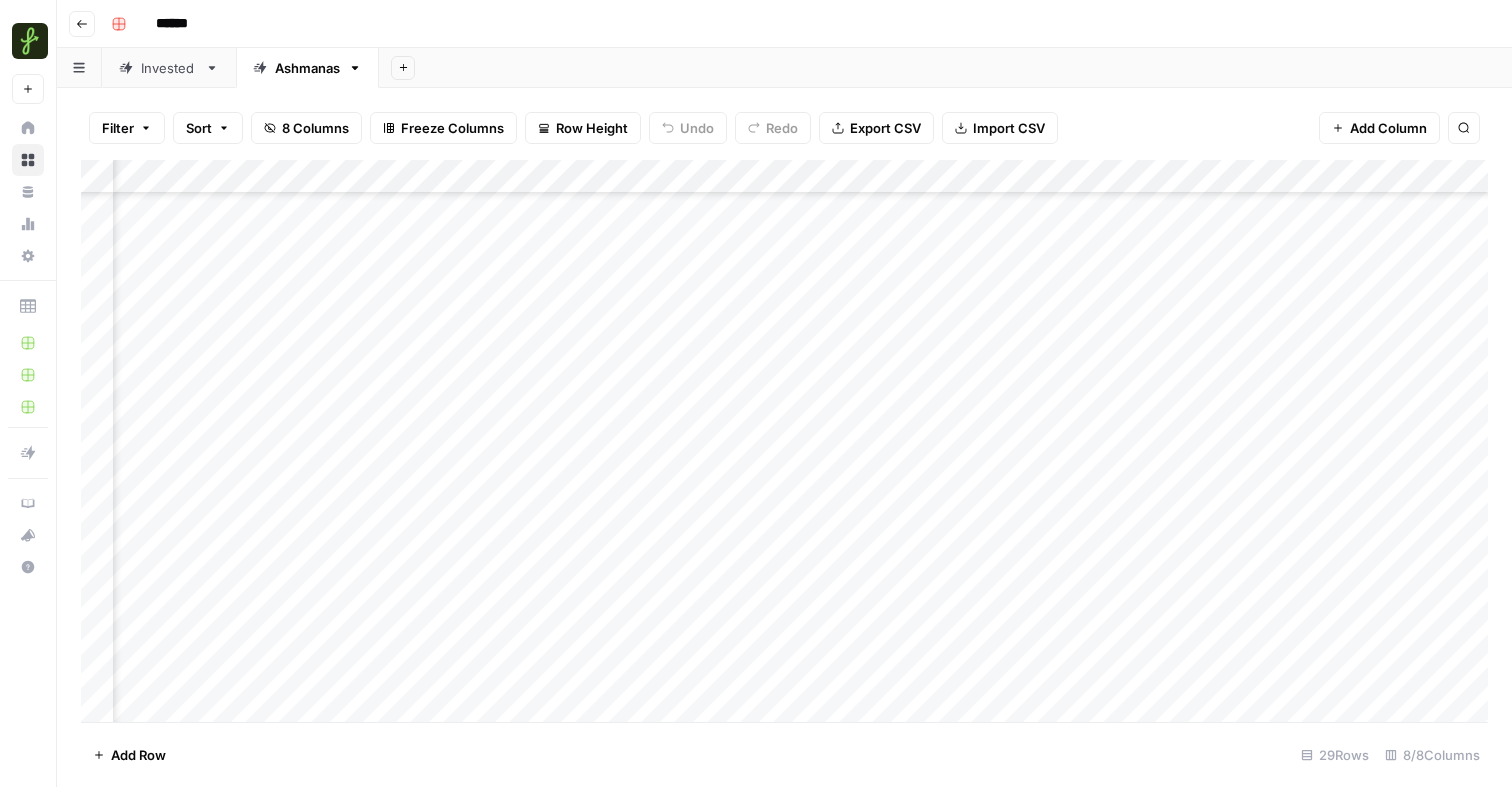 scroll, scrollTop: 0, scrollLeft: 353, axis: horizontal 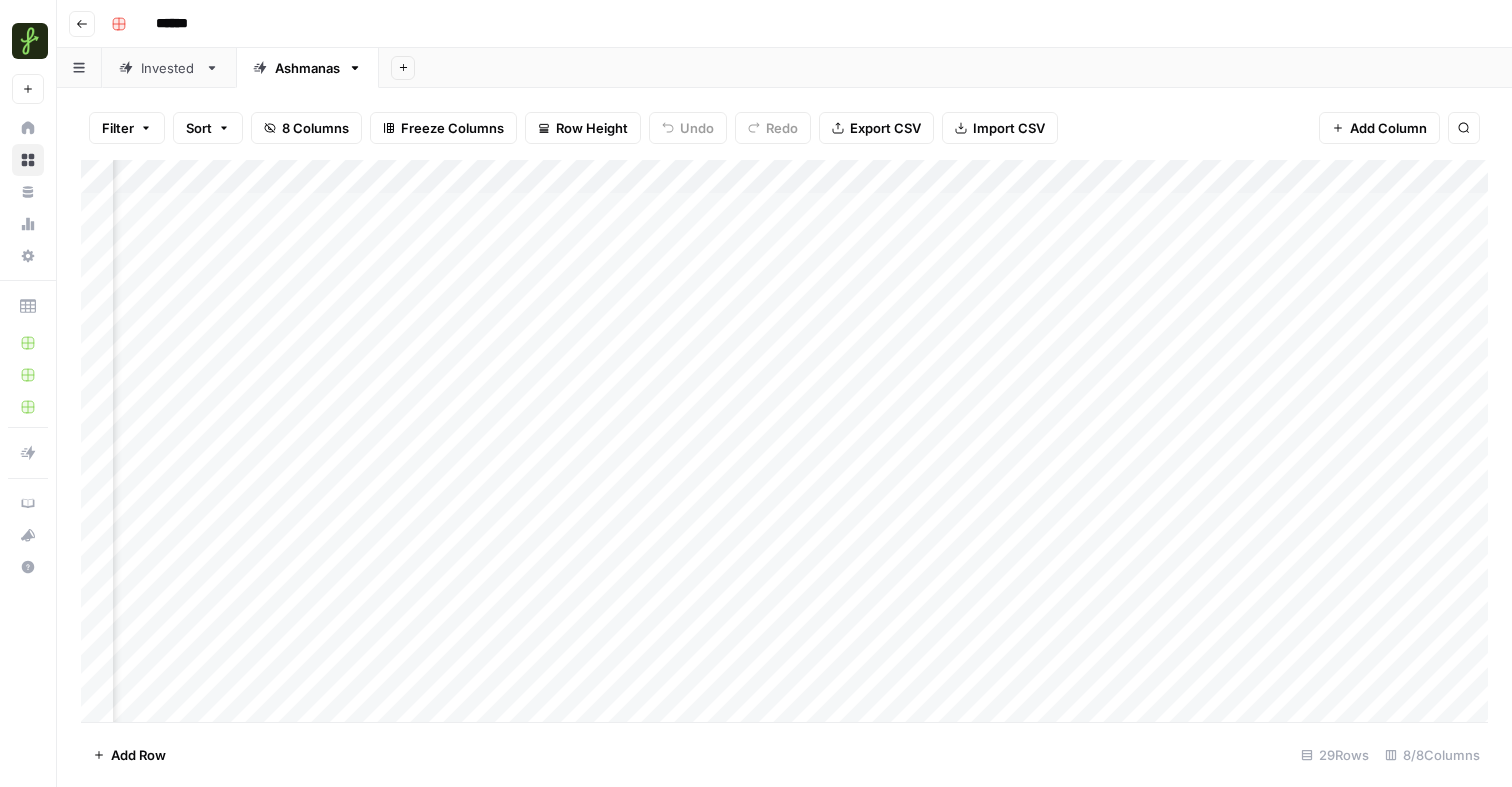 click at bounding box center (784, 441) 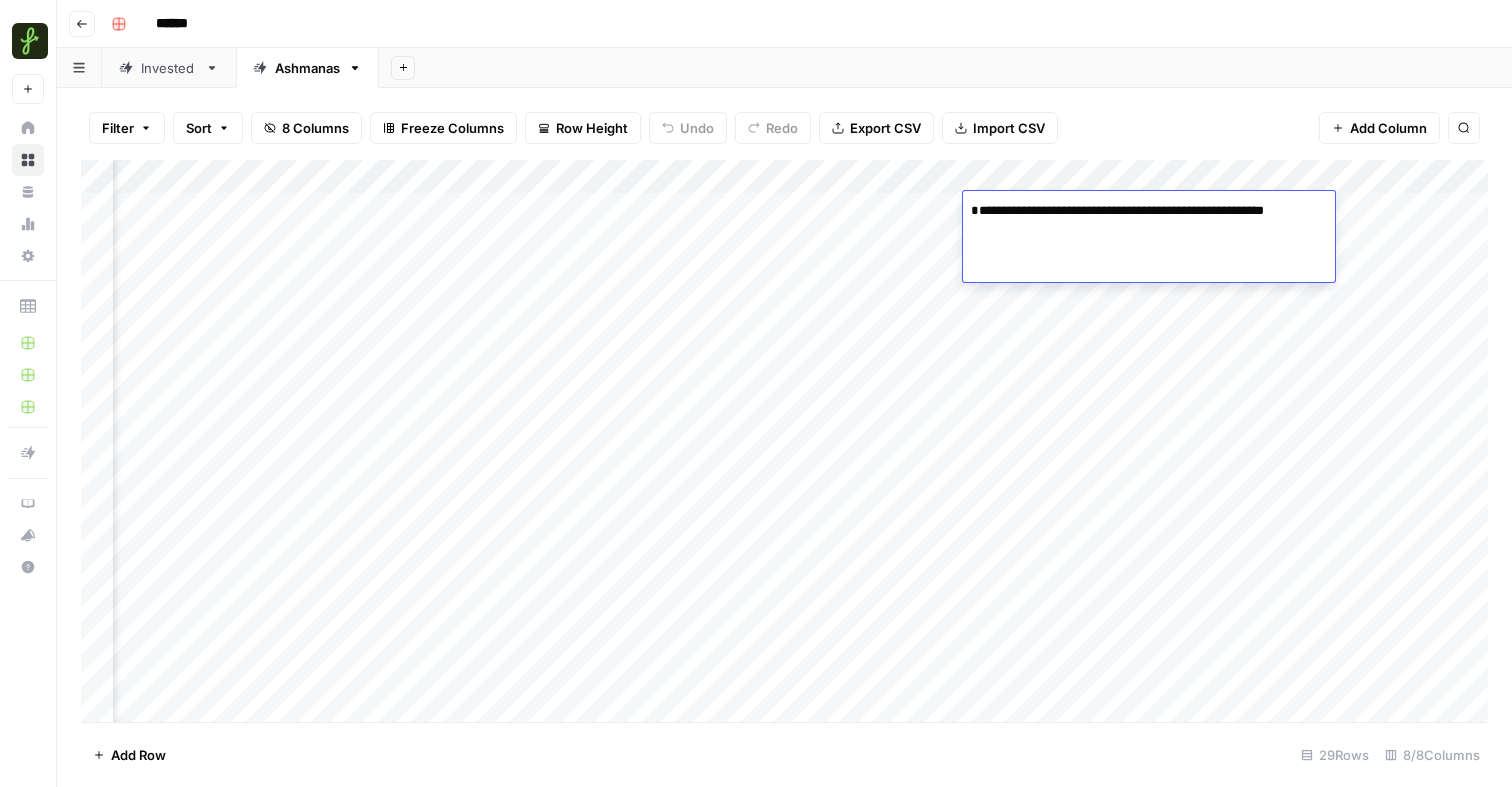 click at bounding box center [784, 441] 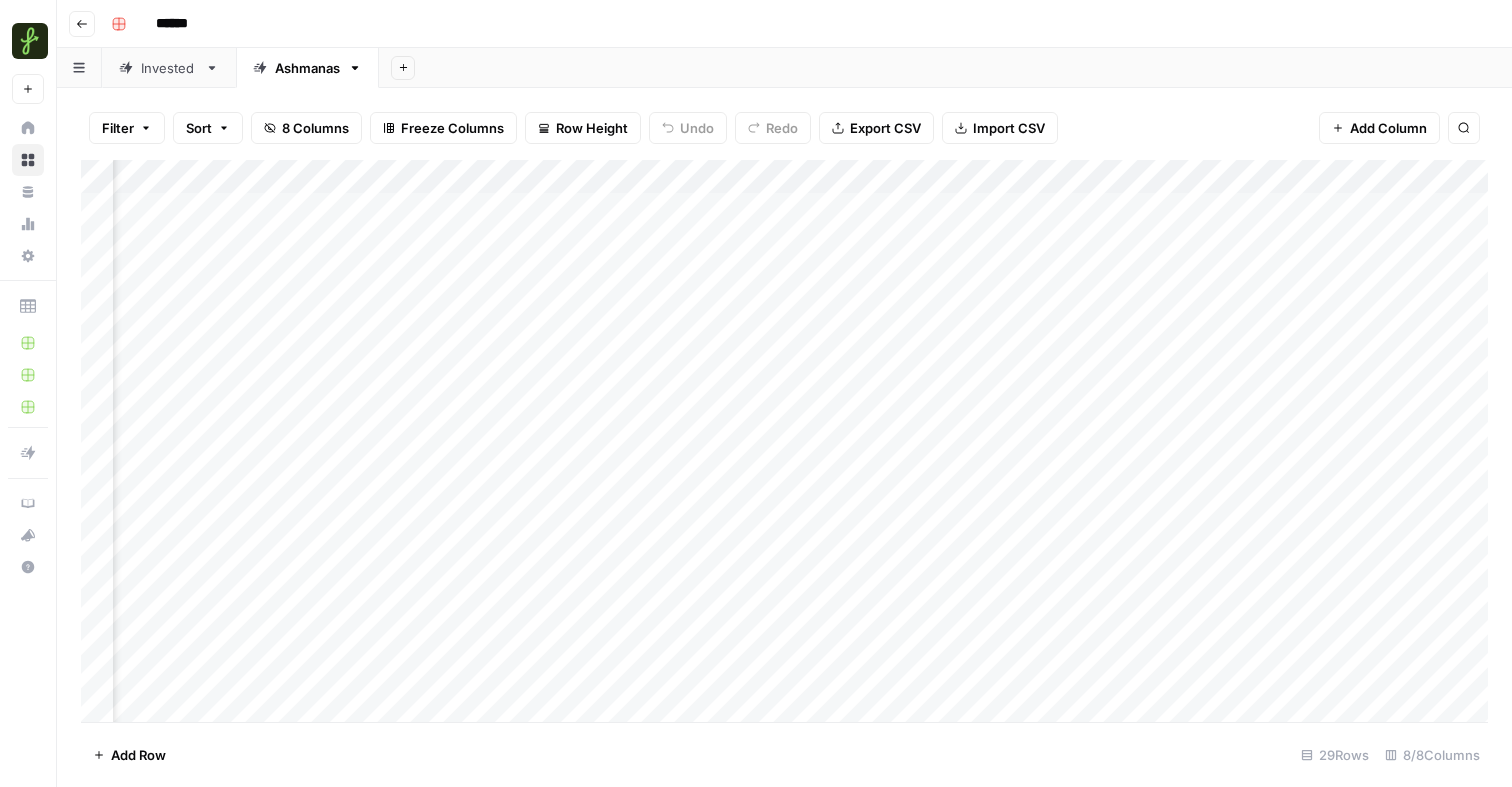 click at bounding box center [784, 441] 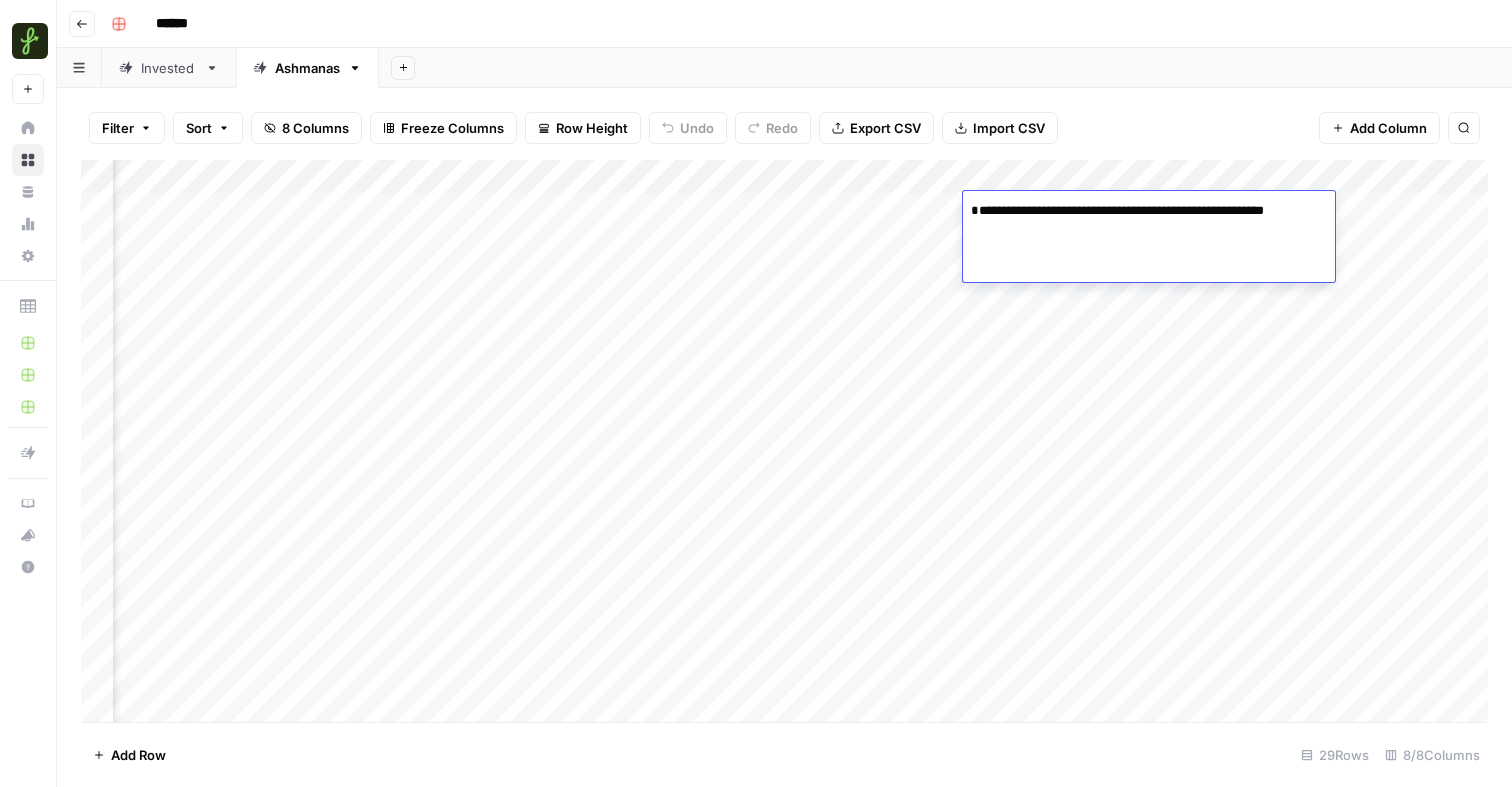click at bounding box center [784, 441] 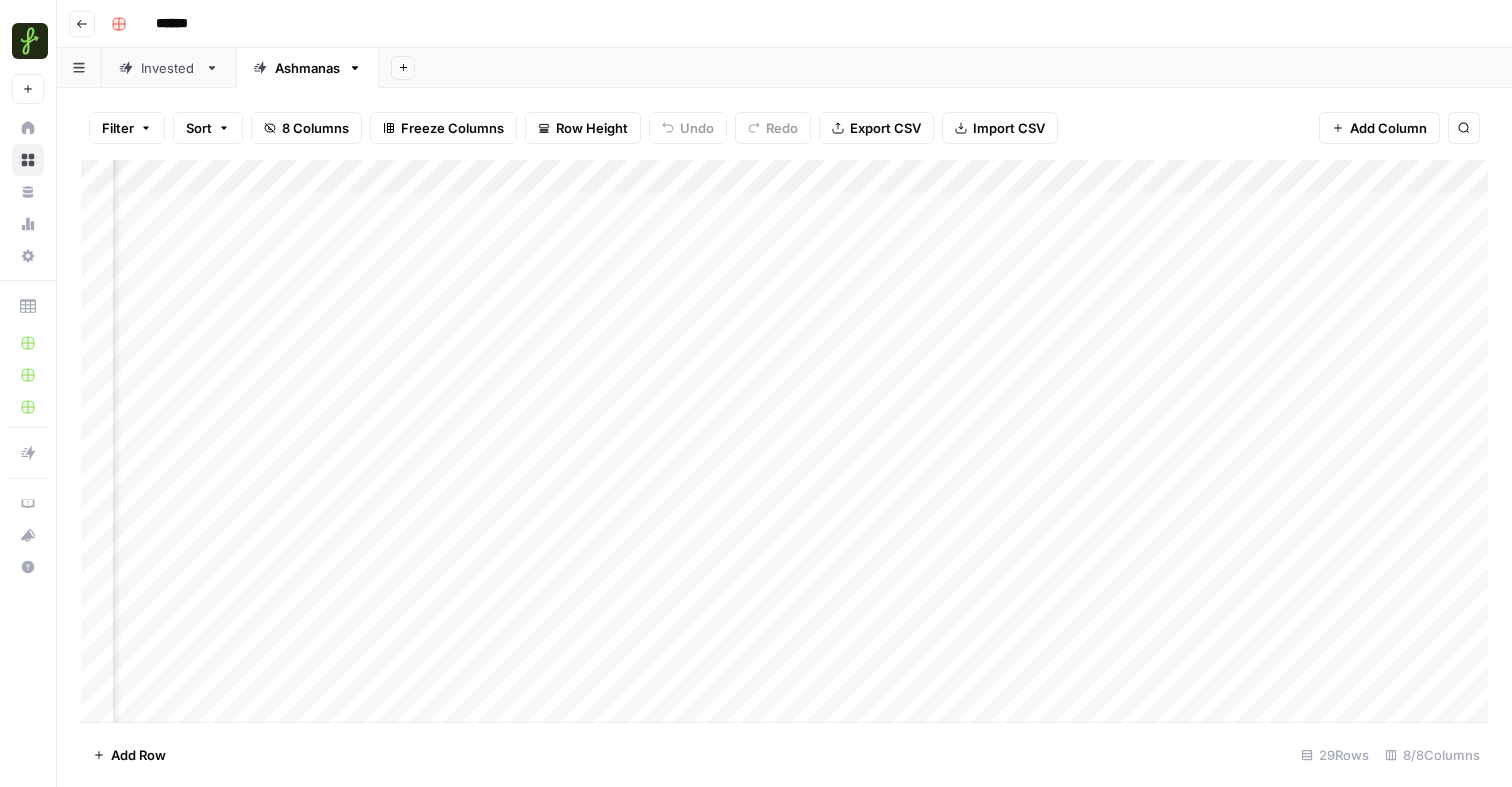 click at bounding box center [784, 441] 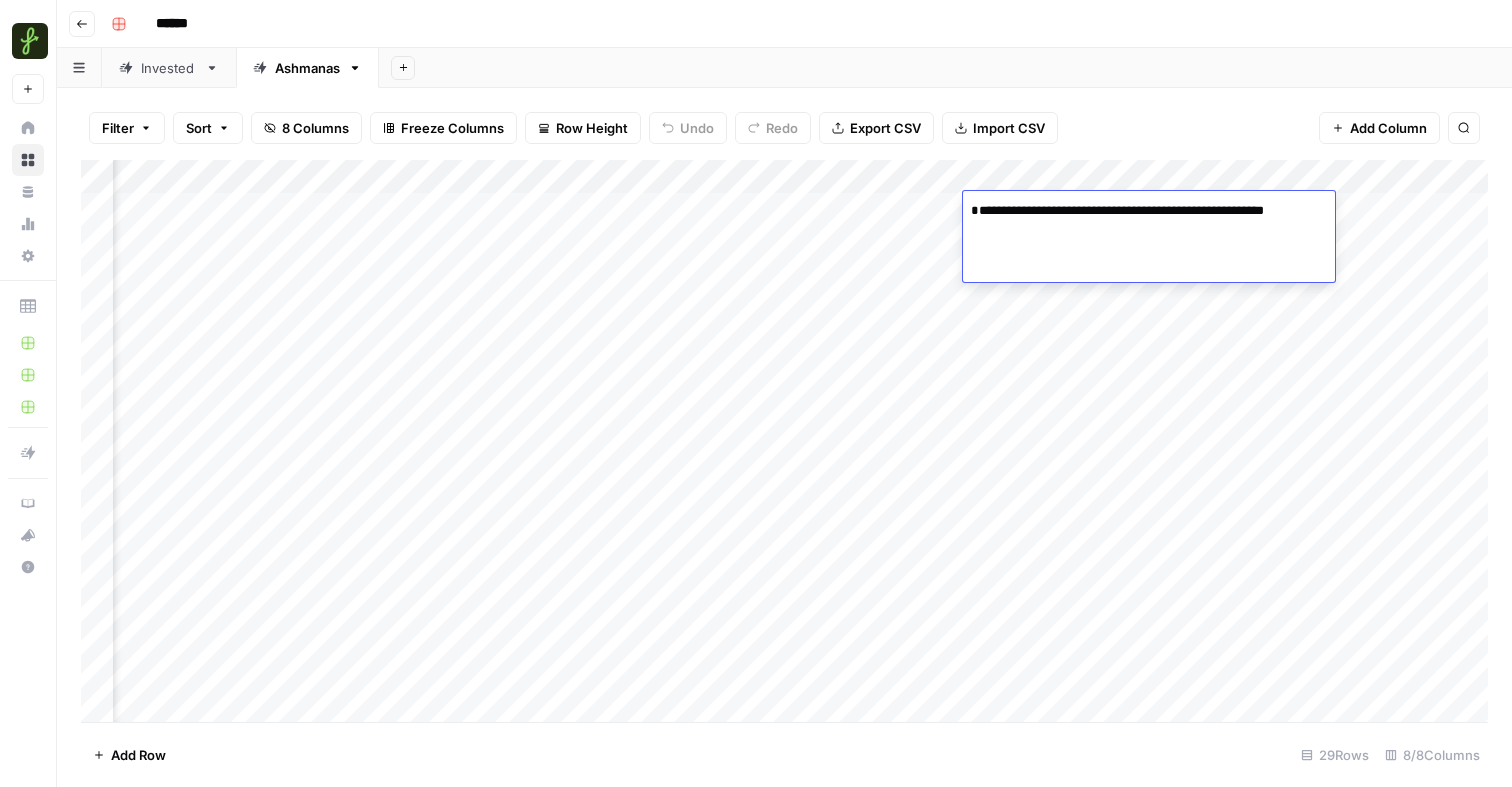 click on "**********" at bounding box center [1144, 221] 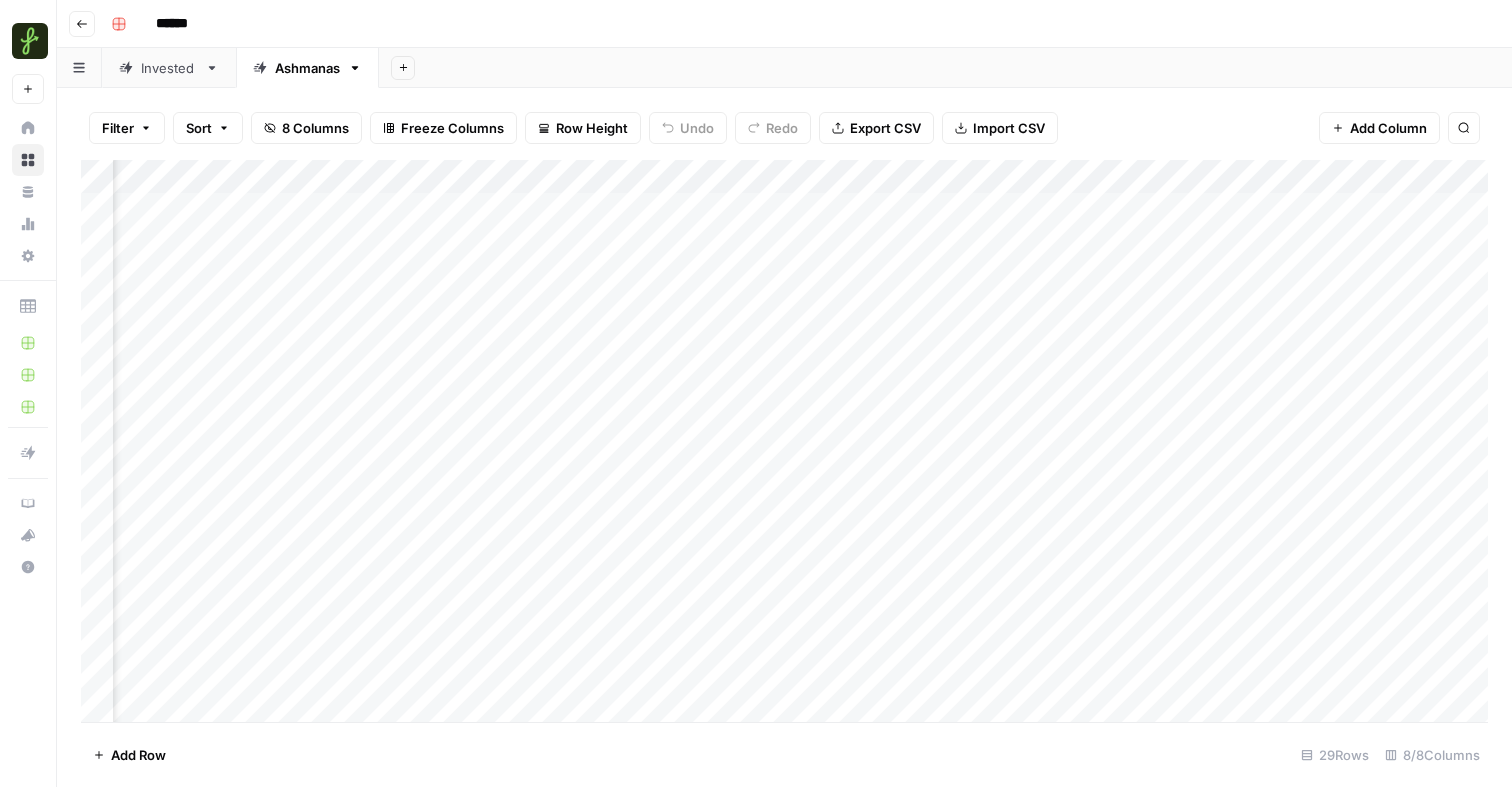 click at bounding box center (784, 441) 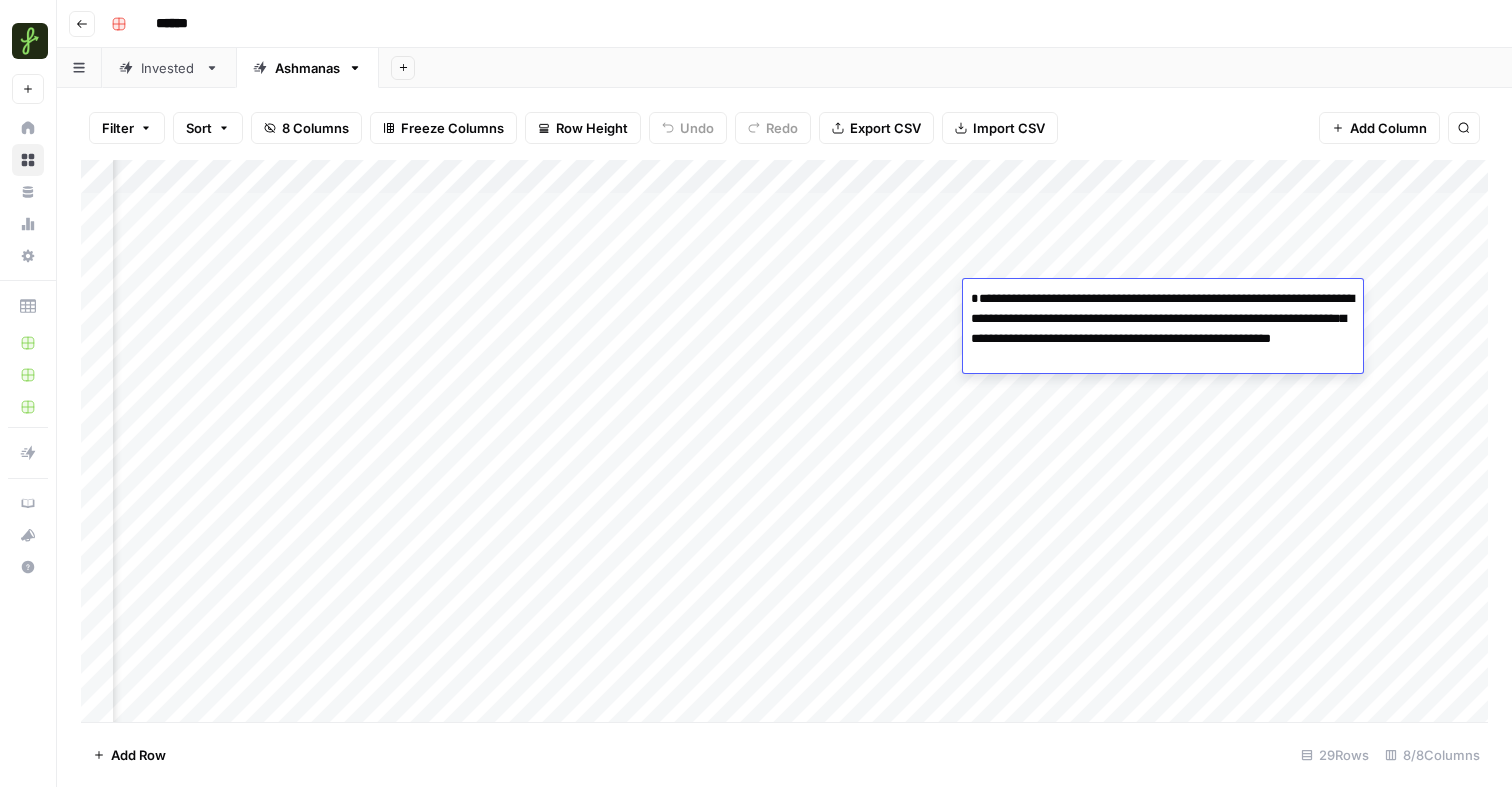 drag, startPoint x: 1193, startPoint y: 384, endPoint x: 1170, endPoint y: 296, distance: 90.95603 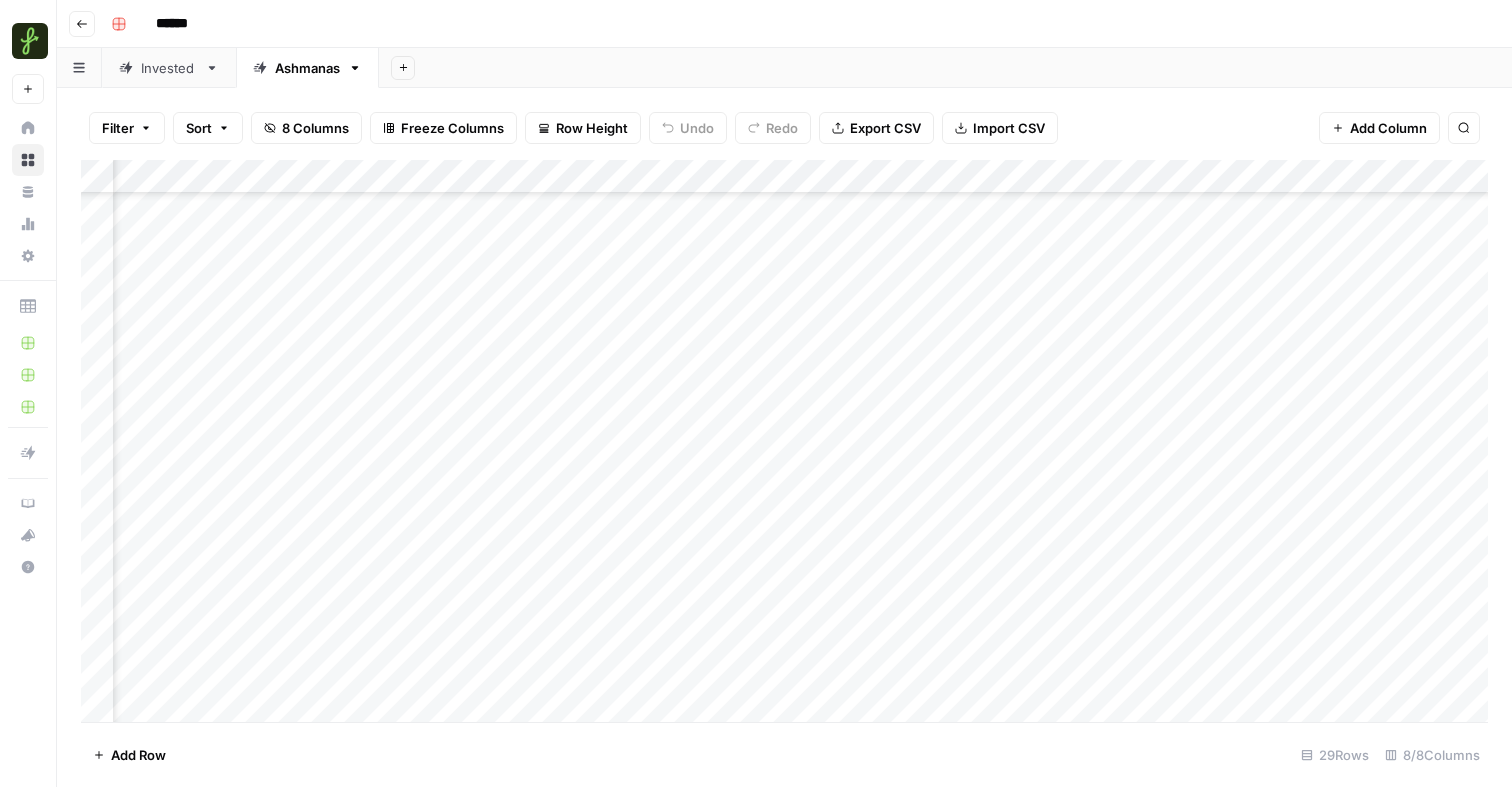 scroll, scrollTop: 836, scrollLeft: 353, axis: both 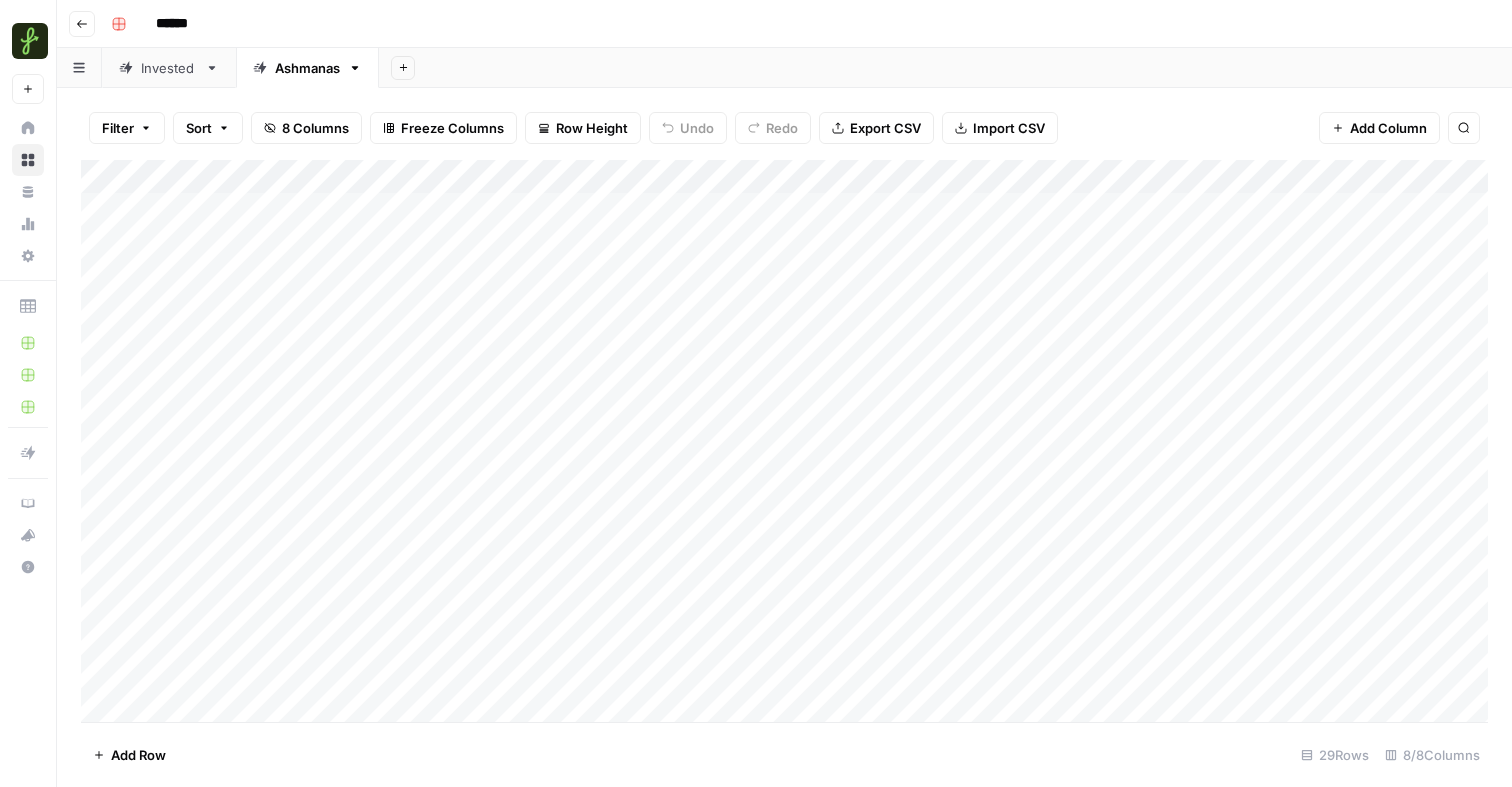 click at bounding box center [784, 441] 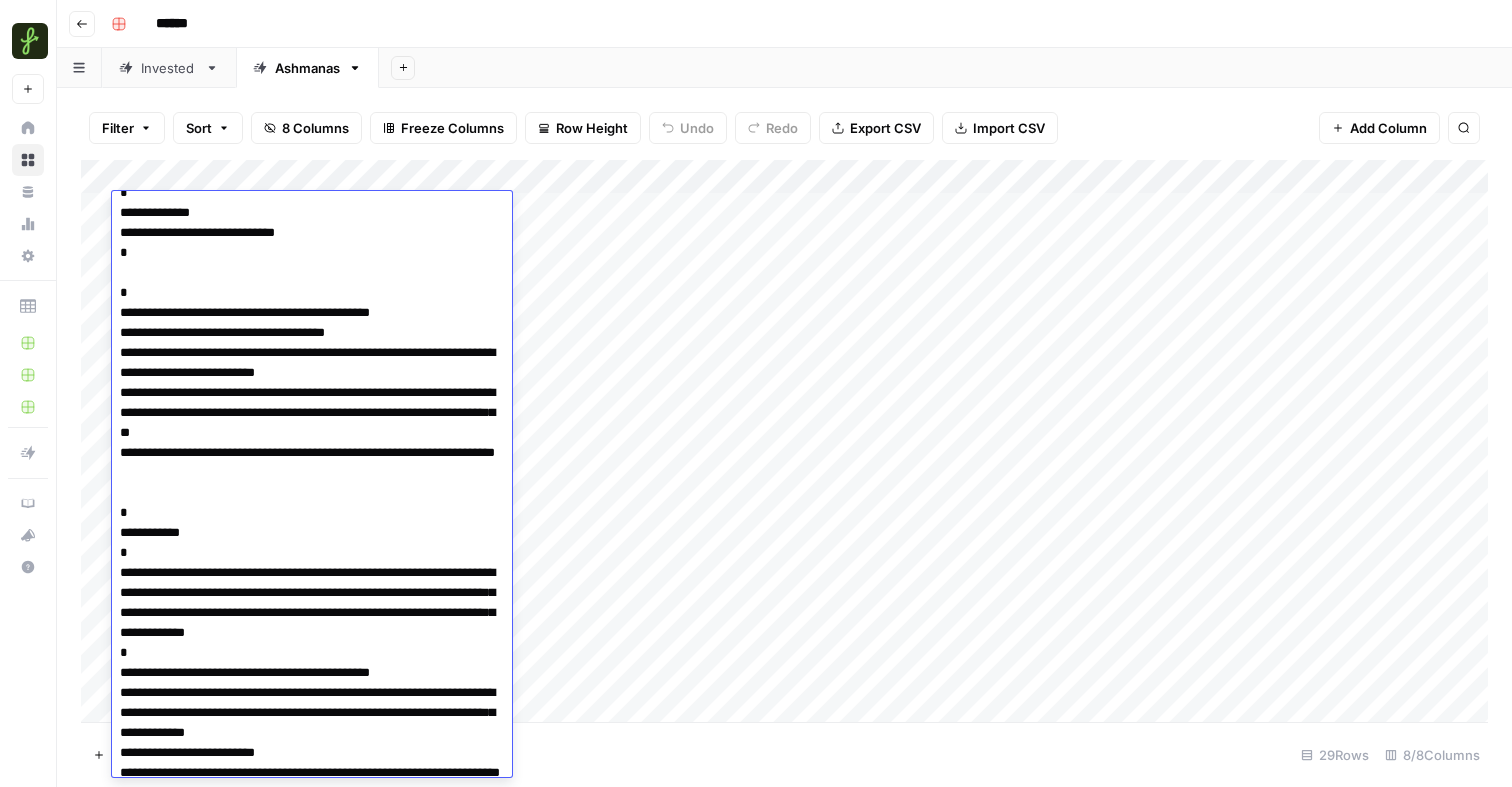 scroll, scrollTop: 0, scrollLeft: 0, axis: both 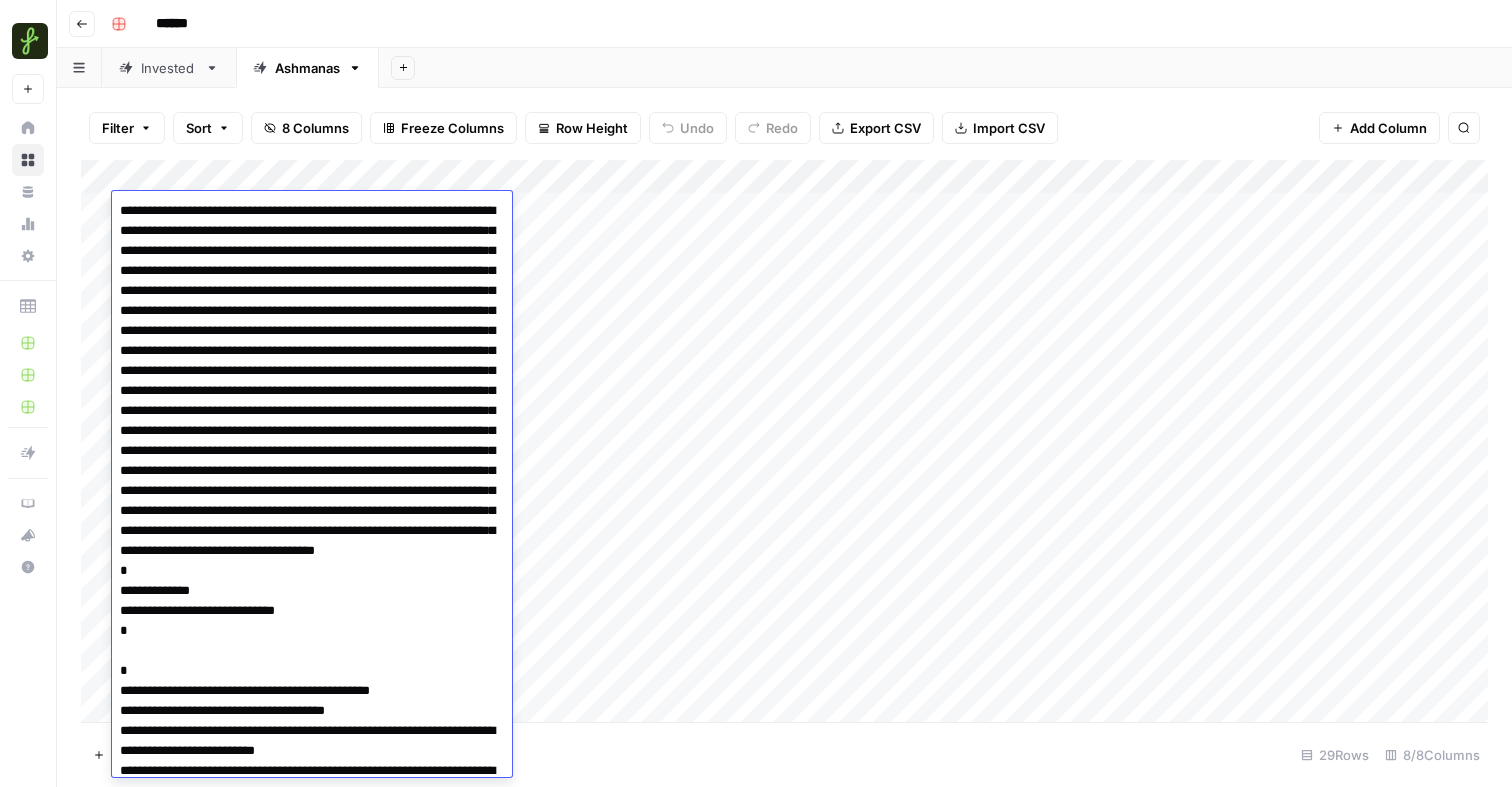 drag, startPoint x: 247, startPoint y: 267, endPoint x: 282, endPoint y: 512, distance: 247.48738 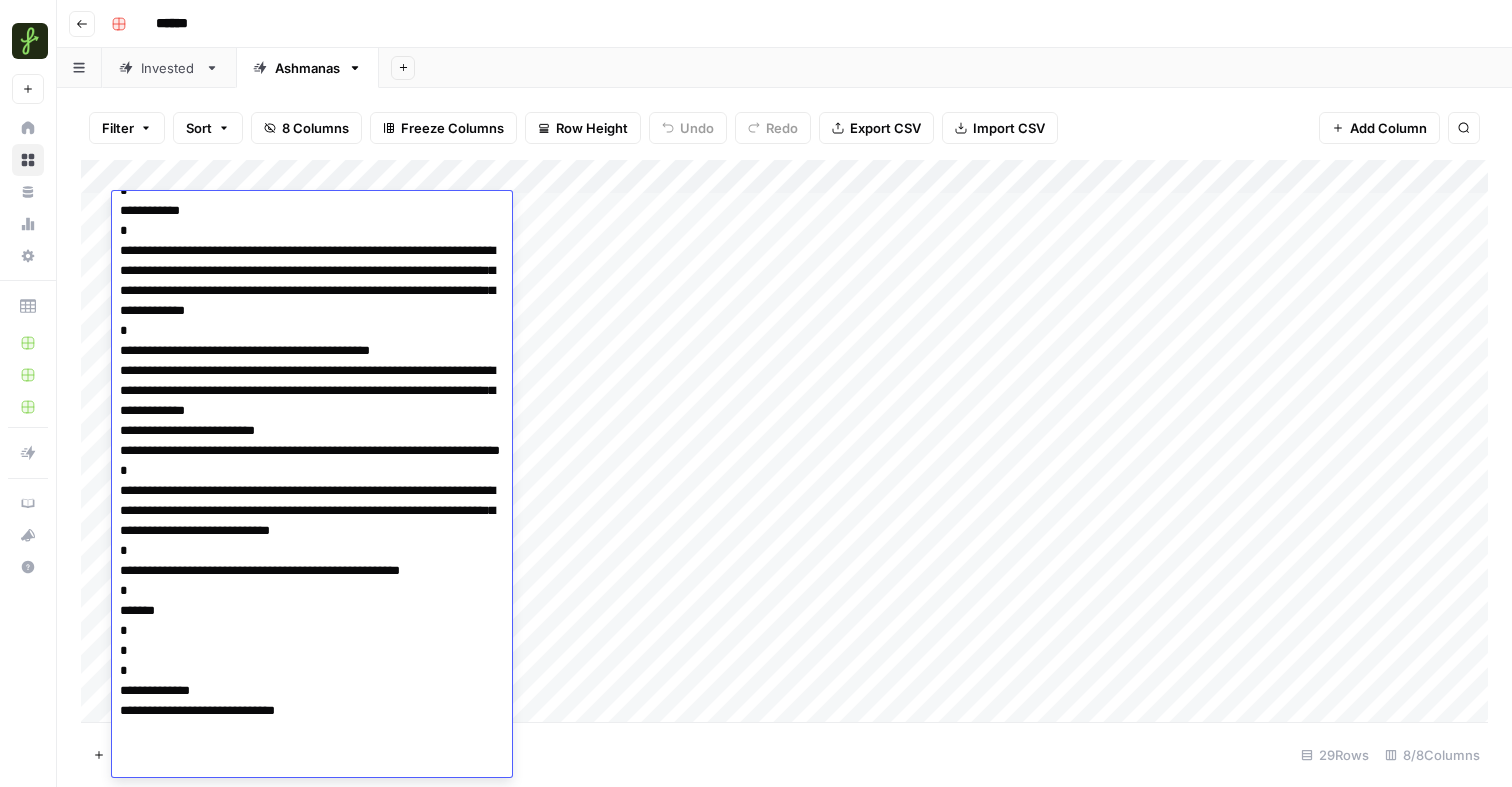scroll, scrollTop: 736, scrollLeft: 0, axis: vertical 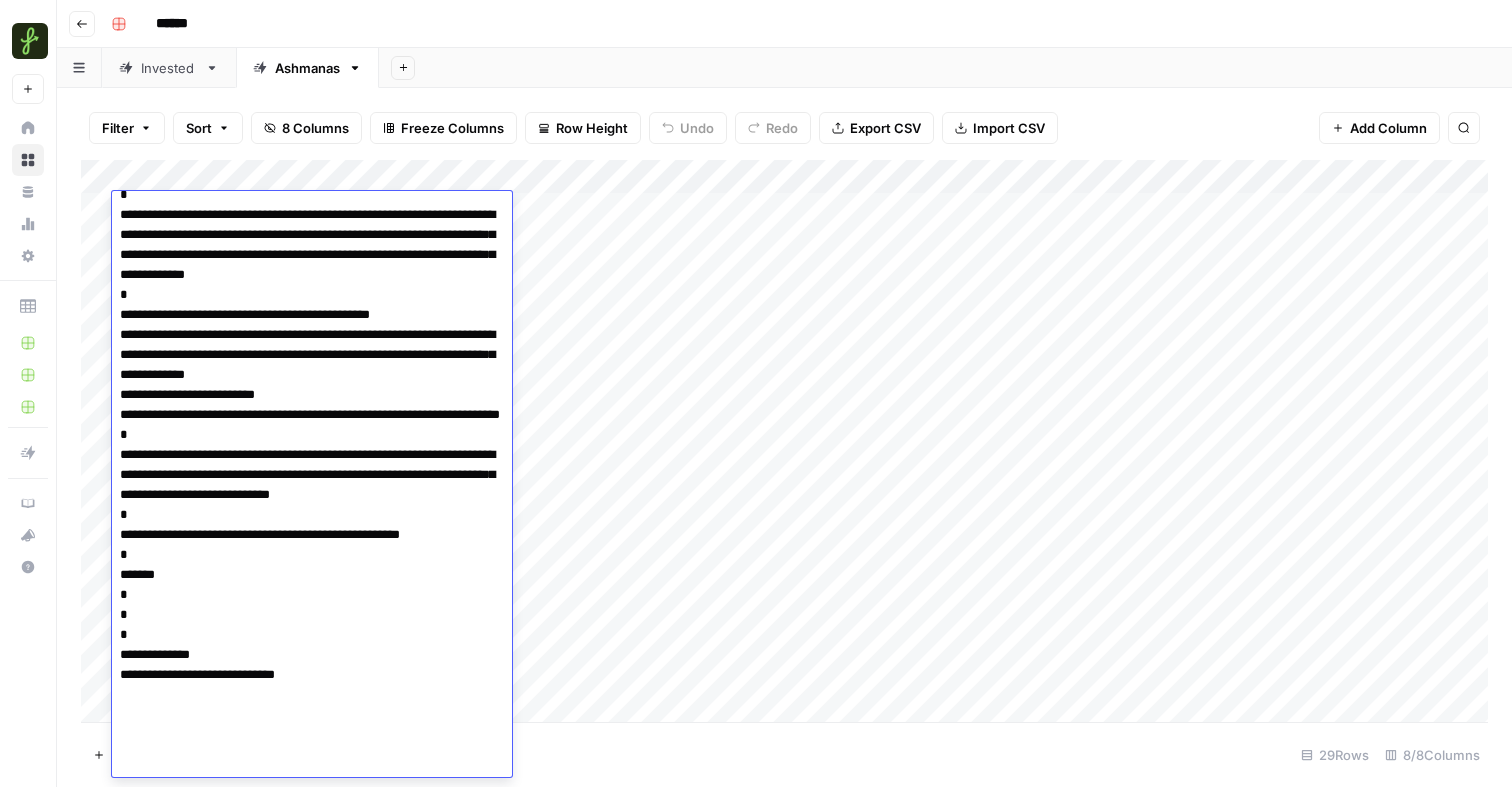 drag, startPoint x: 271, startPoint y: 442, endPoint x: 272, endPoint y: 714, distance: 272.00183 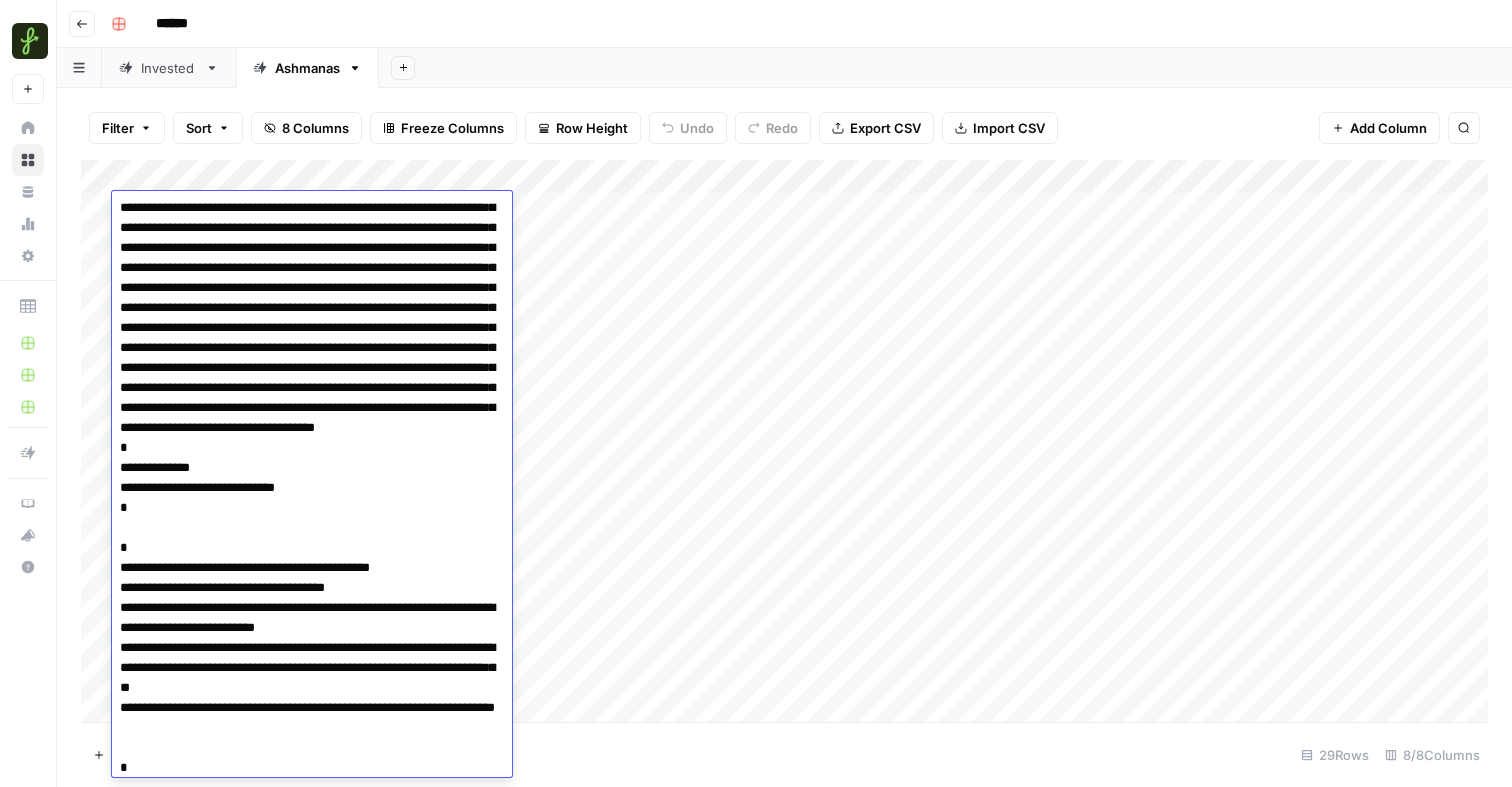 scroll, scrollTop: 0, scrollLeft: 0, axis: both 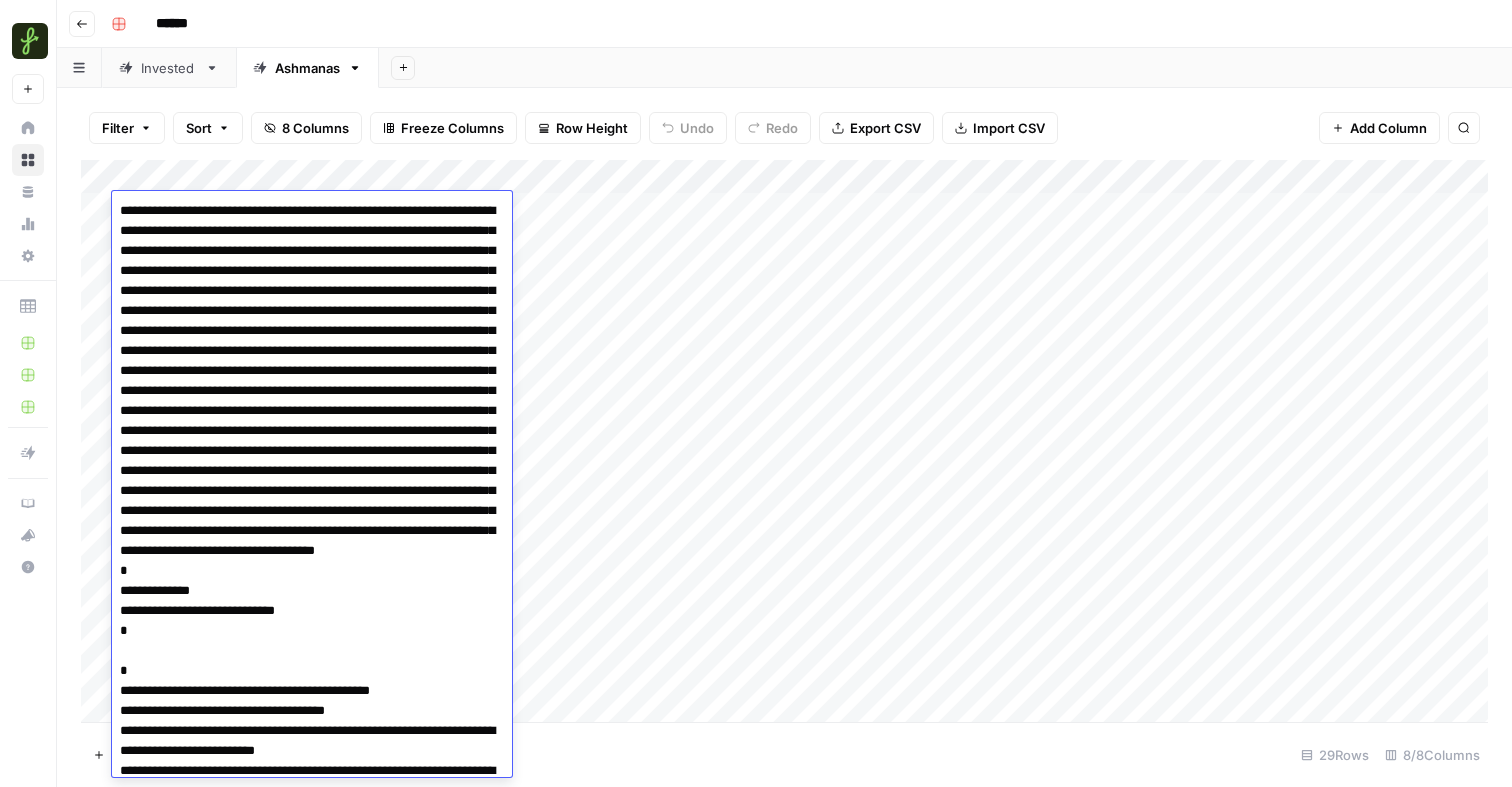 click at bounding box center (784, 441) 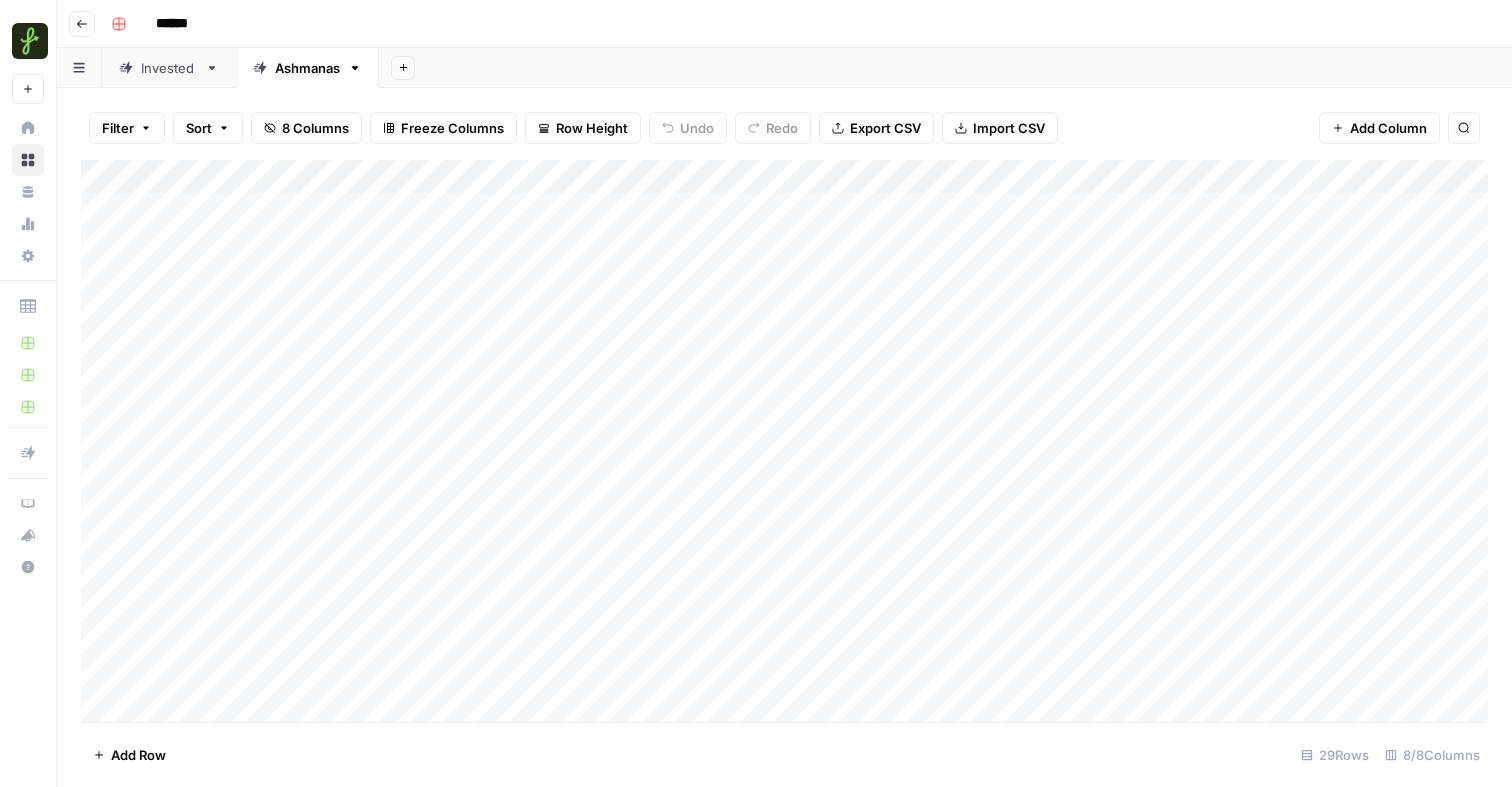 click at bounding box center (784, 441) 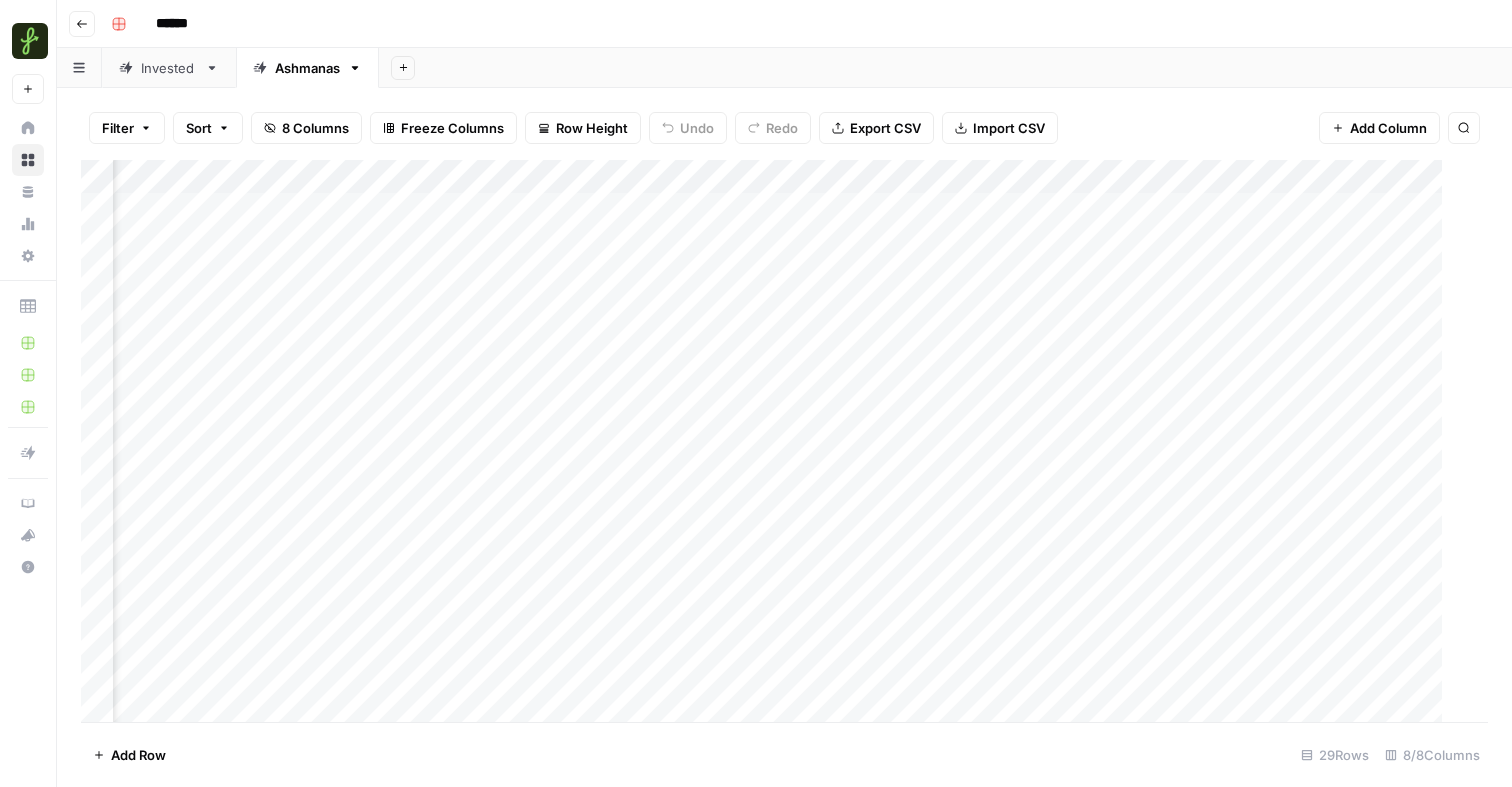 scroll, scrollTop: 0, scrollLeft: 439, axis: horizontal 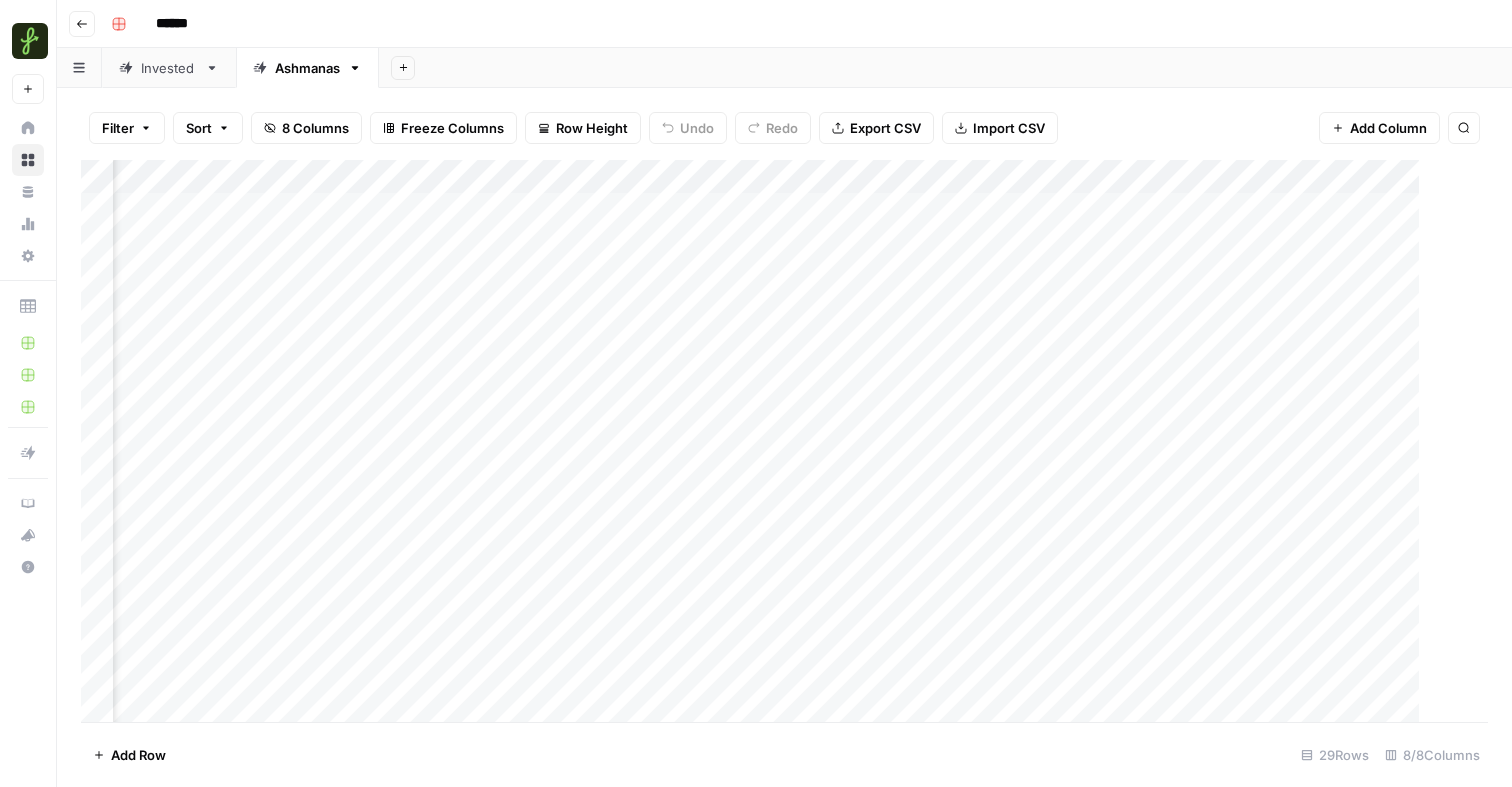 click at bounding box center (784, 441) 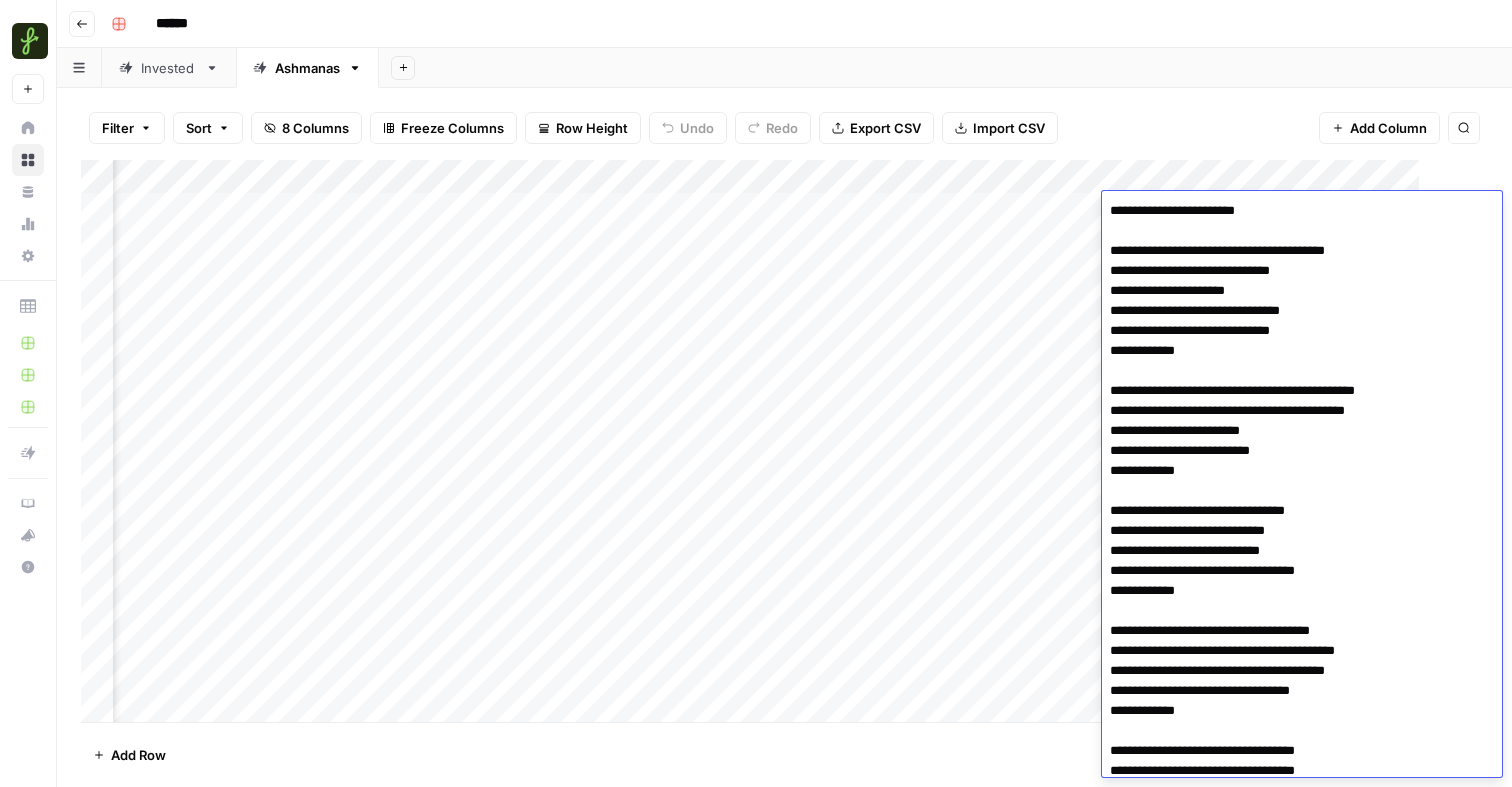 scroll, scrollTop: 308, scrollLeft: 0, axis: vertical 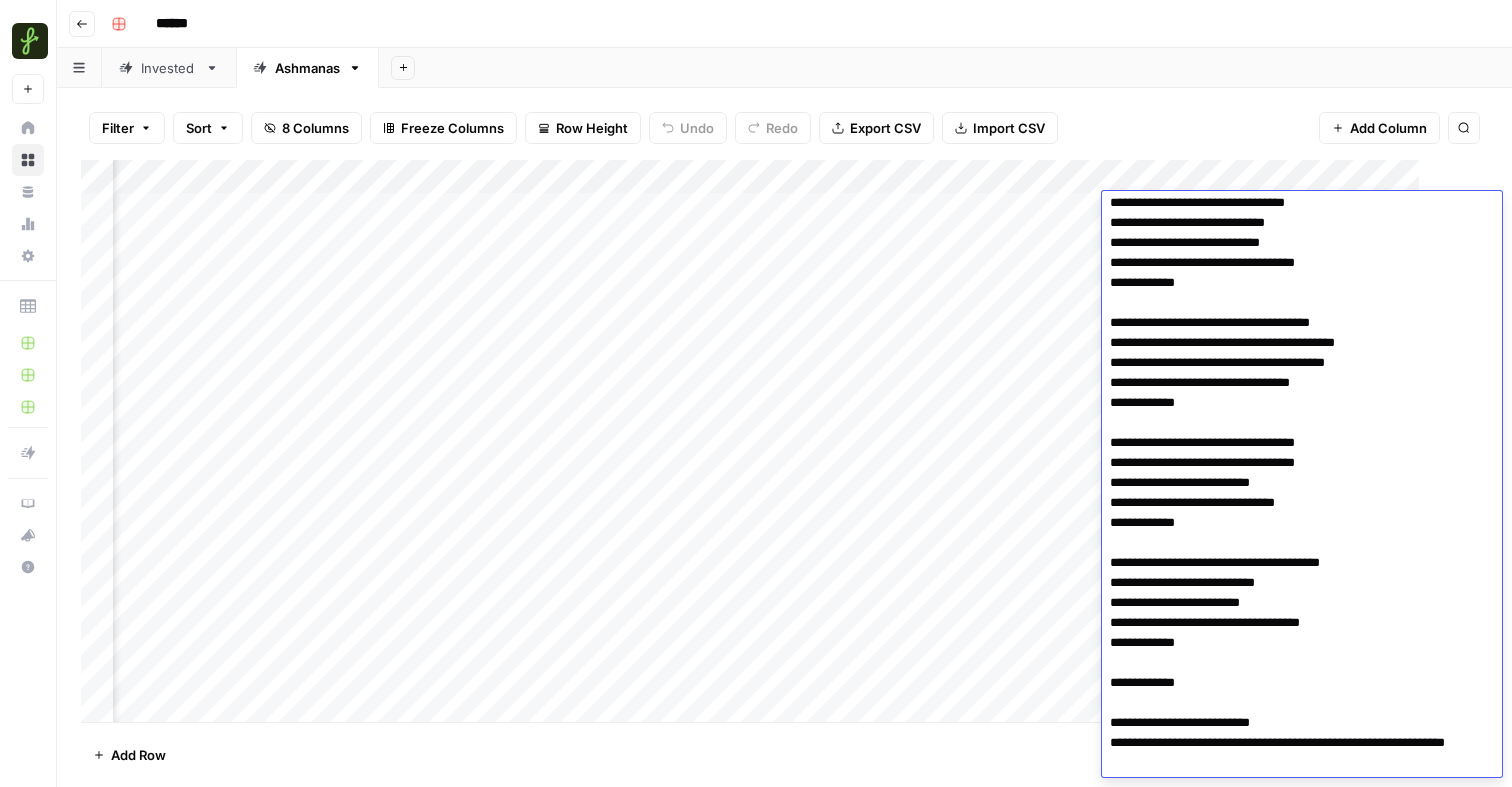 click at bounding box center [784, 441] 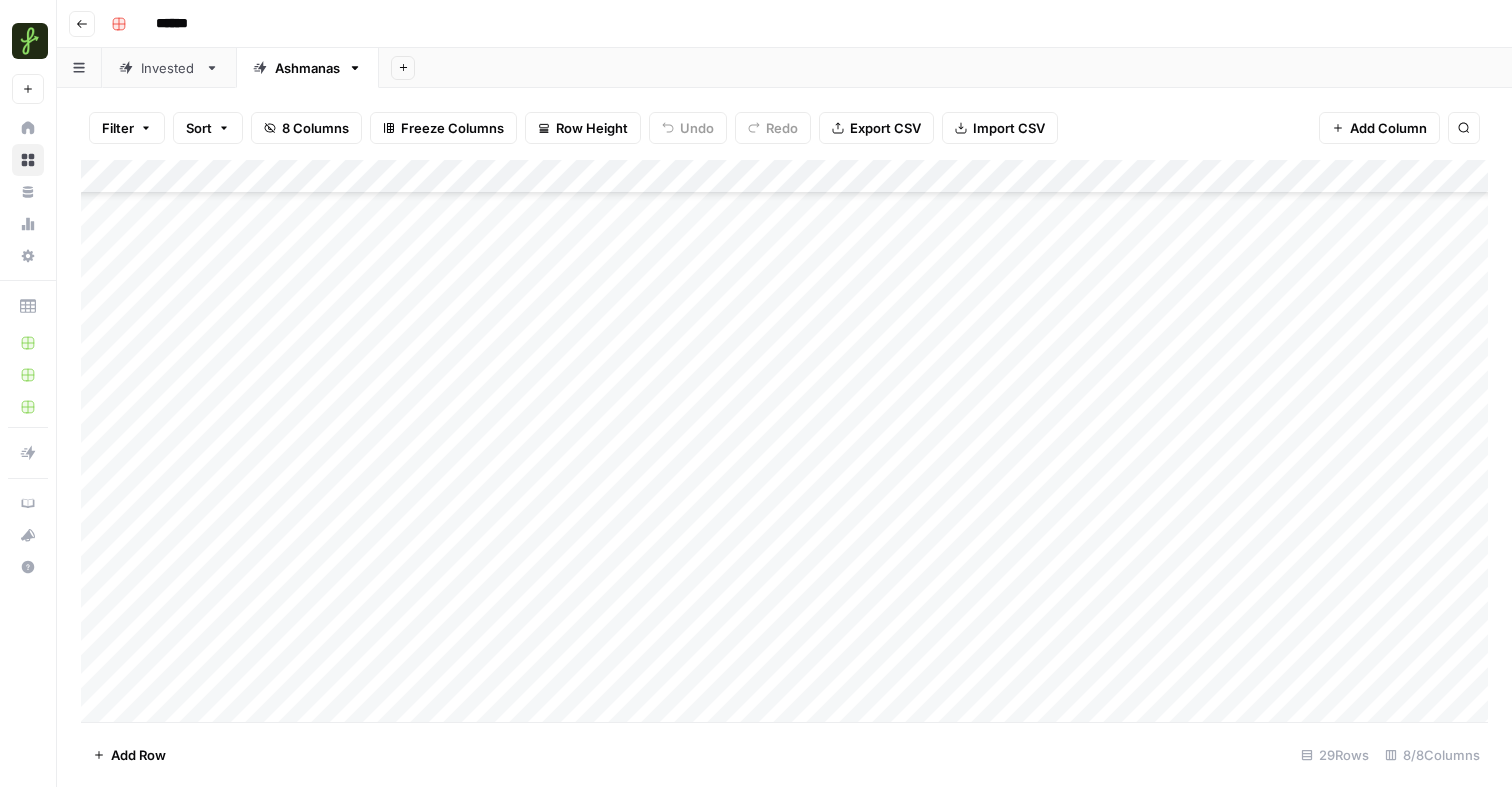 scroll, scrollTop: 2056, scrollLeft: 0, axis: vertical 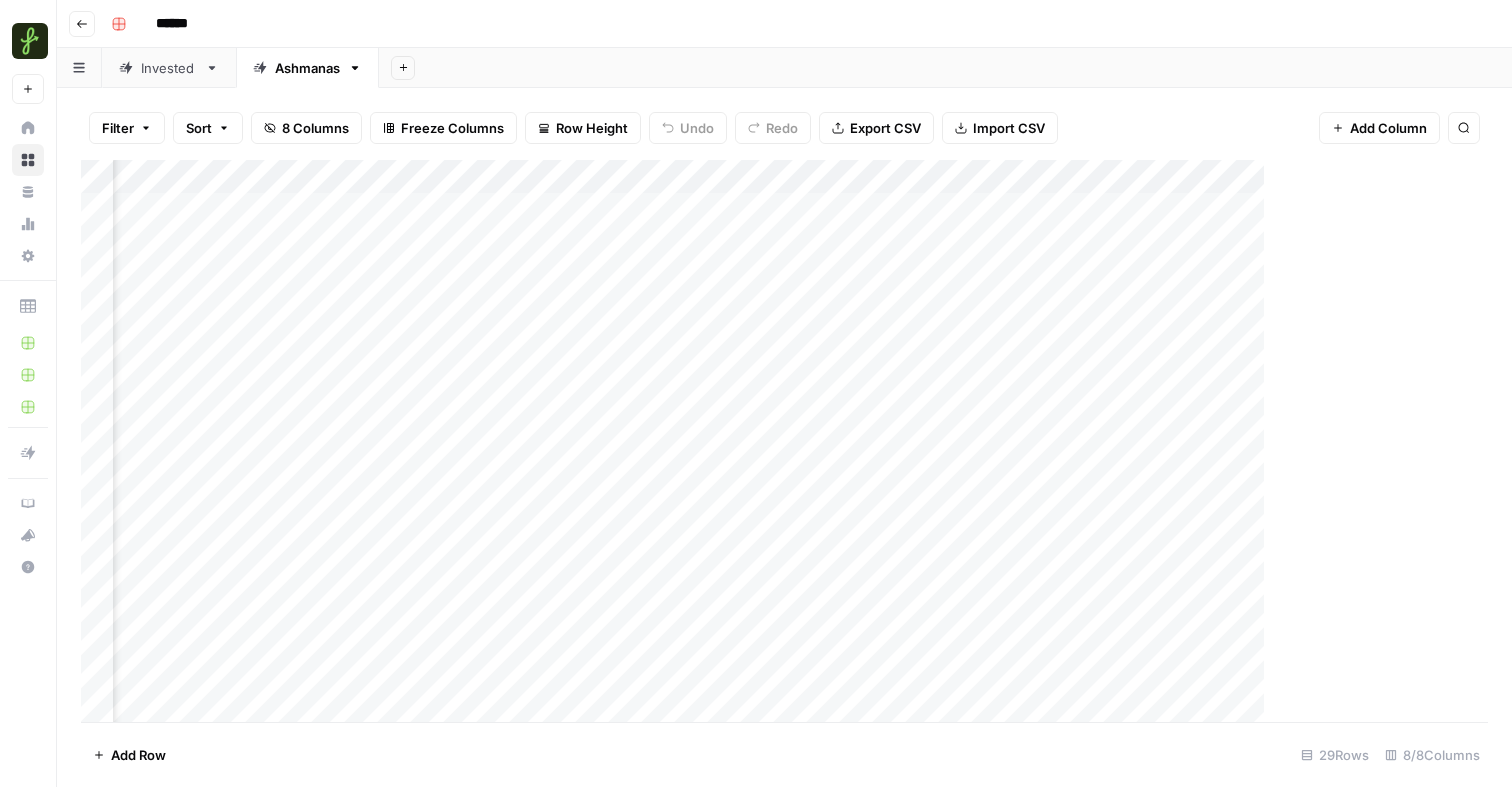 click at bounding box center [784, 441] 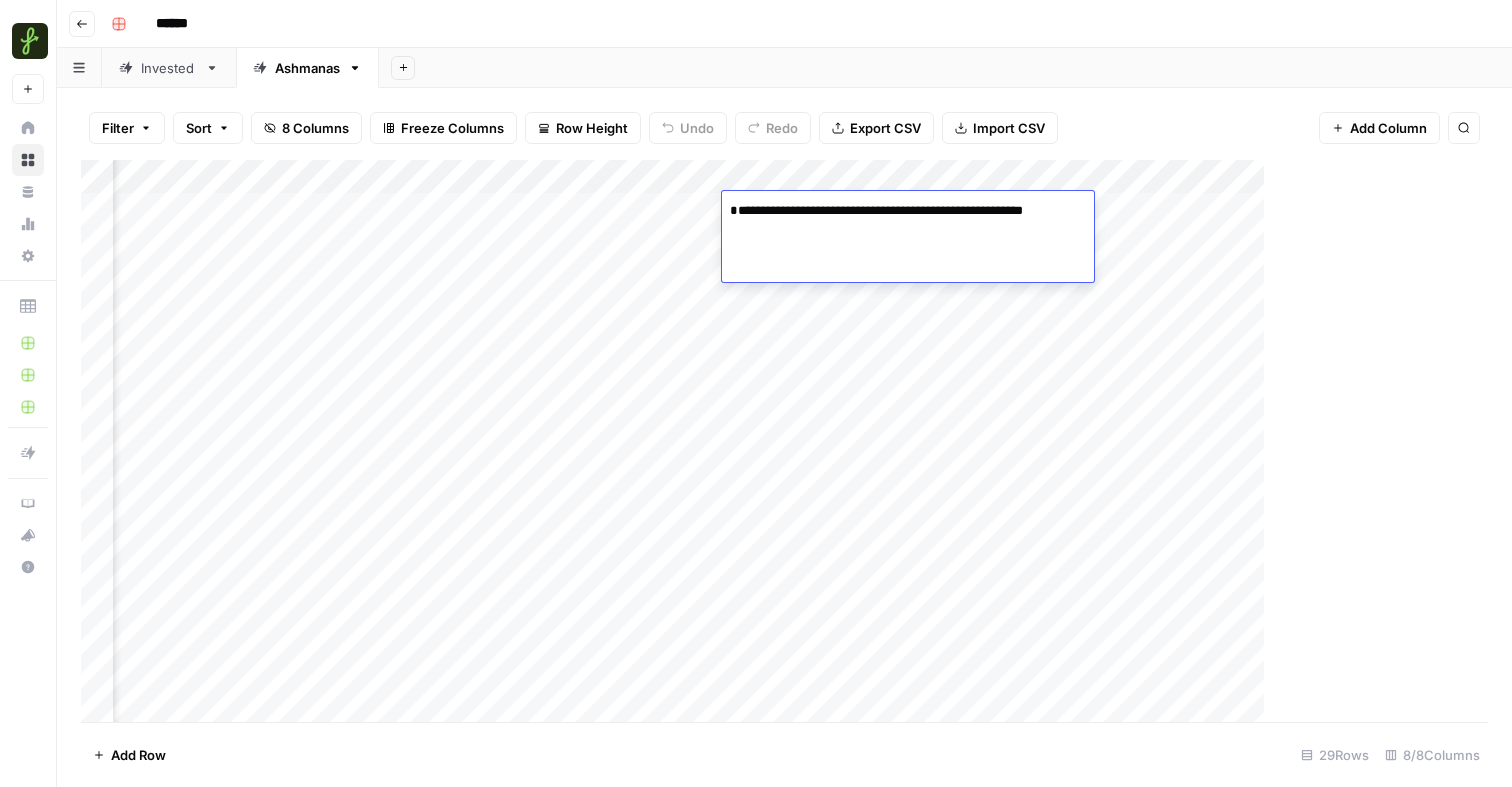 click on "**********" at bounding box center [903, 221] 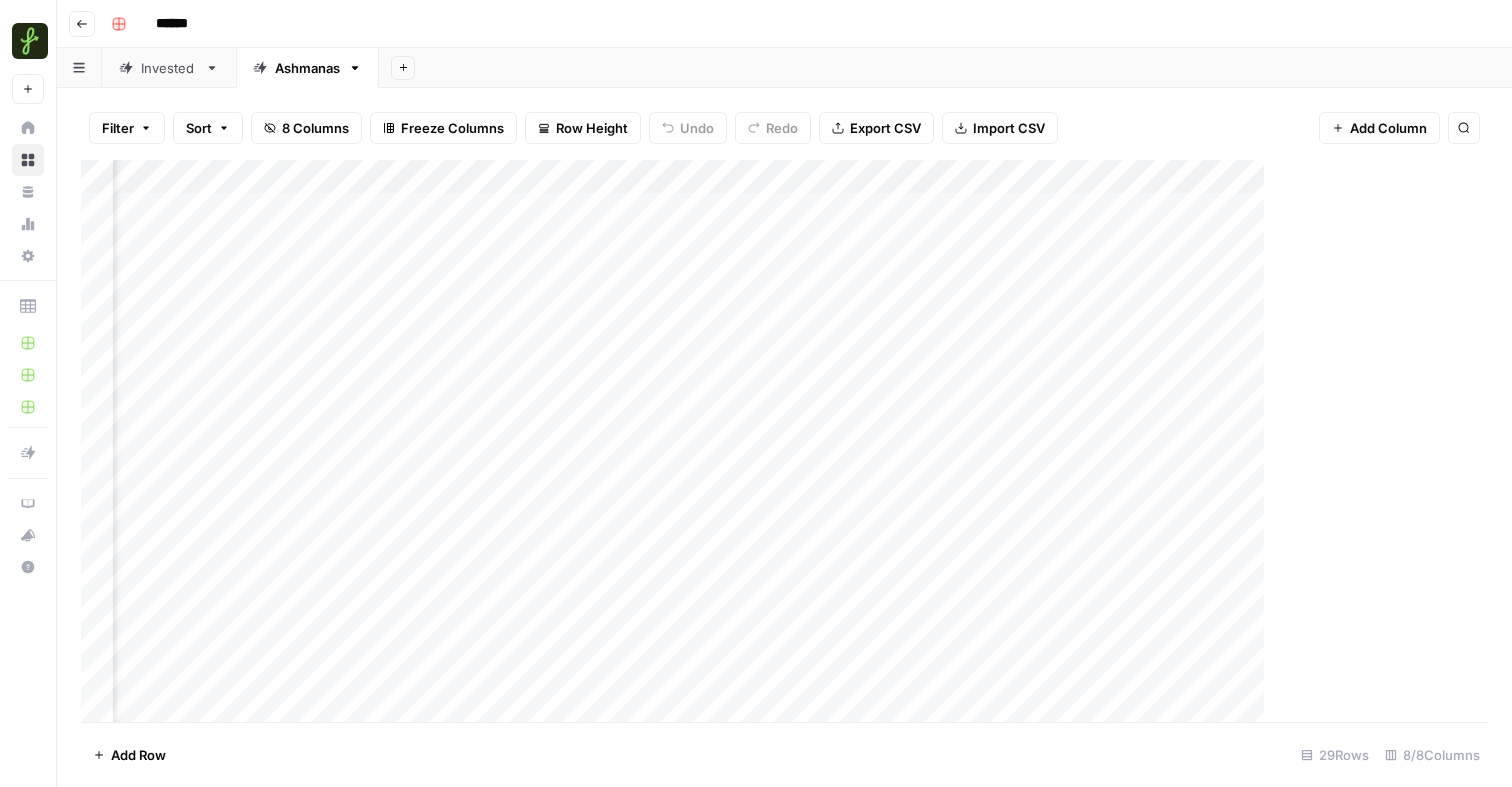 click at bounding box center [784, 441] 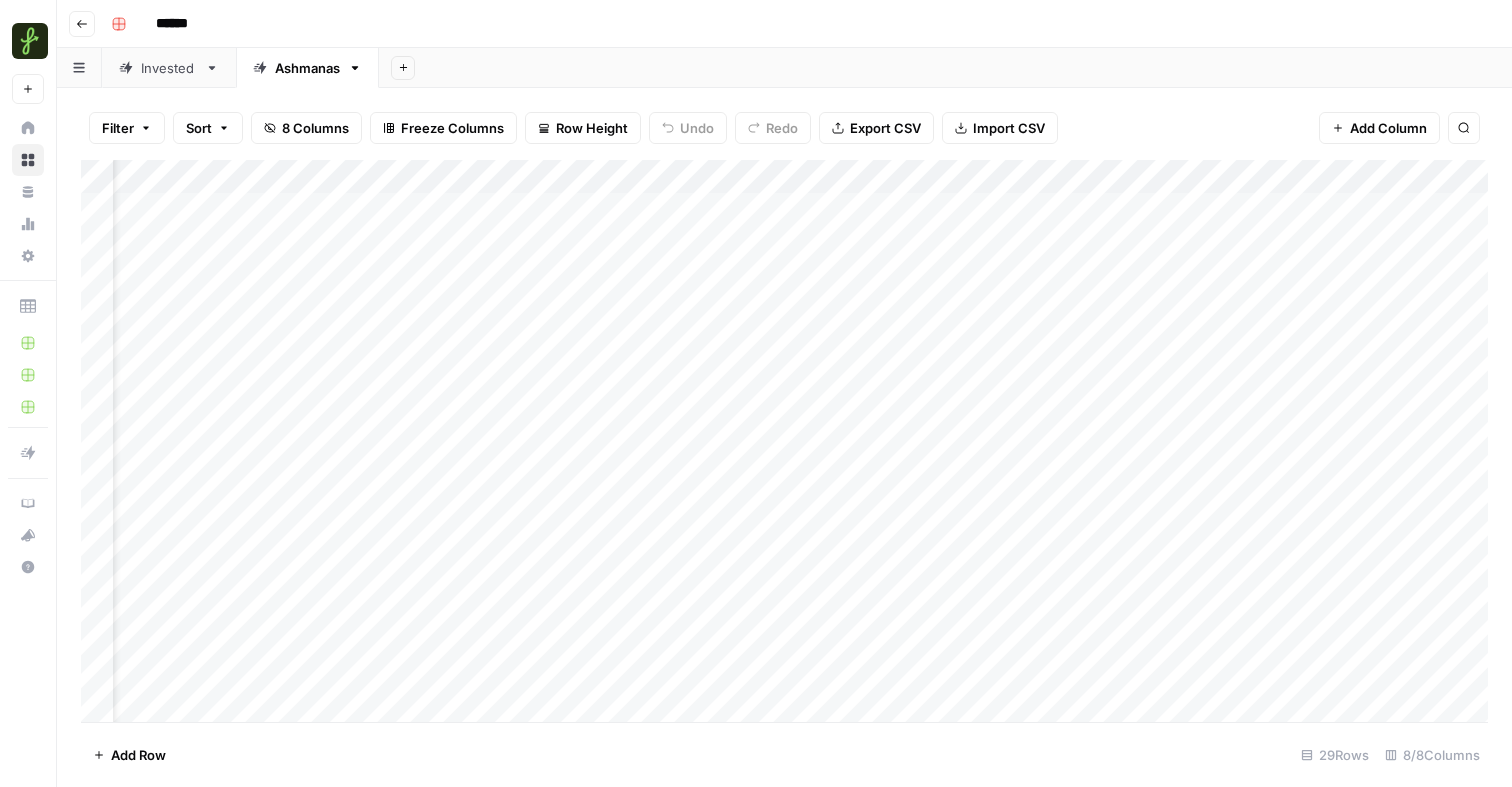 scroll, scrollTop: 0, scrollLeft: 0, axis: both 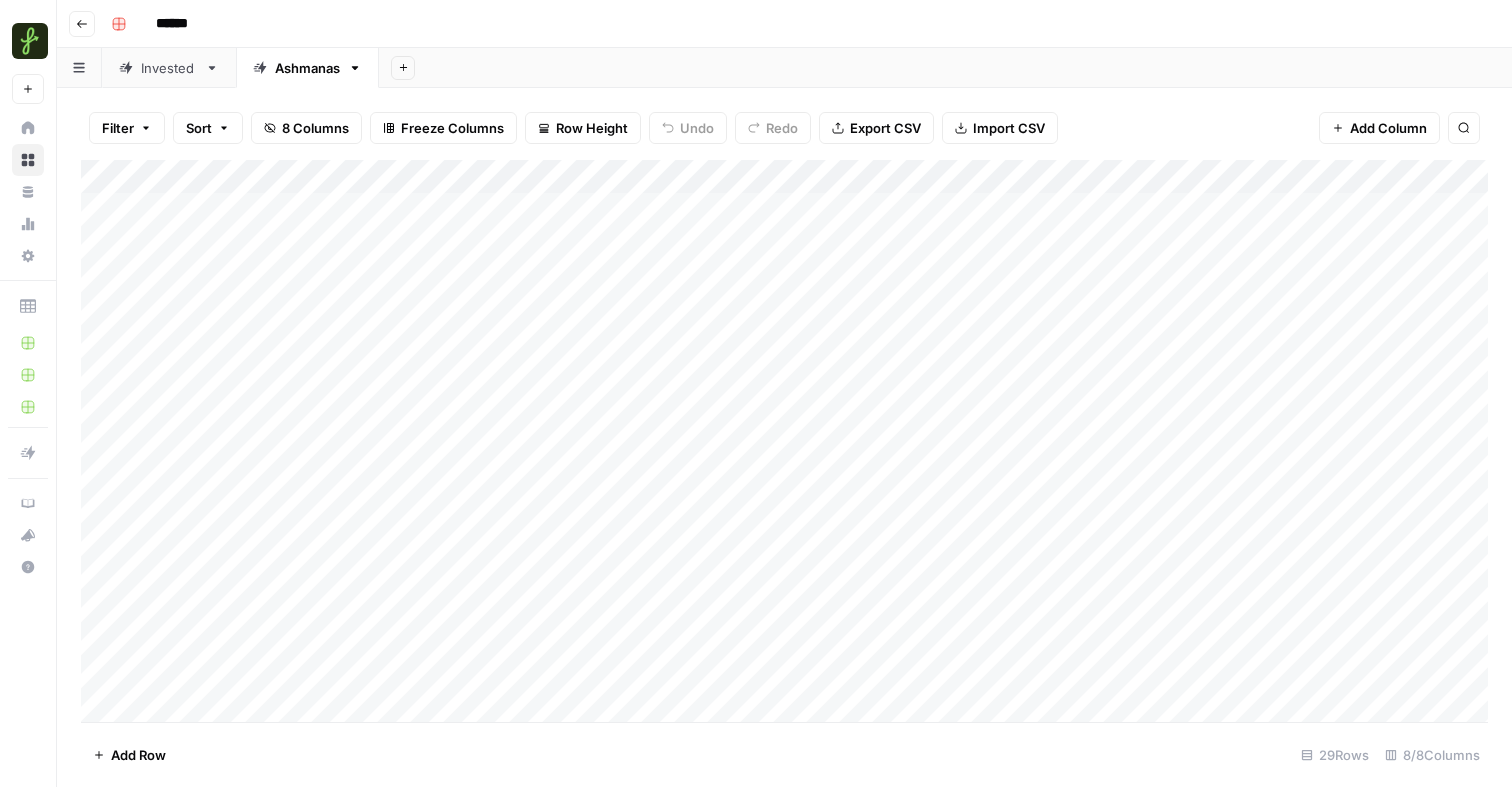 click at bounding box center (784, 441) 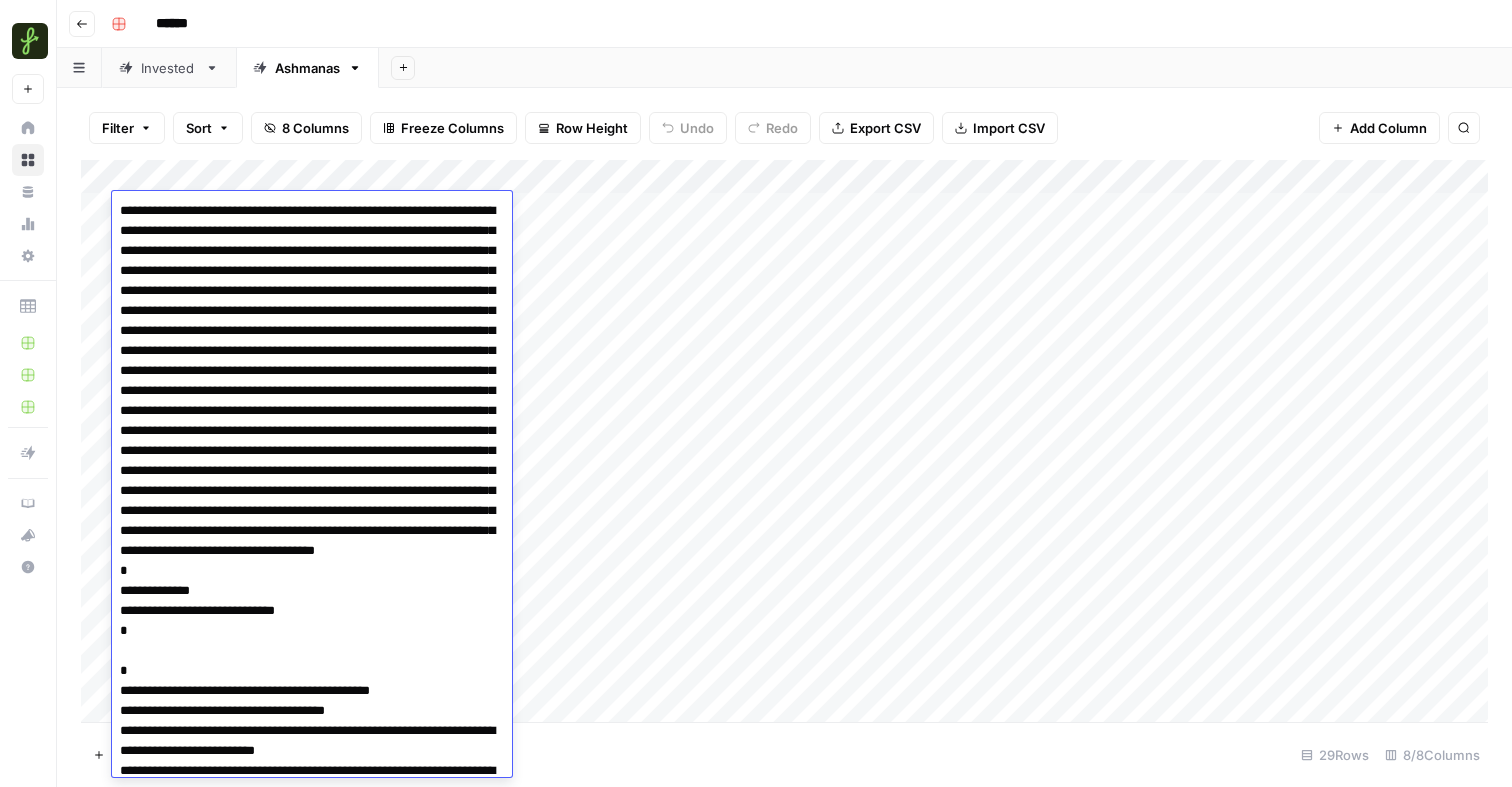 scroll, scrollTop: 888, scrollLeft: 0, axis: vertical 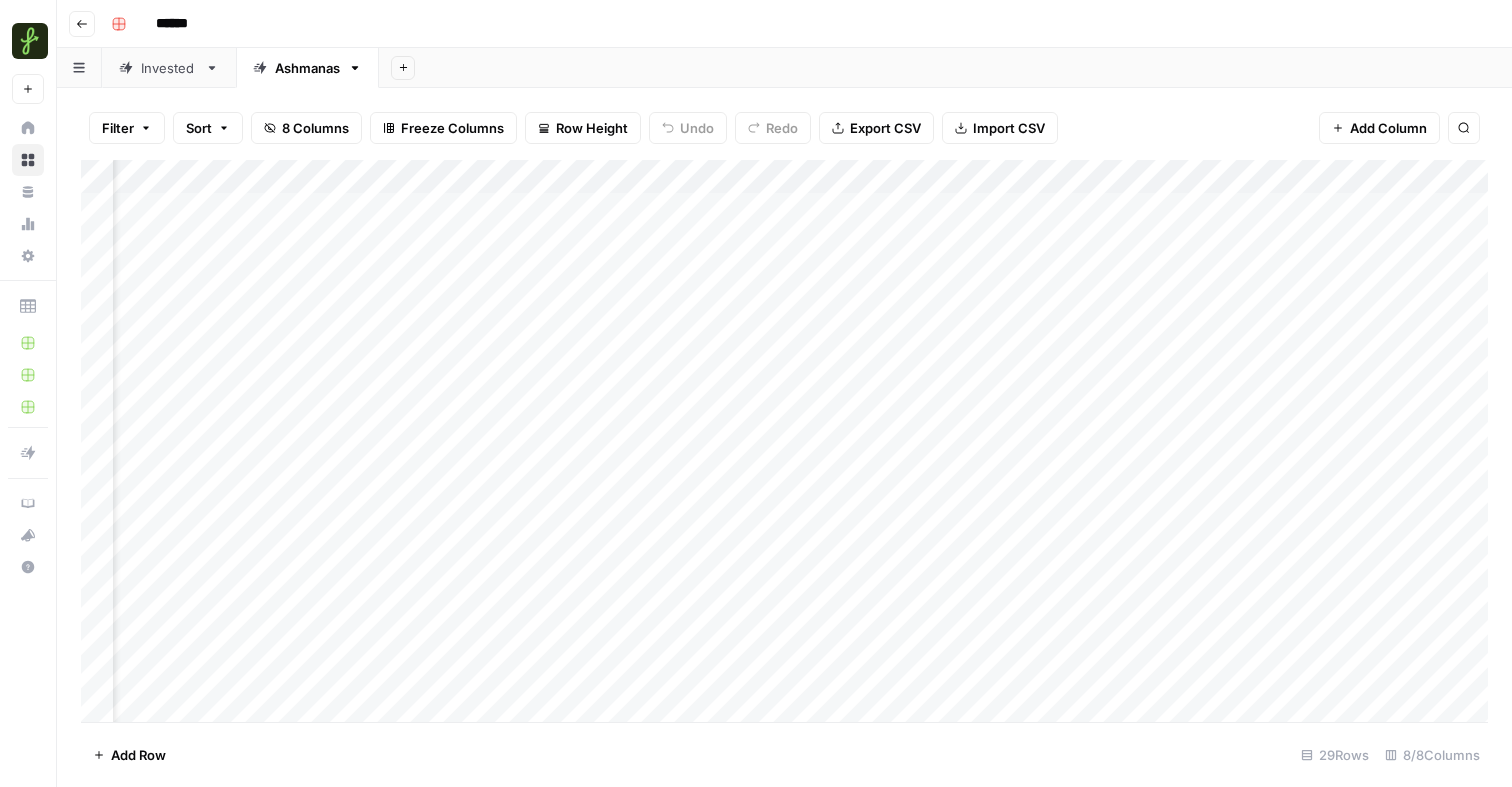 click at bounding box center [784, 441] 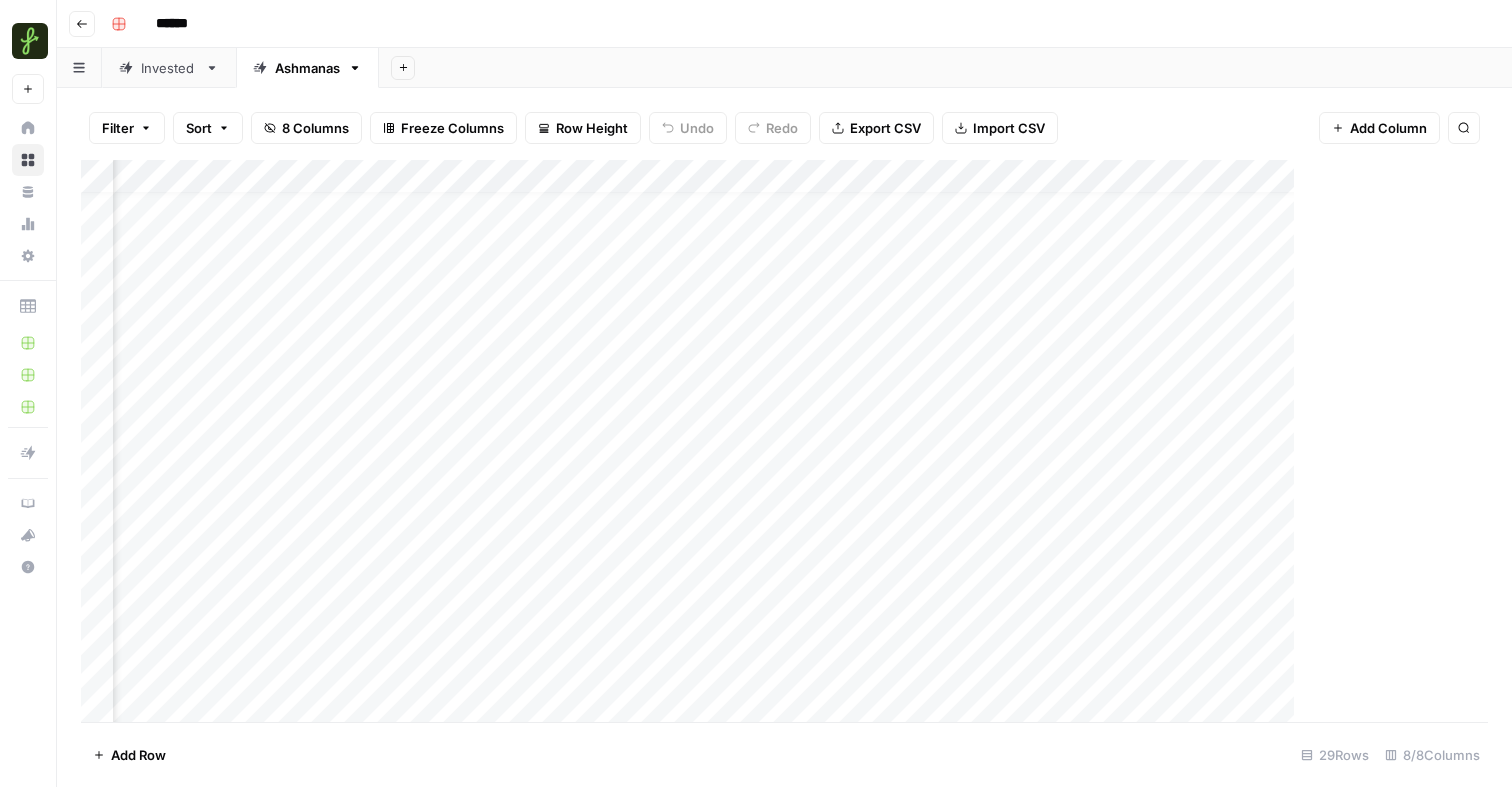 scroll, scrollTop: 21, scrollLeft: 564, axis: both 